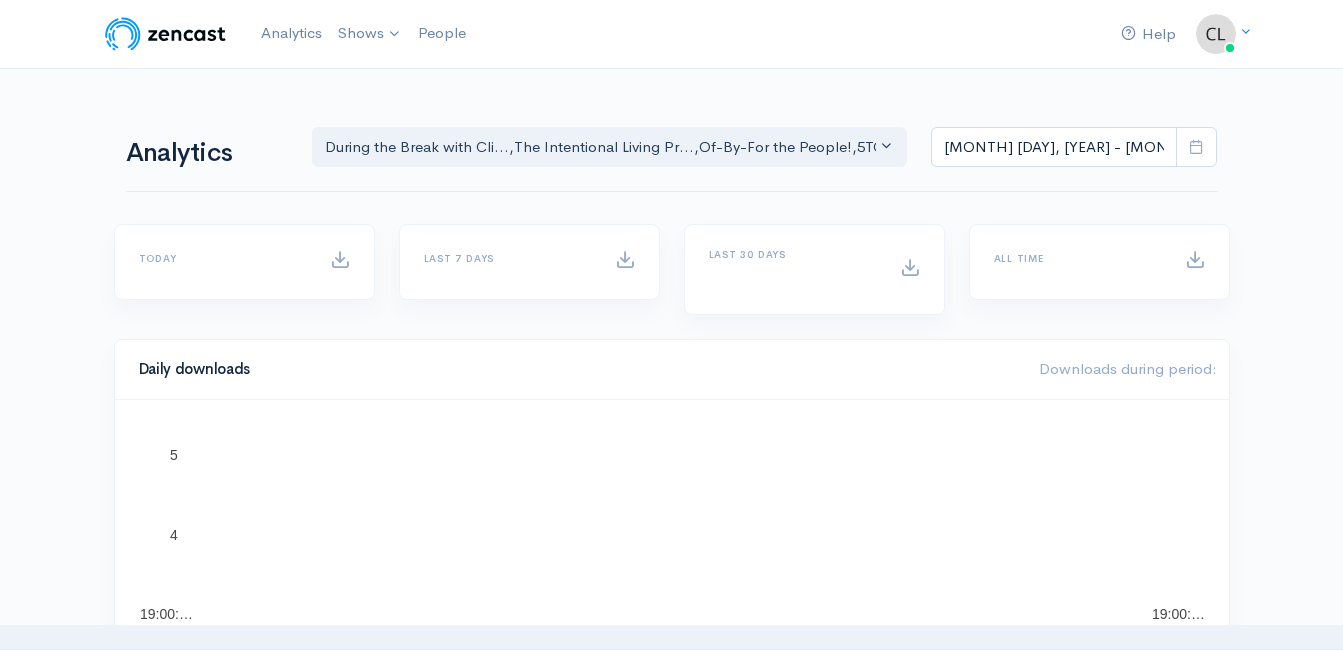 scroll, scrollTop: 0, scrollLeft: 0, axis: both 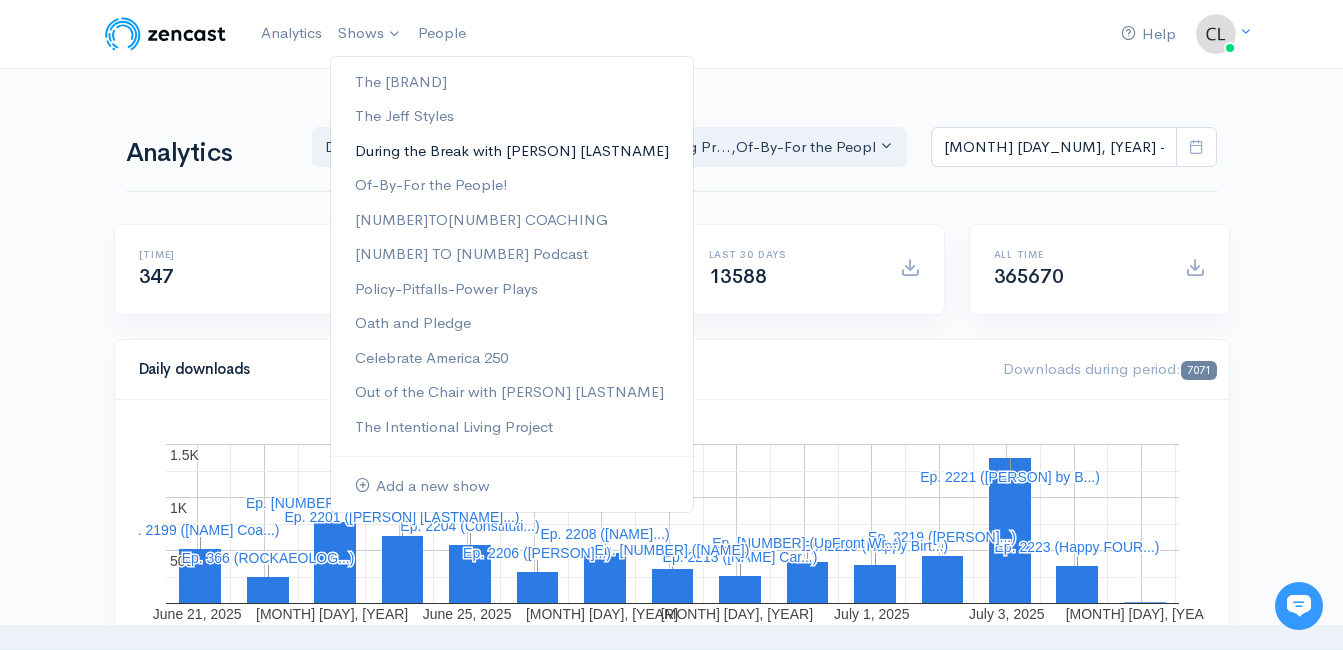 click on "During the Break with [PERSON] [LASTNAME]" at bounding box center (512, 151) 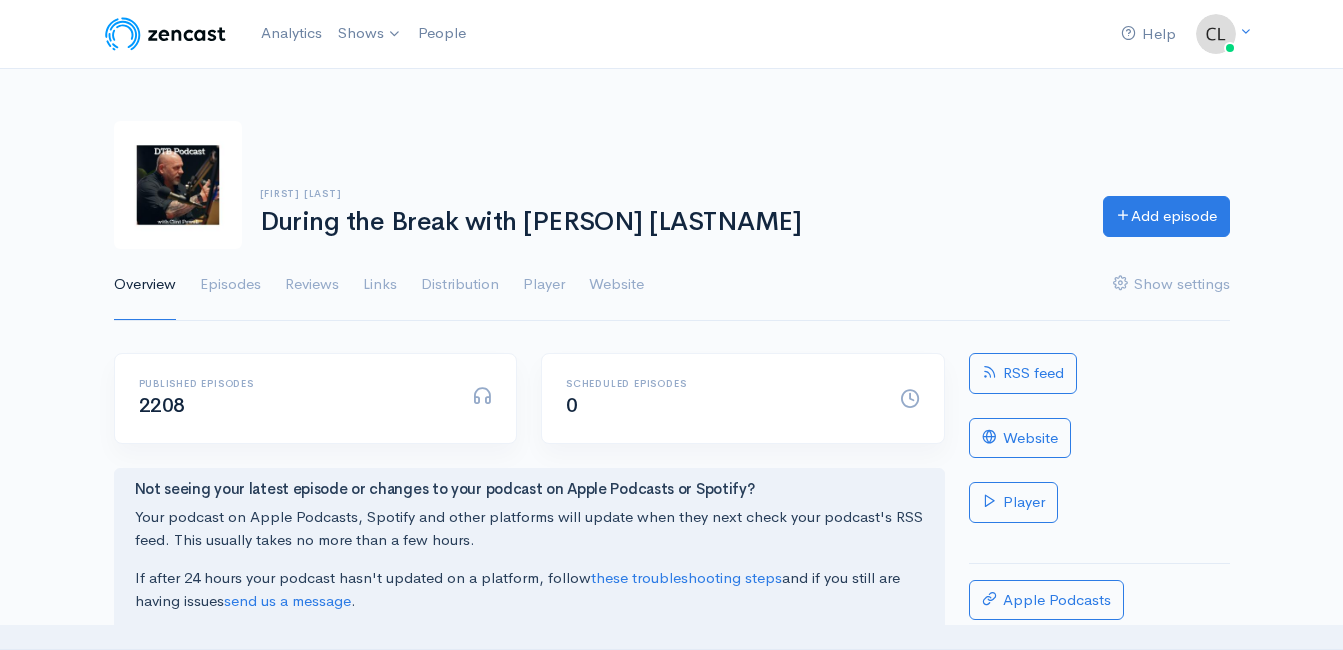 scroll, scrollTop: 0, scrollLeft: 0, axis: both 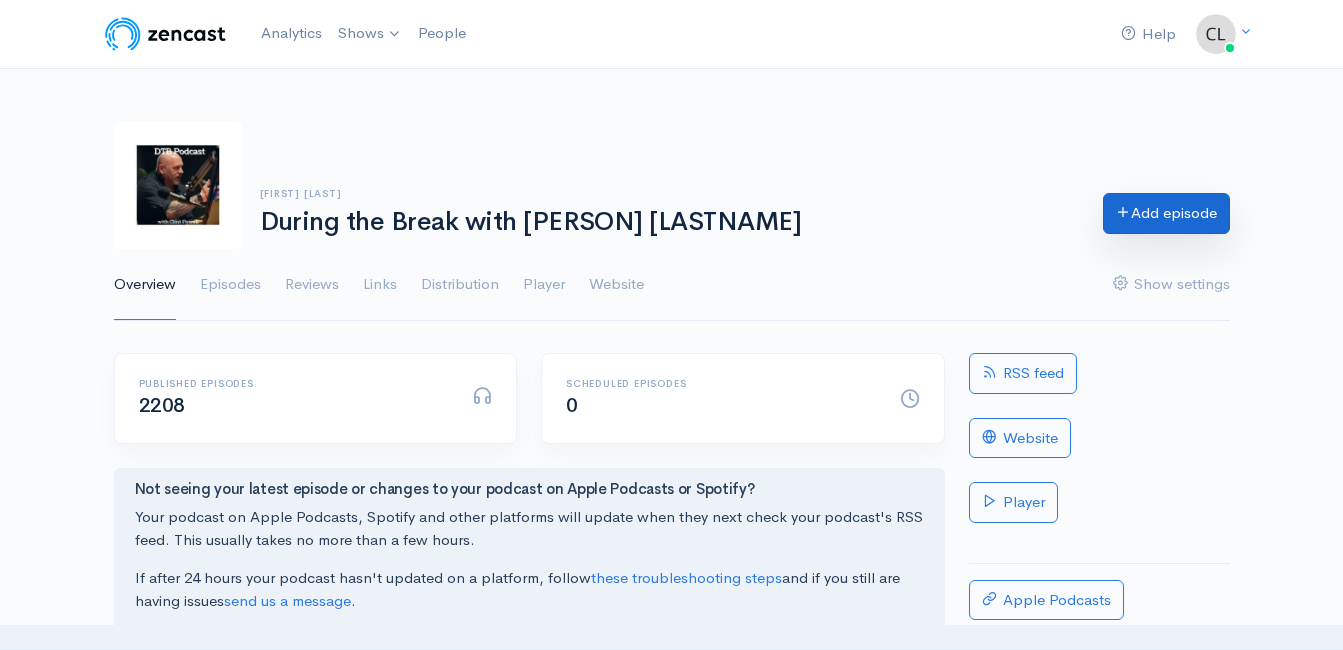 click on "Add episode" at bounding box center [1166, 213] 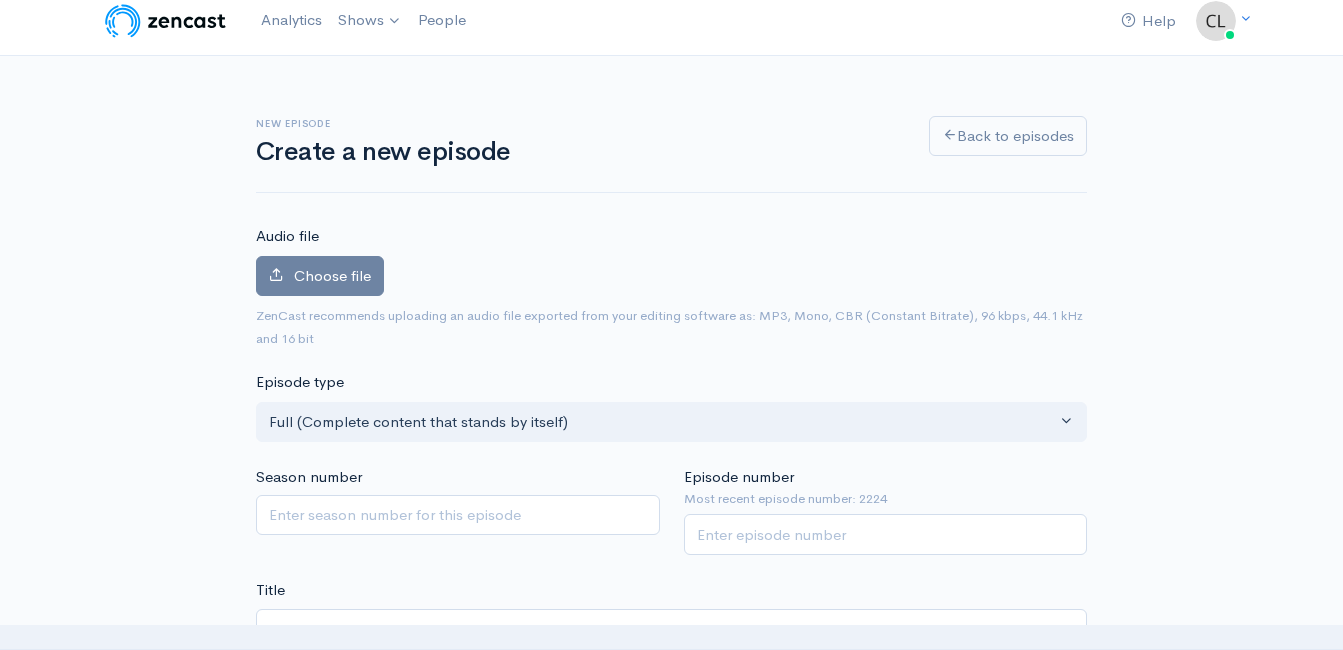 scroll, scrollTop: 0, scrollLeft: 0, axis: both 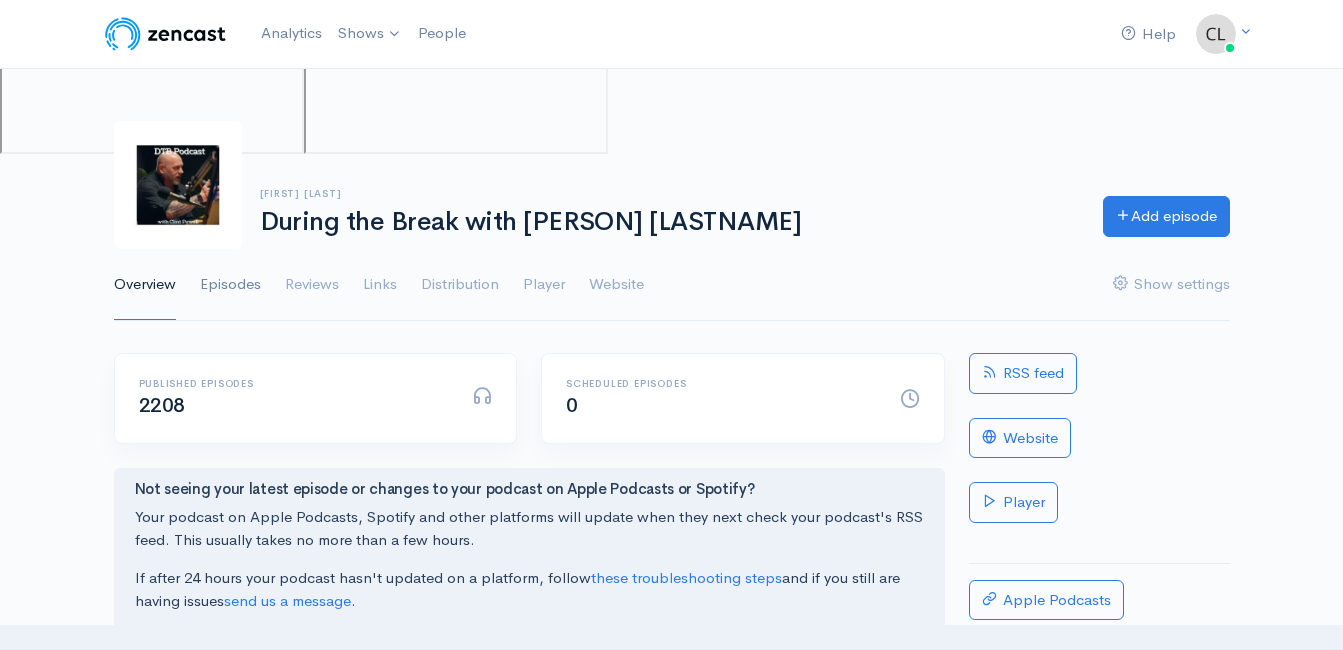 click on "Episodes" at bounding box center [230, 285] 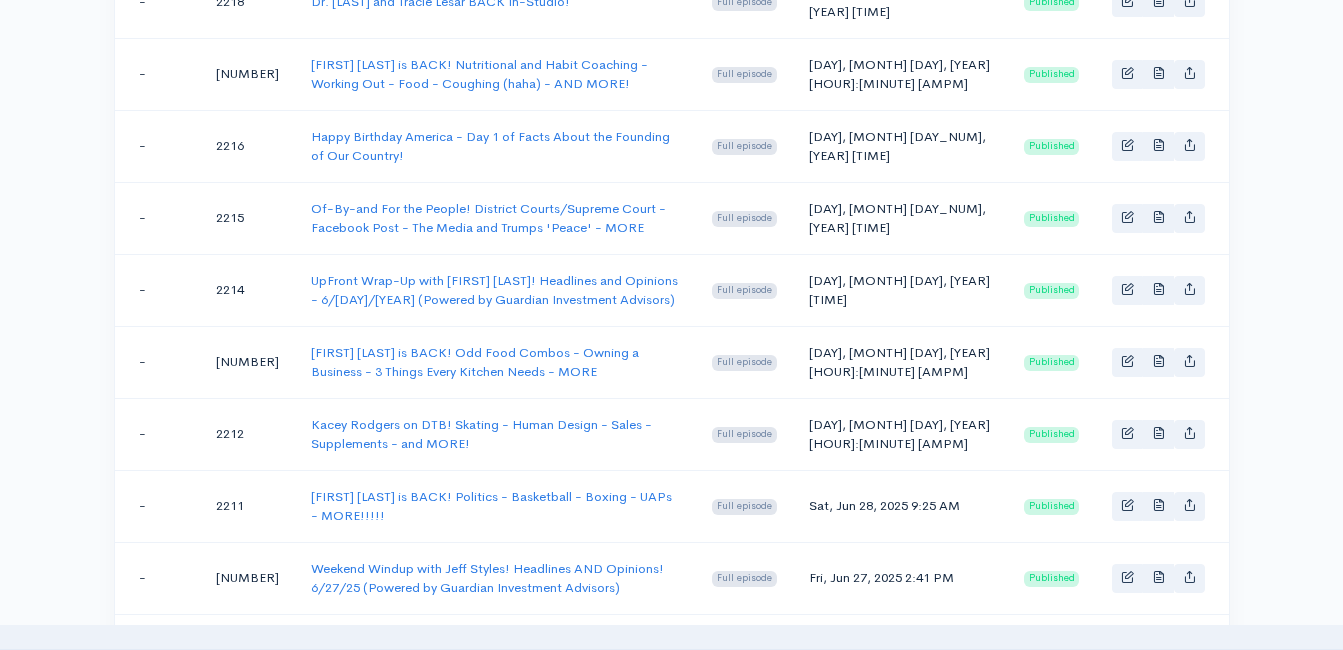 scroll, scrollTop: 1200, scrollLeft: 0, axis: vertical 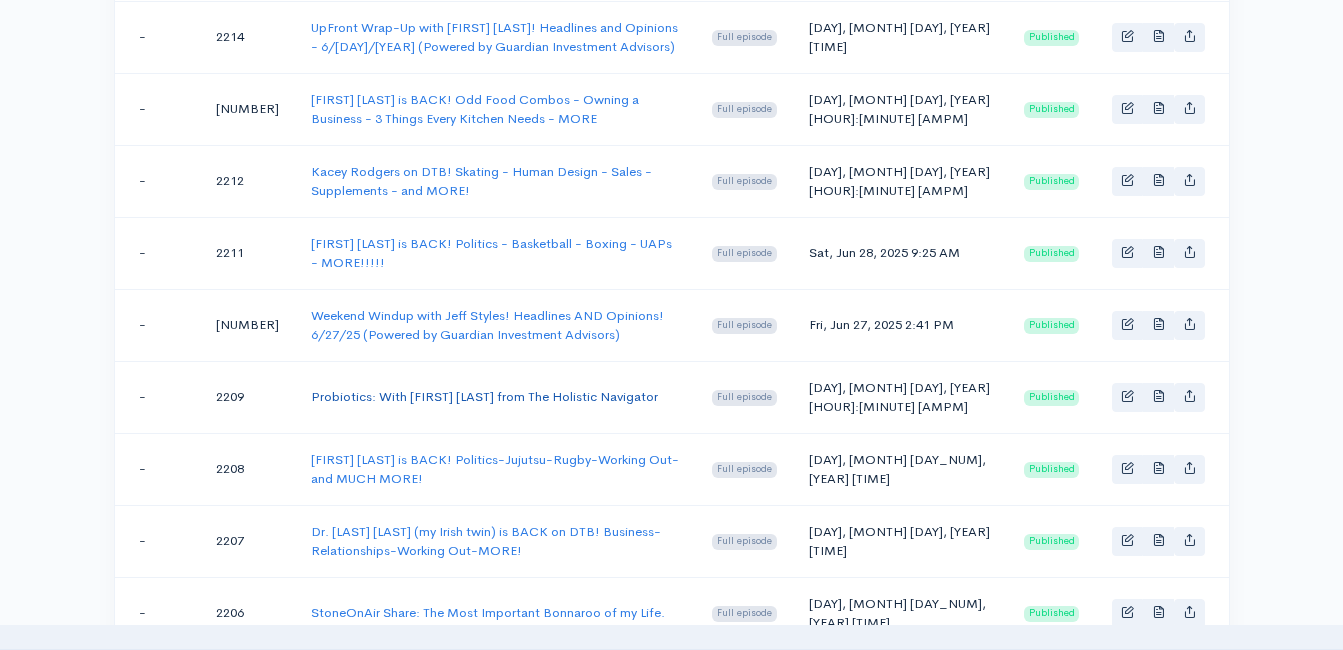 click on "Probiotics: With [FIRST] [LAST] from The Holistic Navigator" at bounding box center [484, 396] 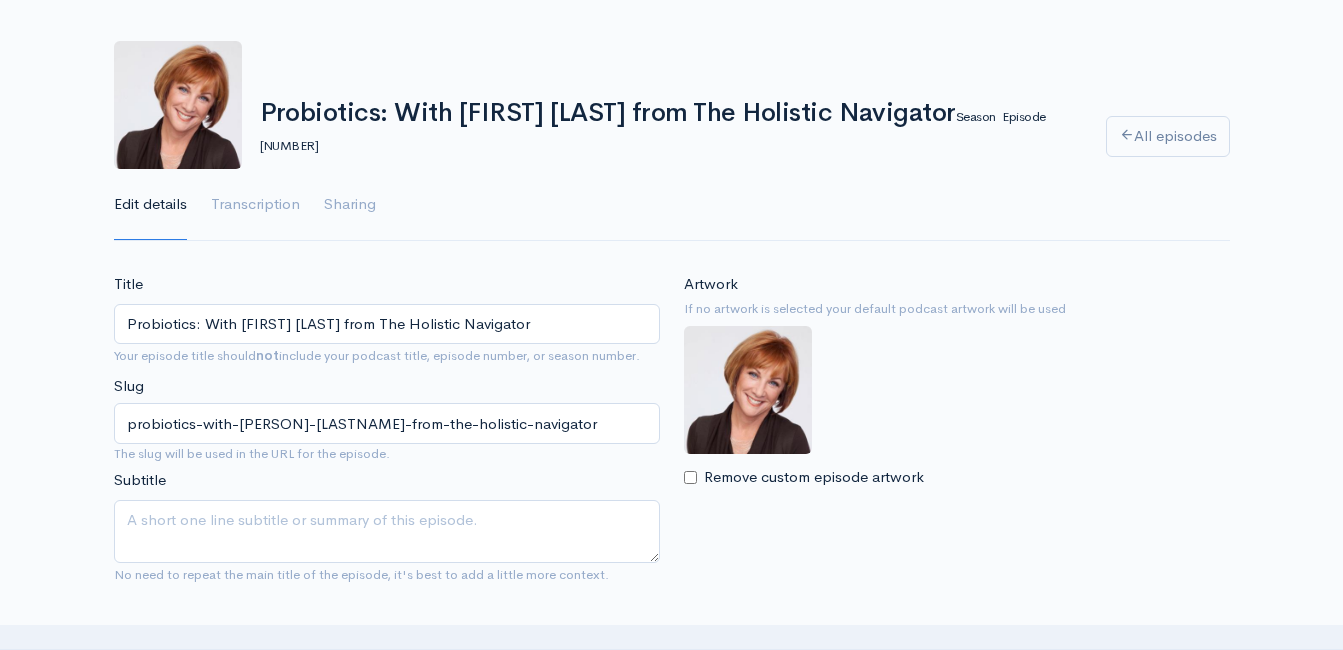 scroll, scrollTop: 0, scrollLeft: 0, axis: both 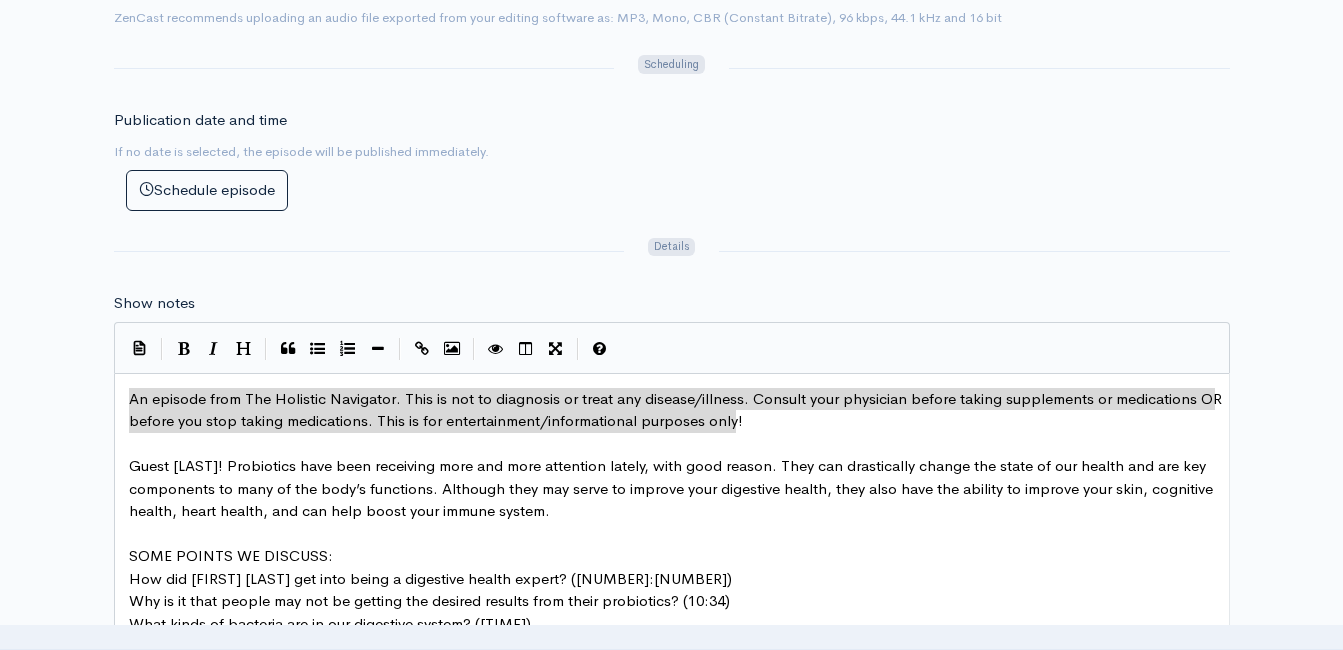 drag, startPoint x: 745, startPoint y: 415, endPoint x: 83, endPoint y: 401, distance: 662.148 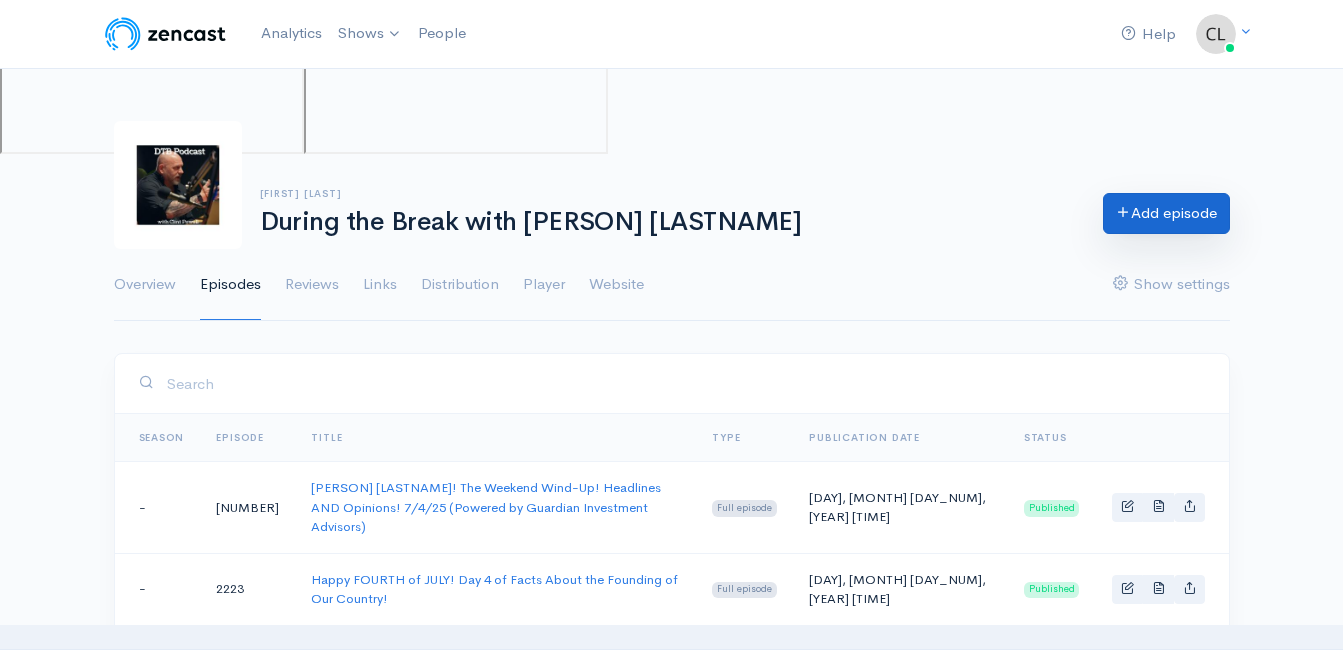 click on "Add episode" at bounding box center (1166, 213) 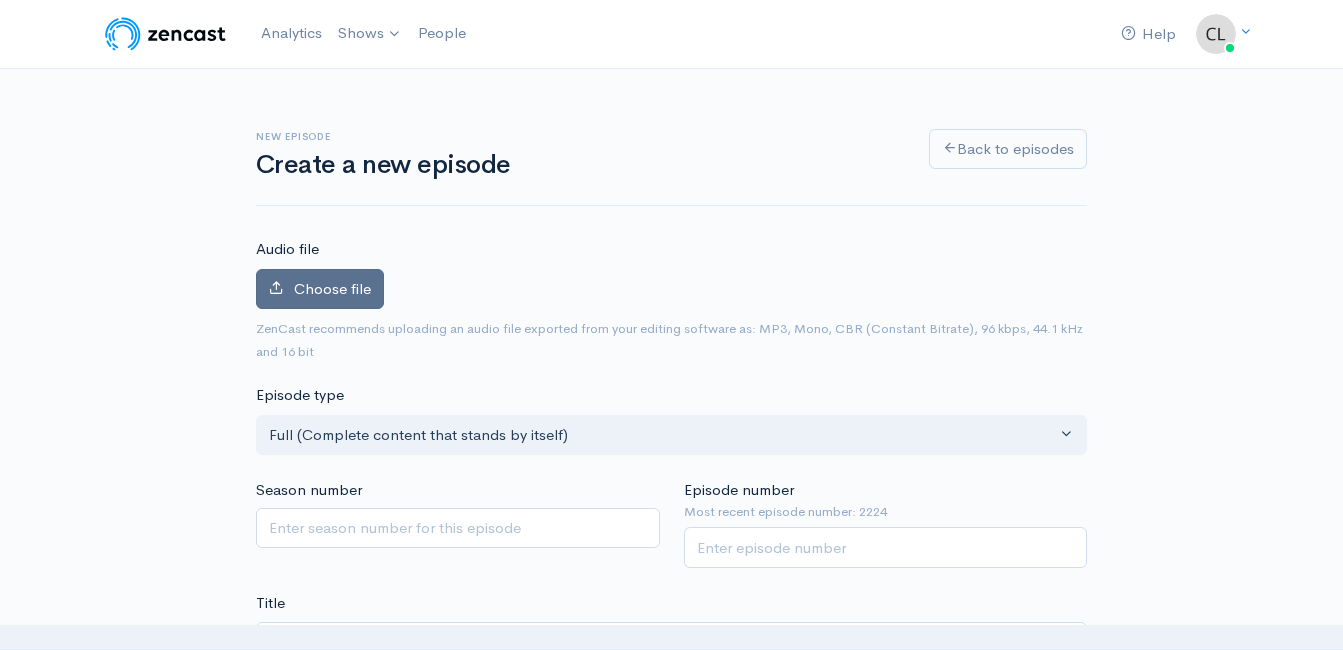 click on "Choose file" at bounding box center [332, 288] 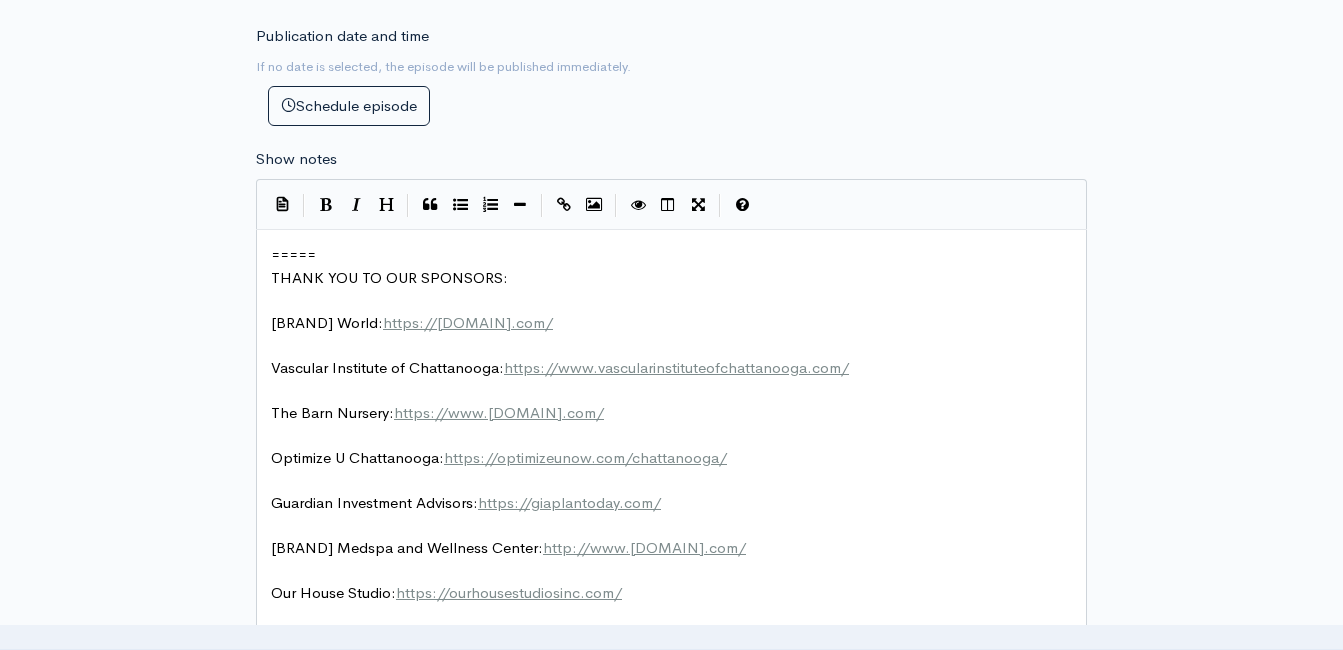 click on "=====" at bounding box center (679, 255) 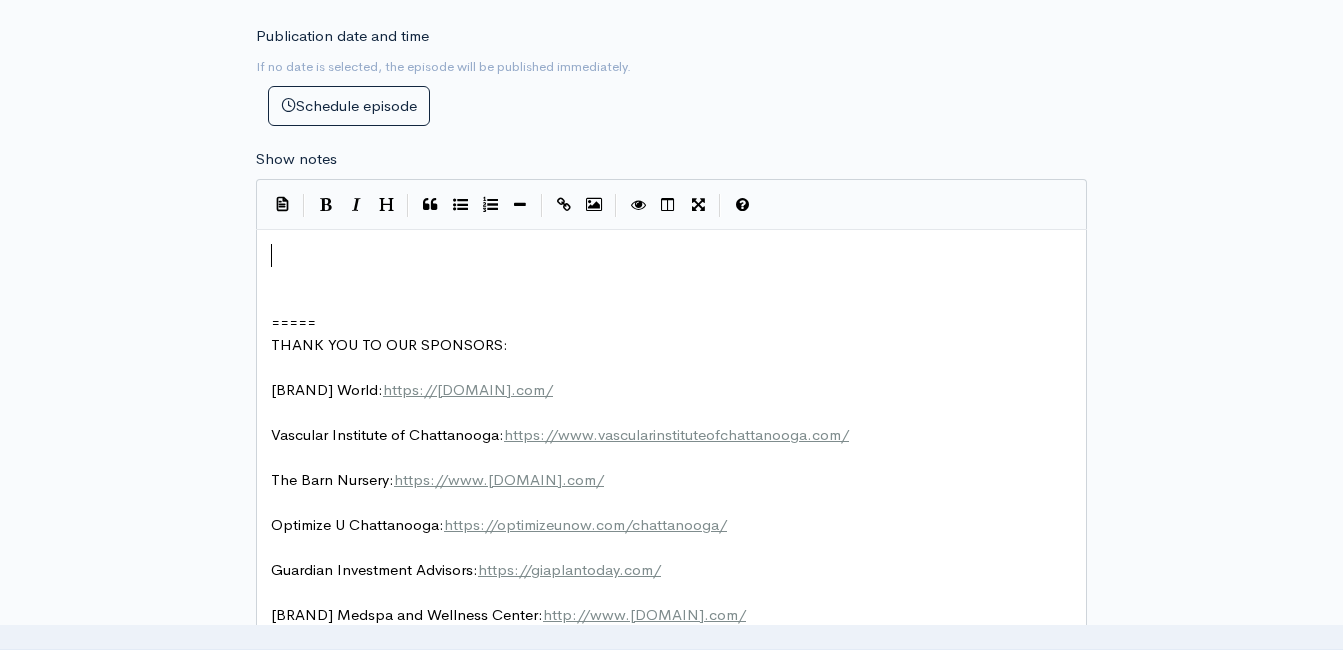 click on "​" at bounding box center [679, 255] 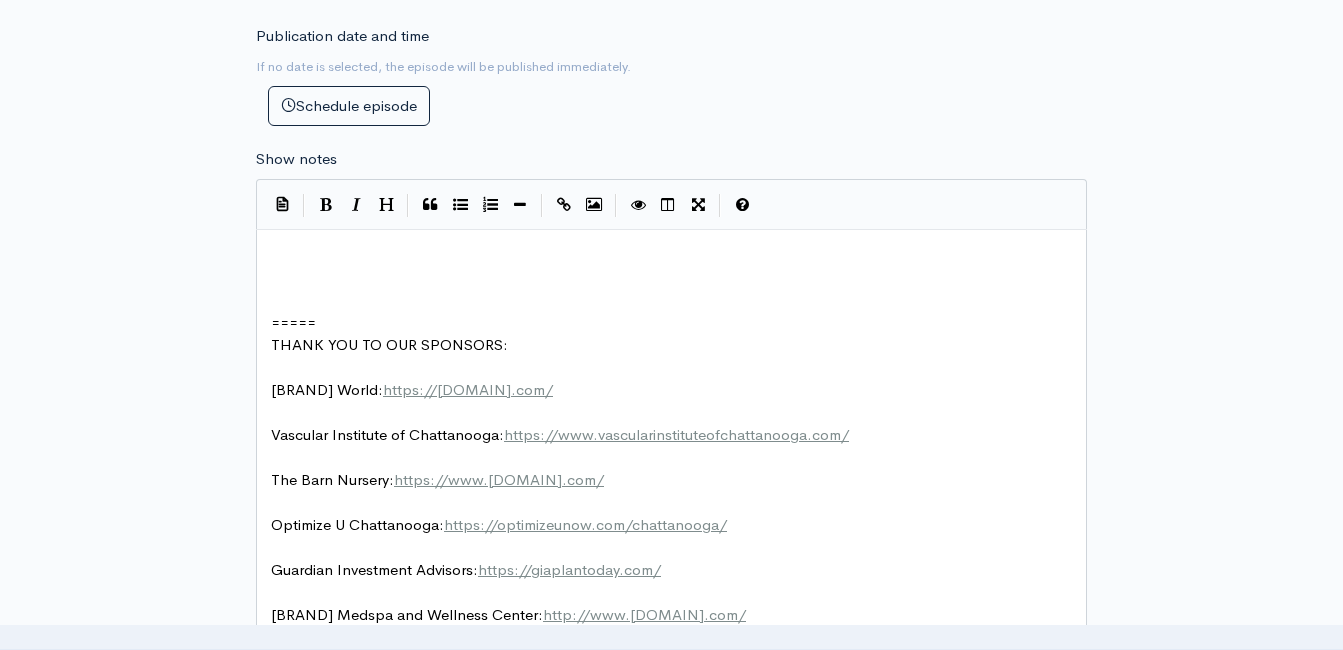 paste 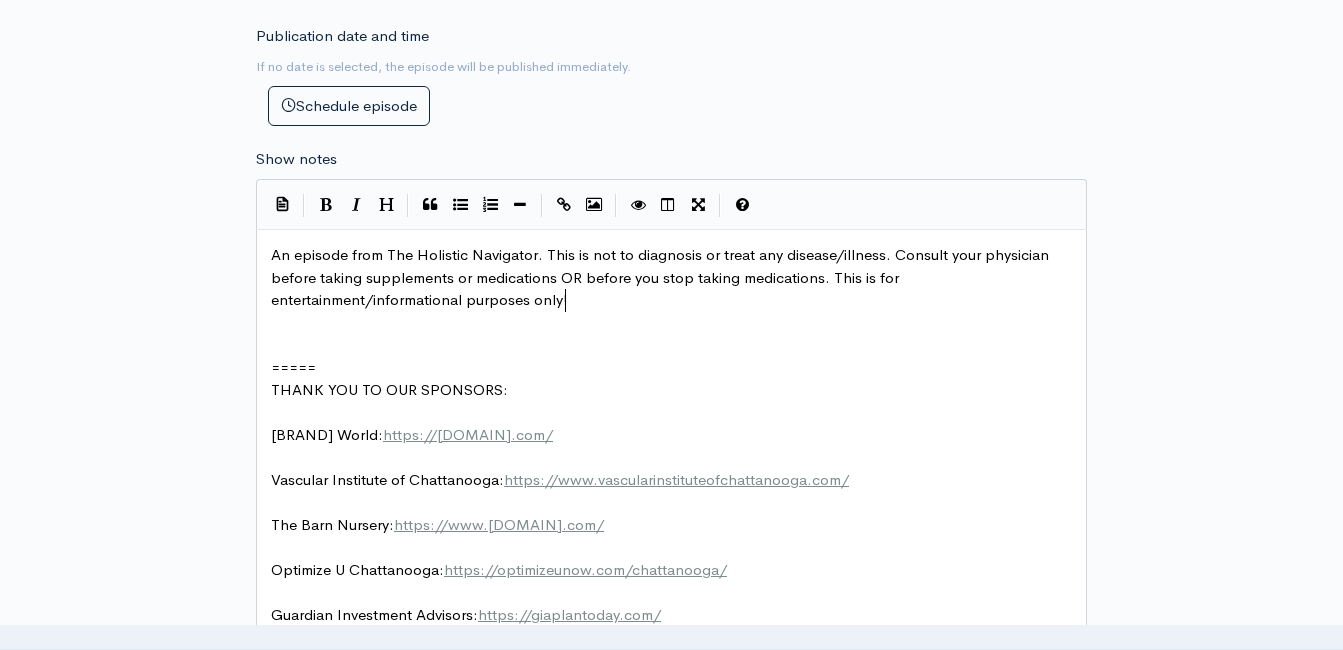 click on "​" at bounding box center [679, 345] 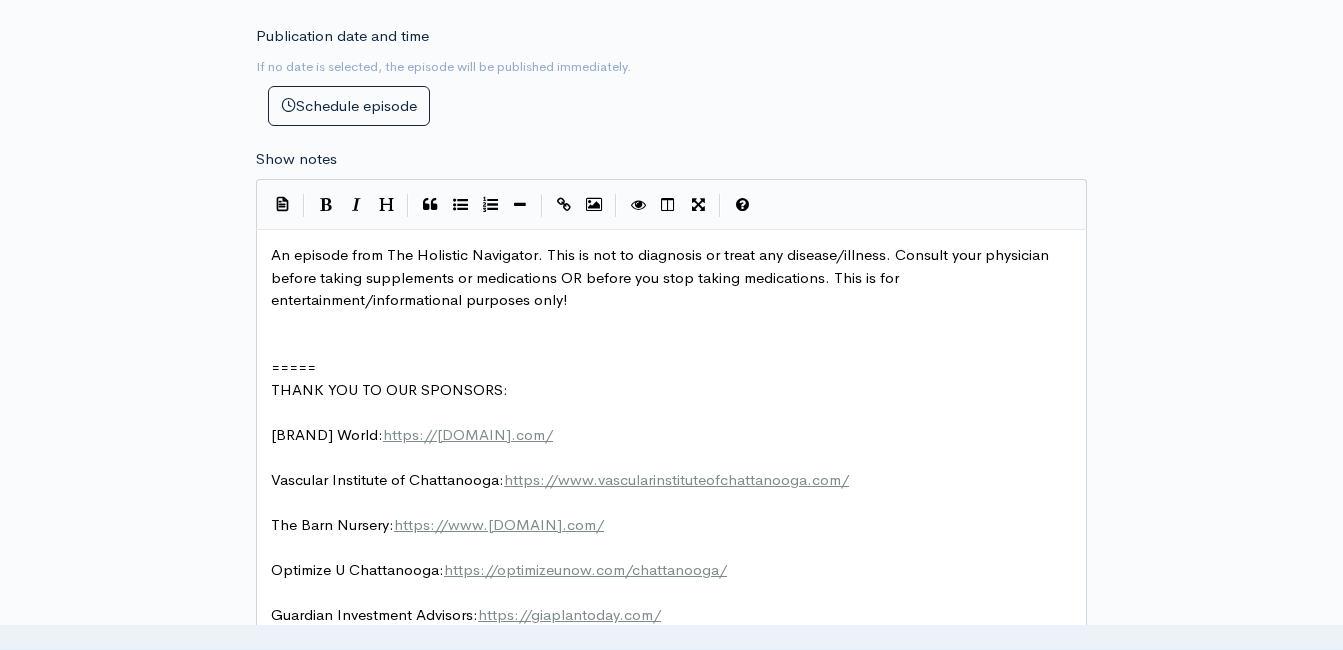 paste 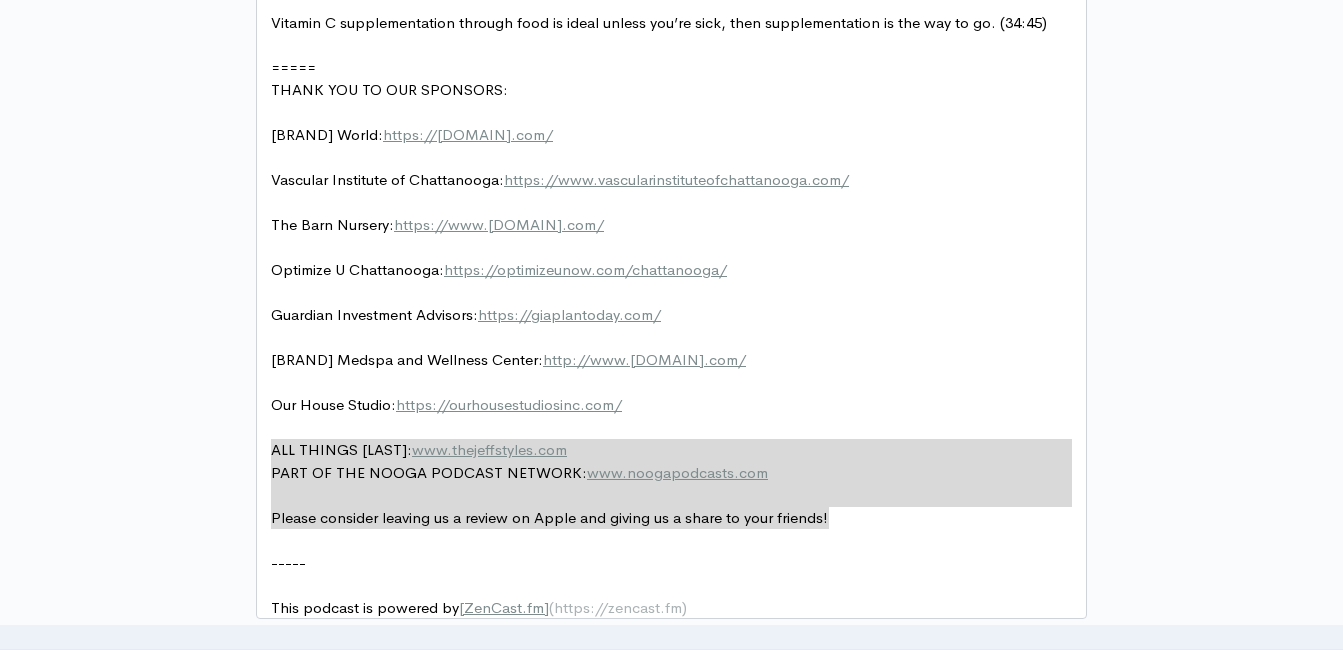 drag, startPoint x: 845, startPoint y: 516, endPoint x: 257, endPoint y: 458, distance: 590.85364 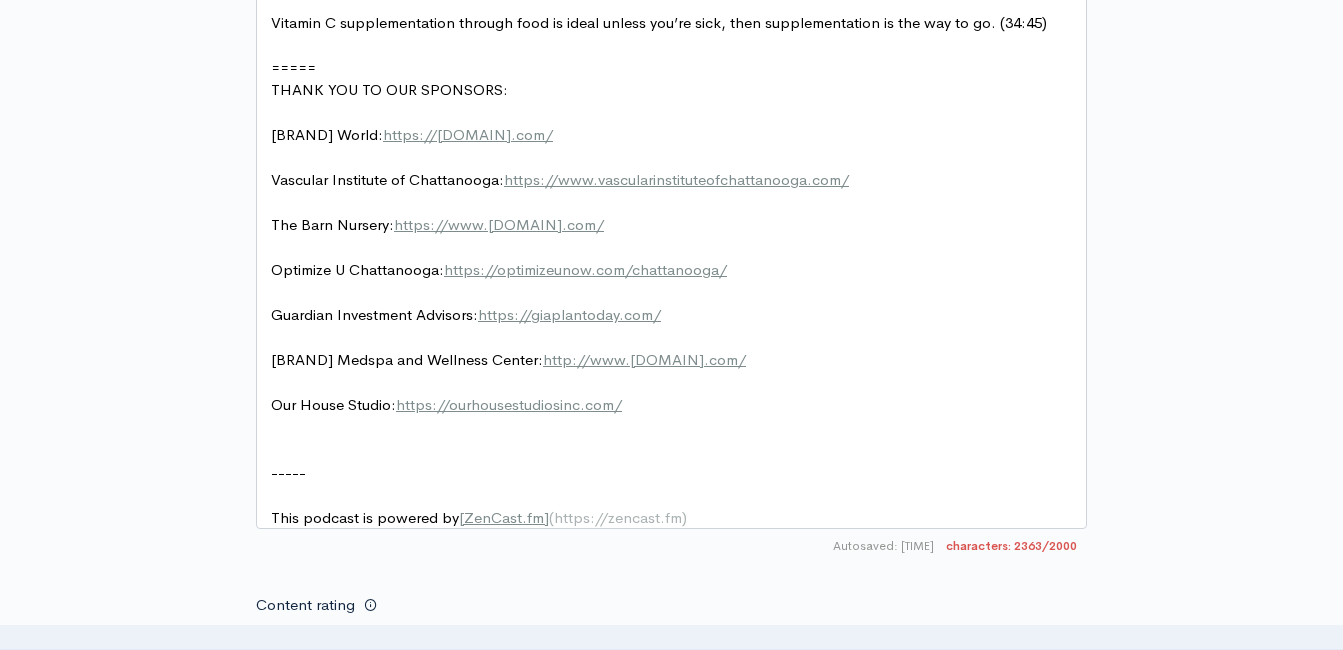 click on "ZenCast.fm" at bounding box center [504, 517] 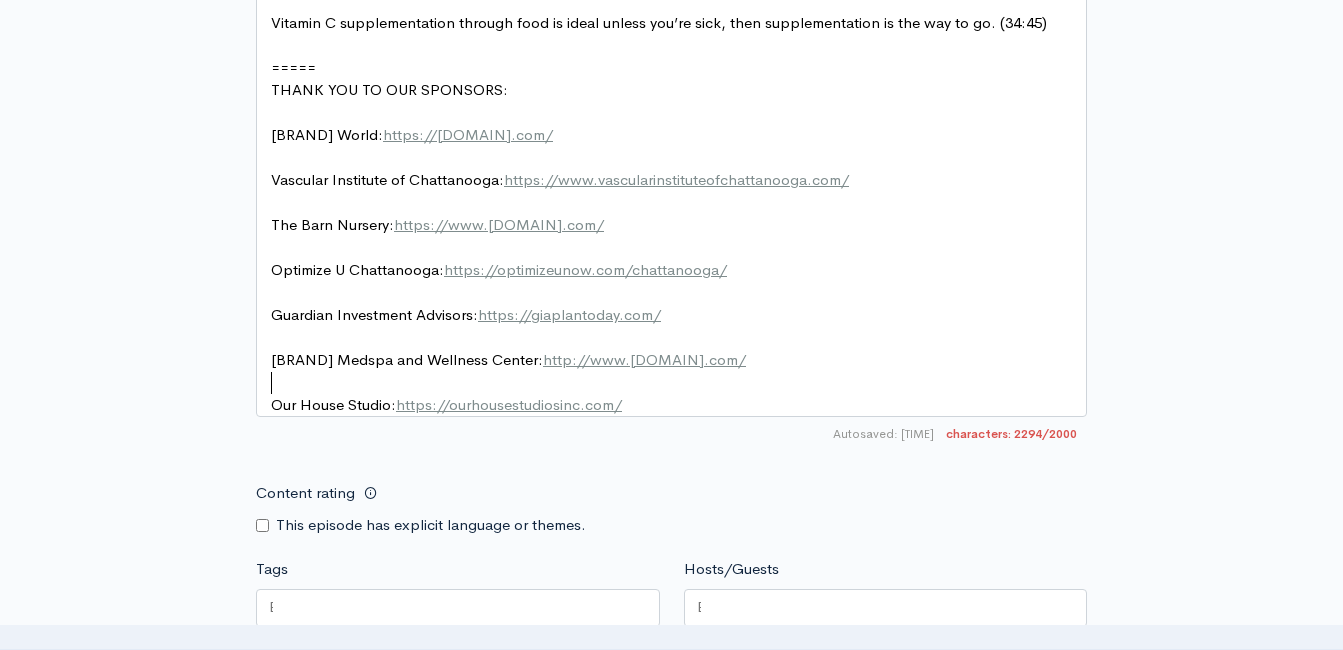 click on "​" at bounding box center [679, 383] 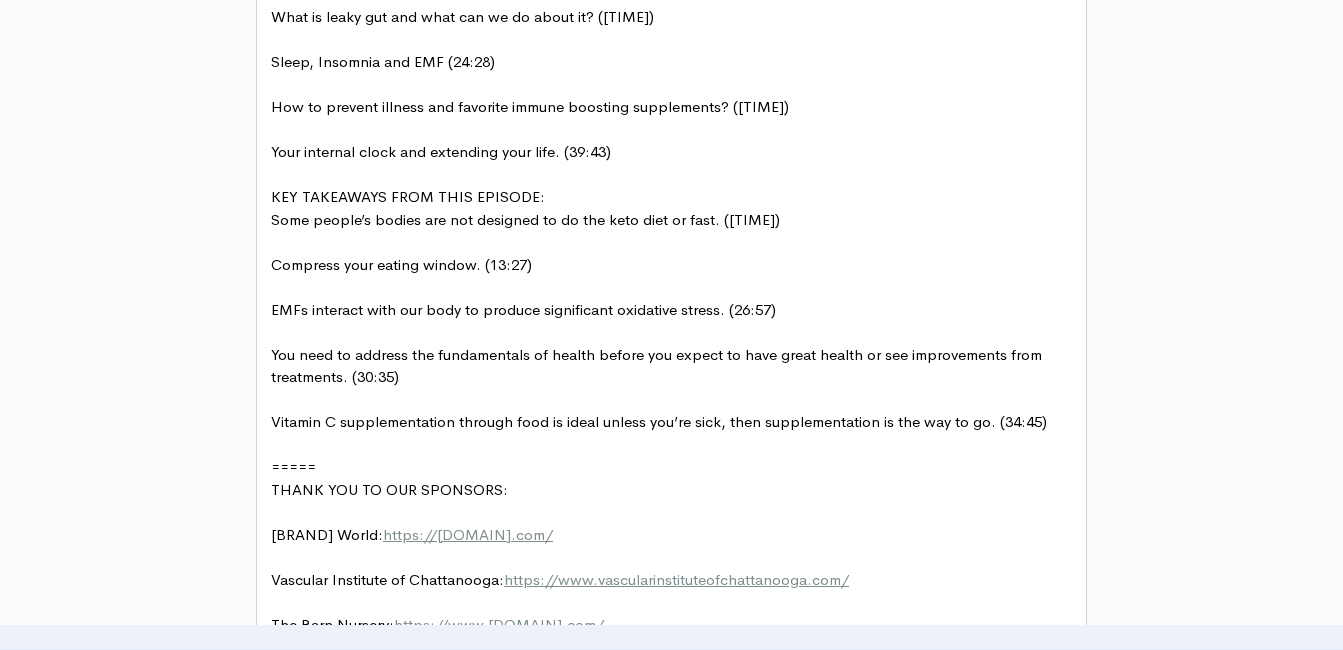 click on "​" at bounding box center [679, 242] 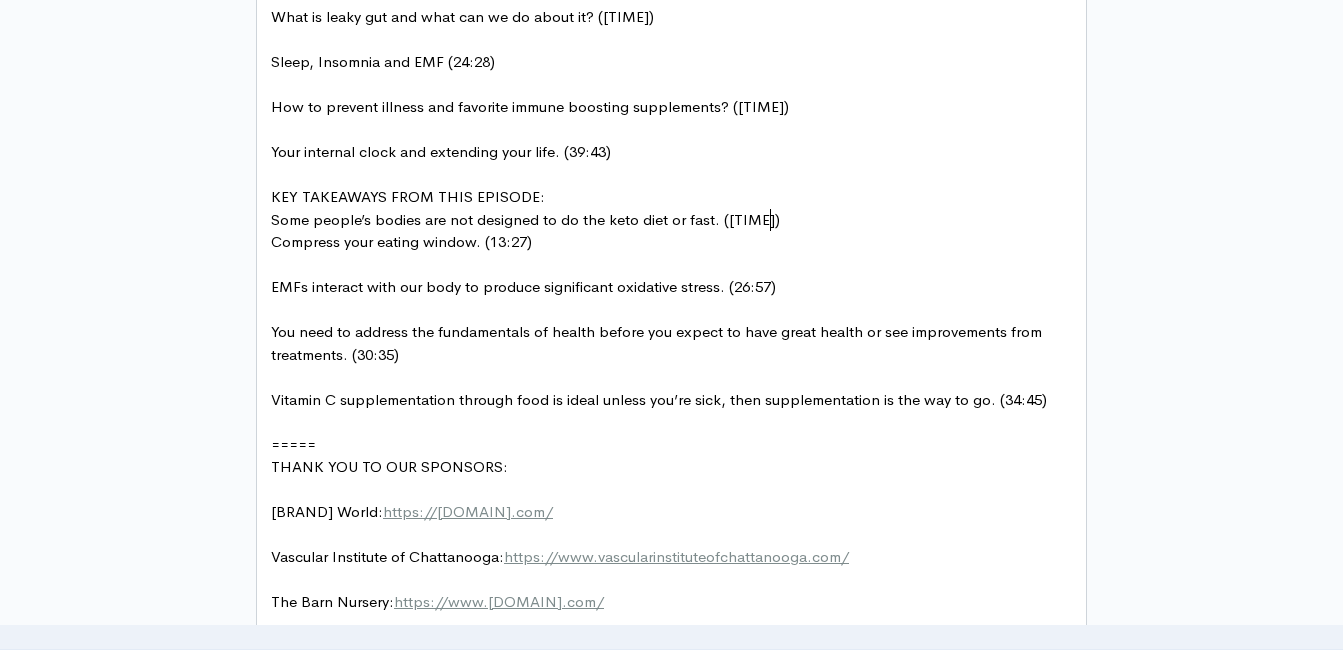 click on "​" at bounding box center [679, 265] 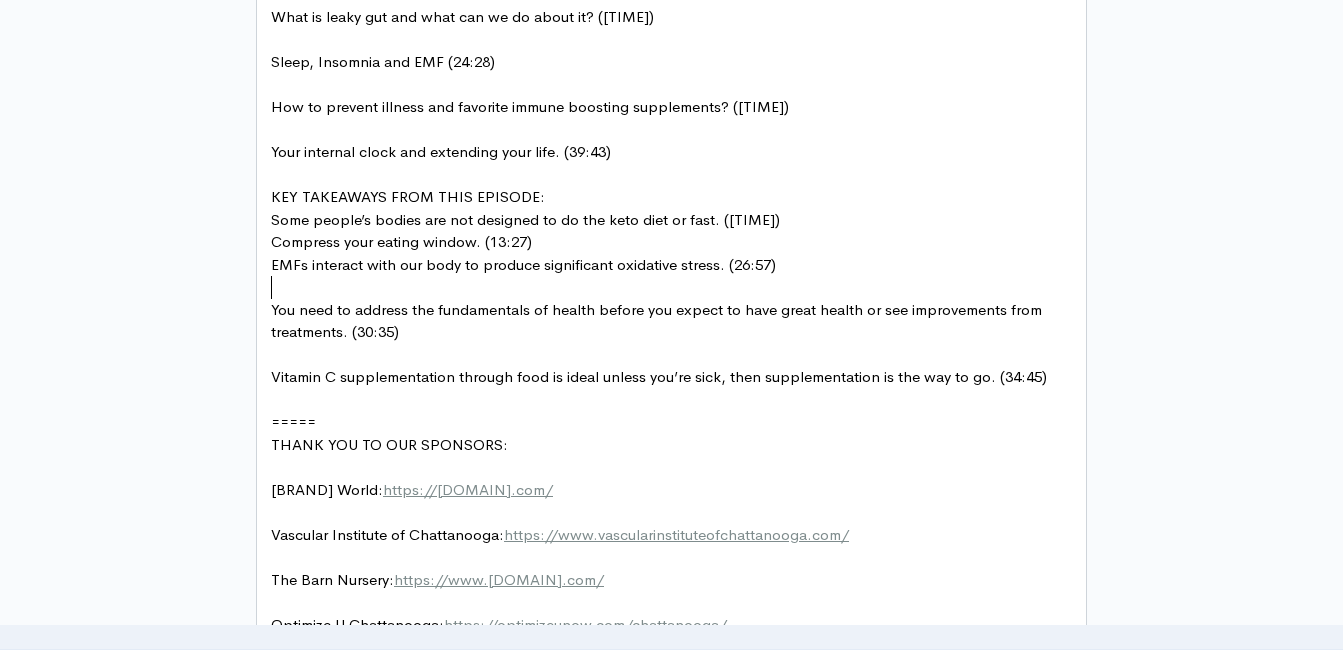 click on "​" at bounding box center [679, 287] 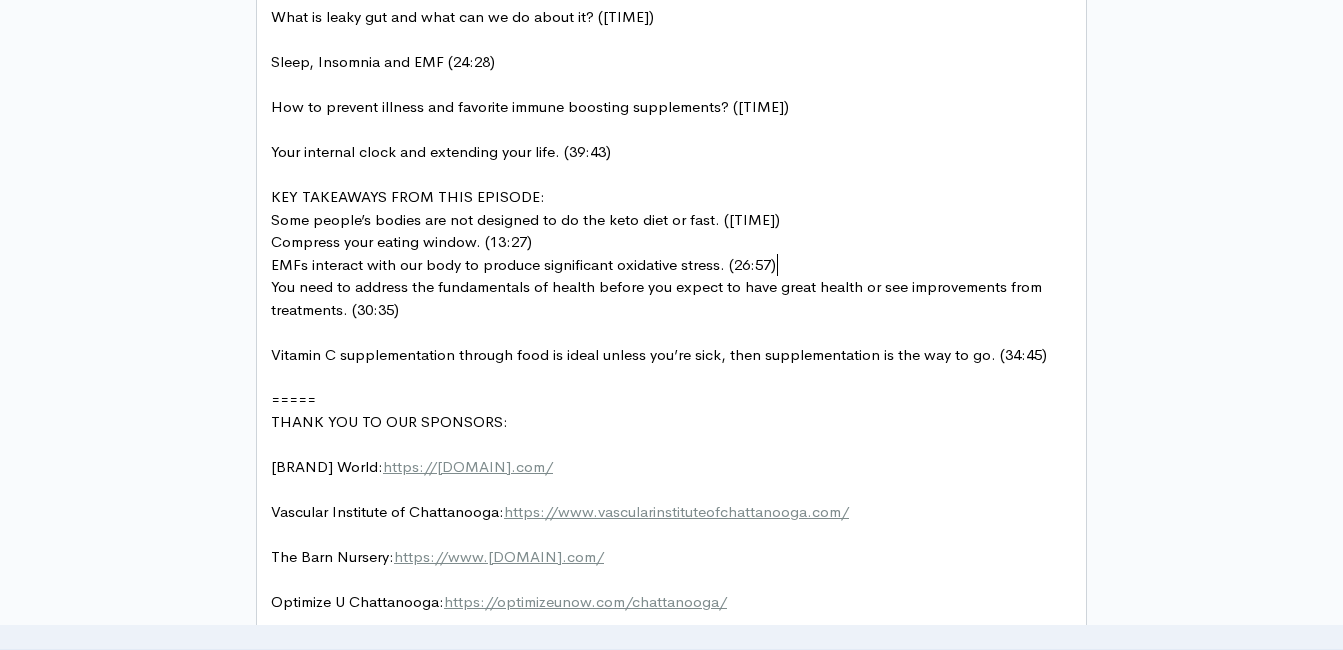 click on "​" at bounding box center [679, 332] 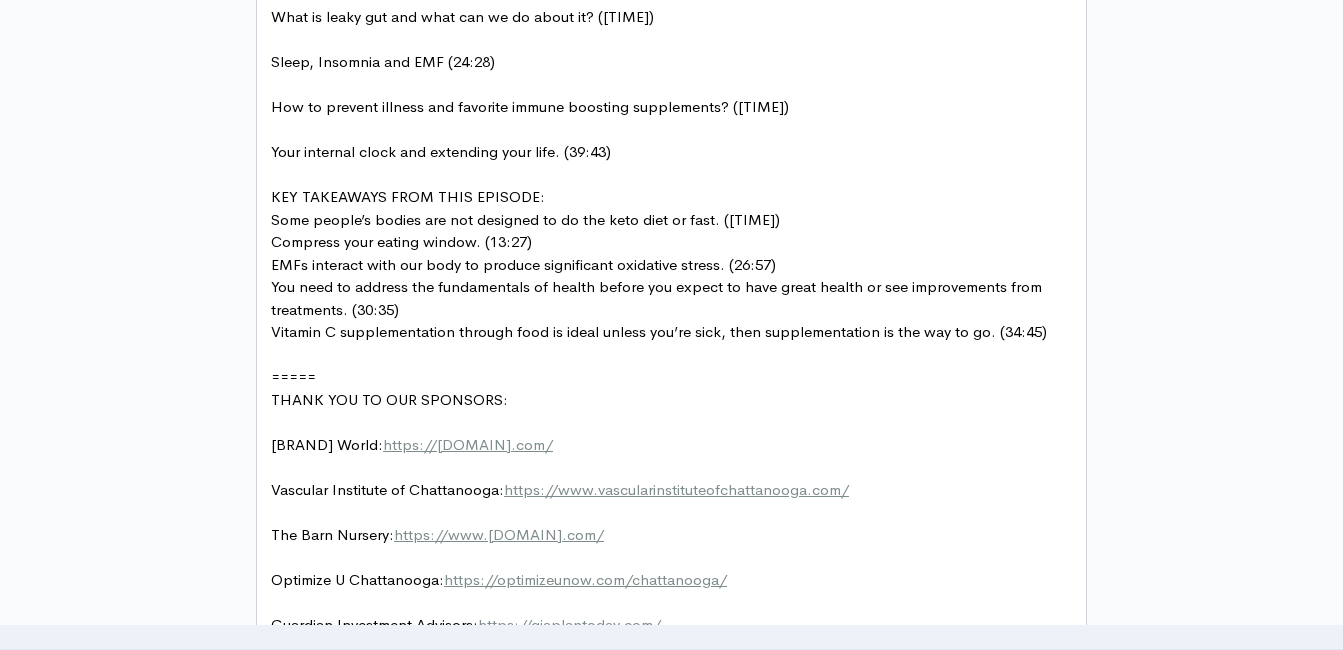 click on "​" at bounding box center (679, 130) 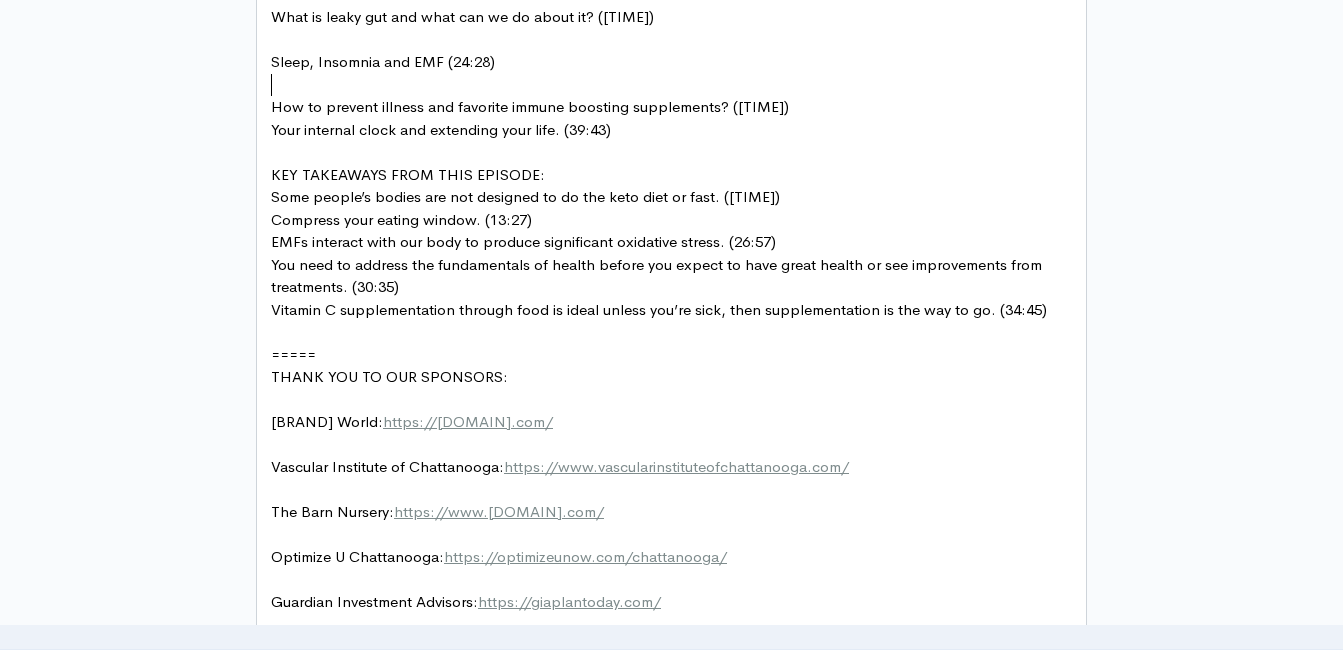 click on "​" at bounding box center [679, 85] 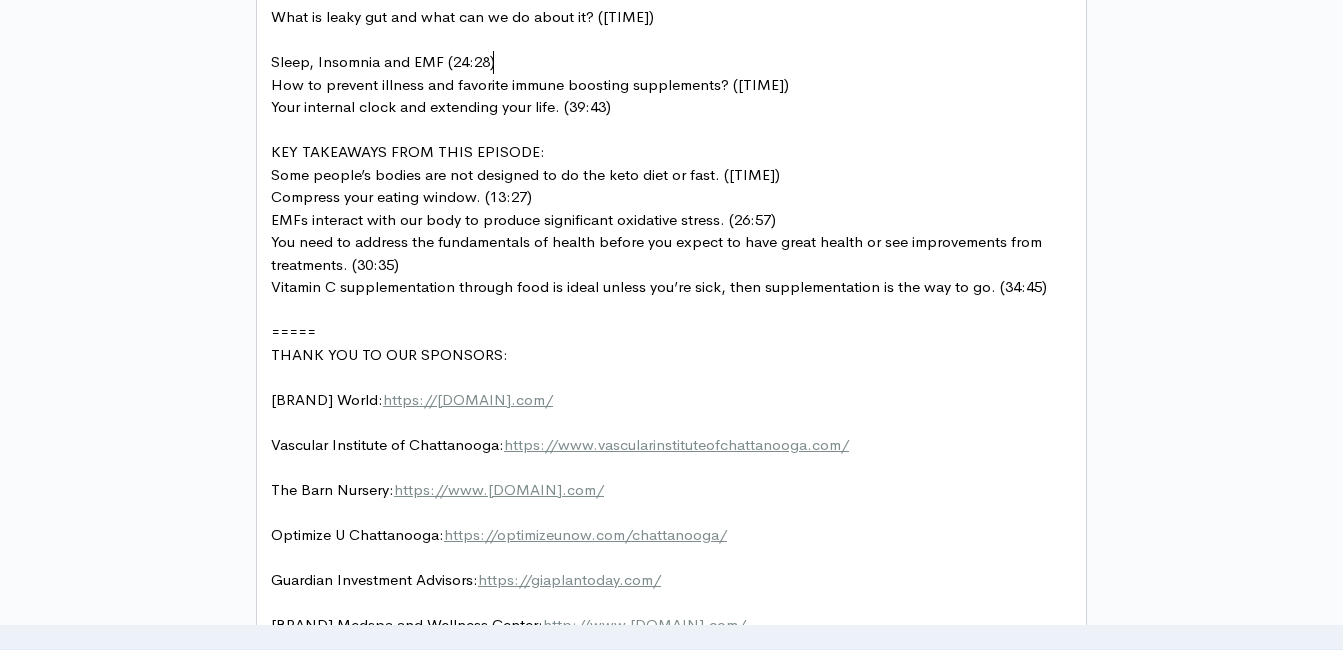 click on "​" at bounding box center (679, 40) 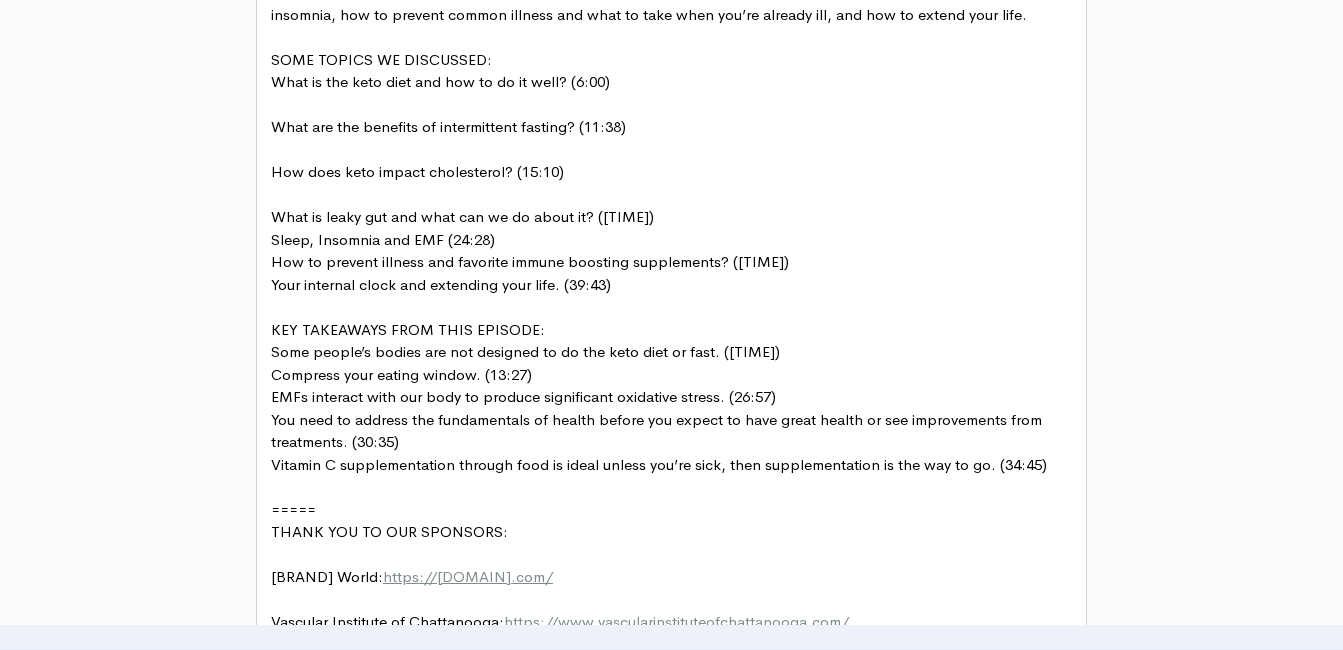 click on "​" at bounding box center [679, 195] 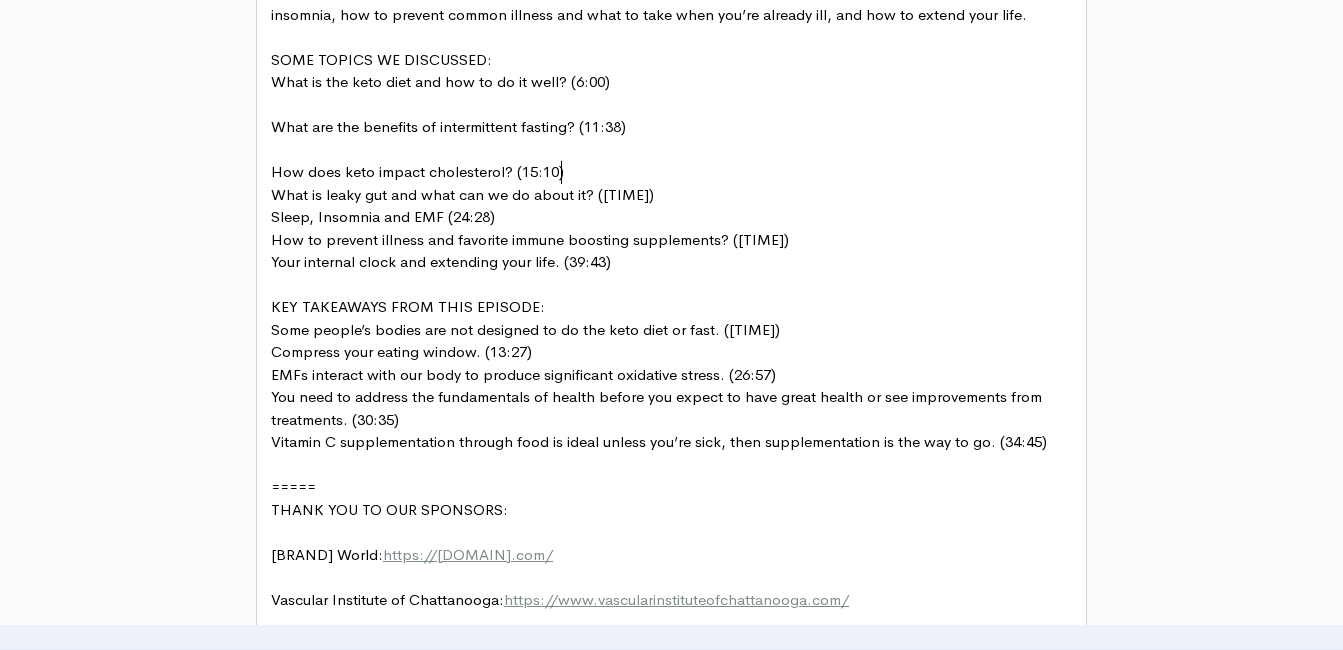 click on "​" at bounding box center [679, 150] 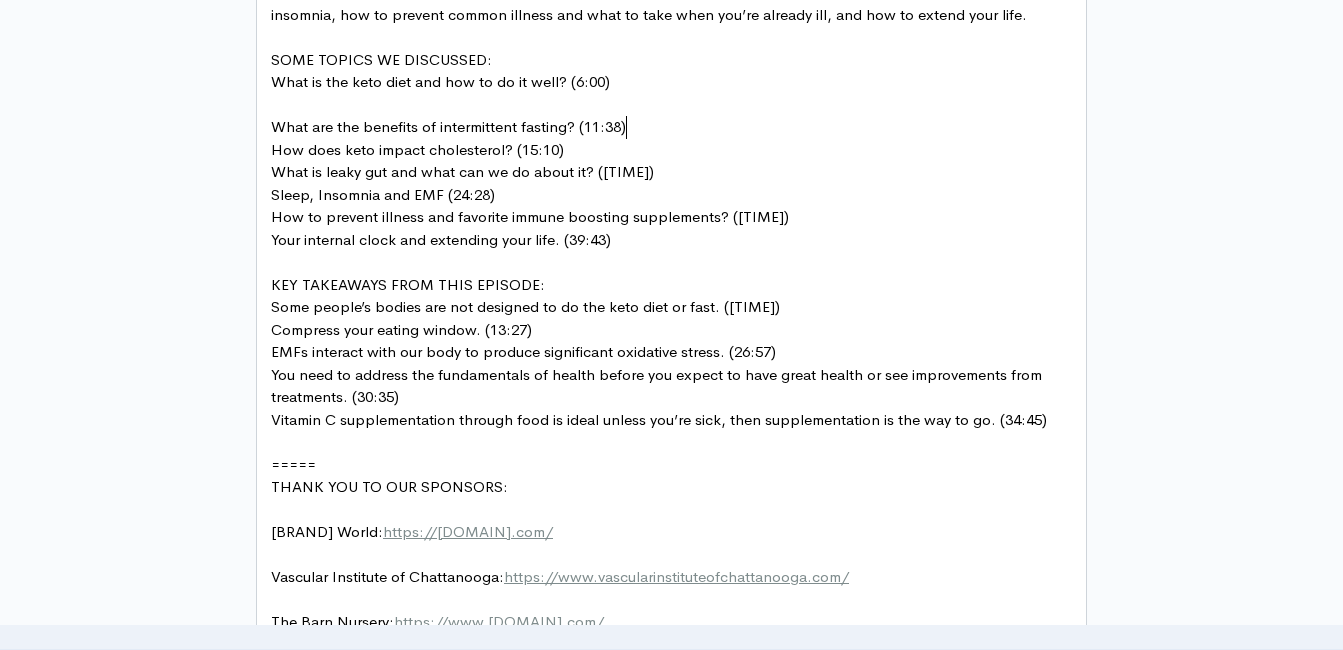 click on "​" at bounding box center [679, 105] 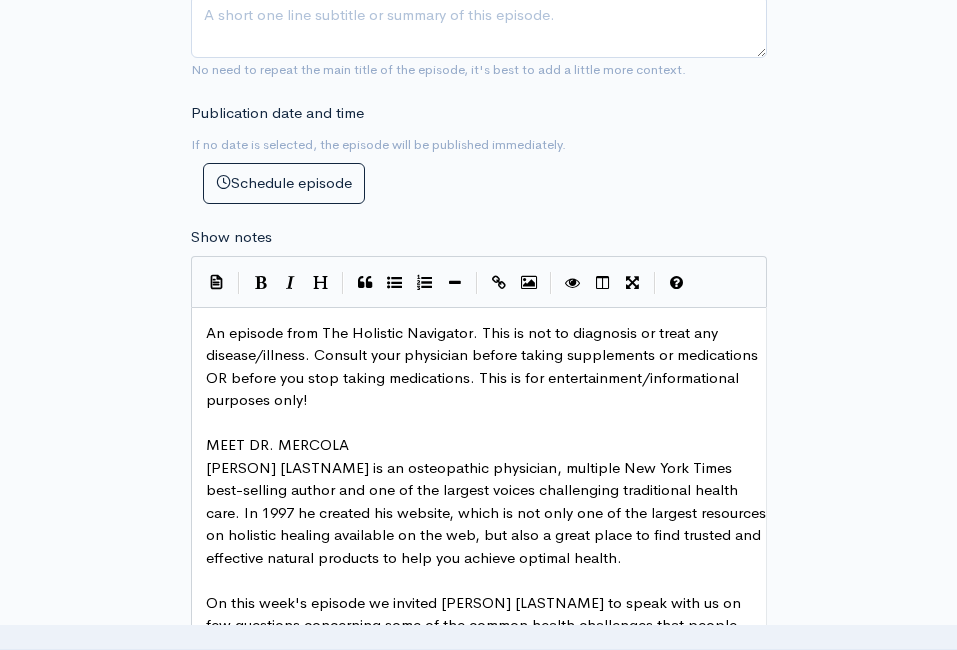 scroll, scrollTop: 659, scrollLeft: 0, axis: vertical 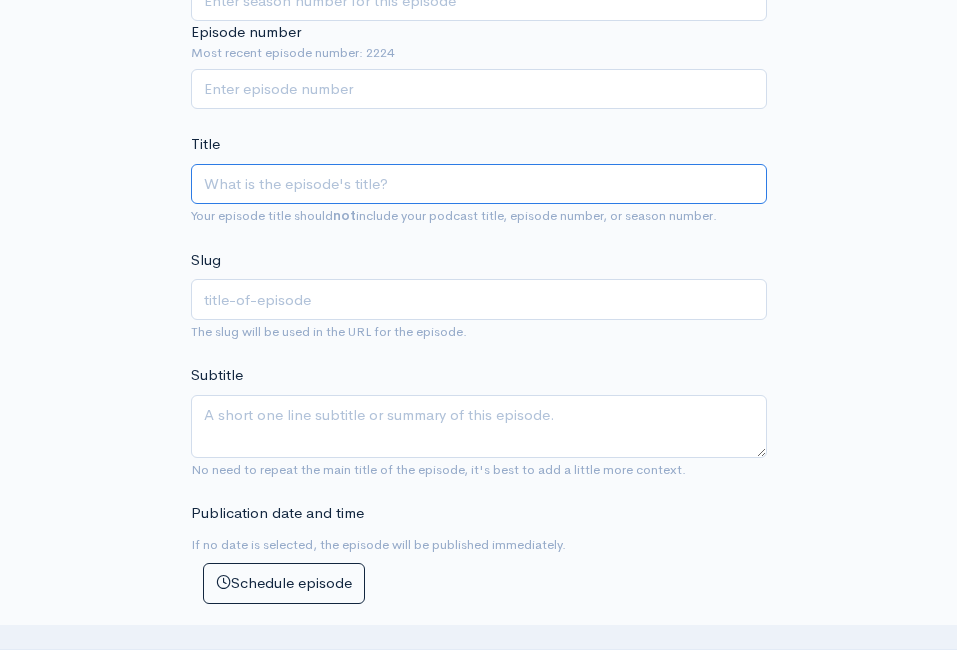 paste on "Five Questions With Dr. [LAST_NAME]" 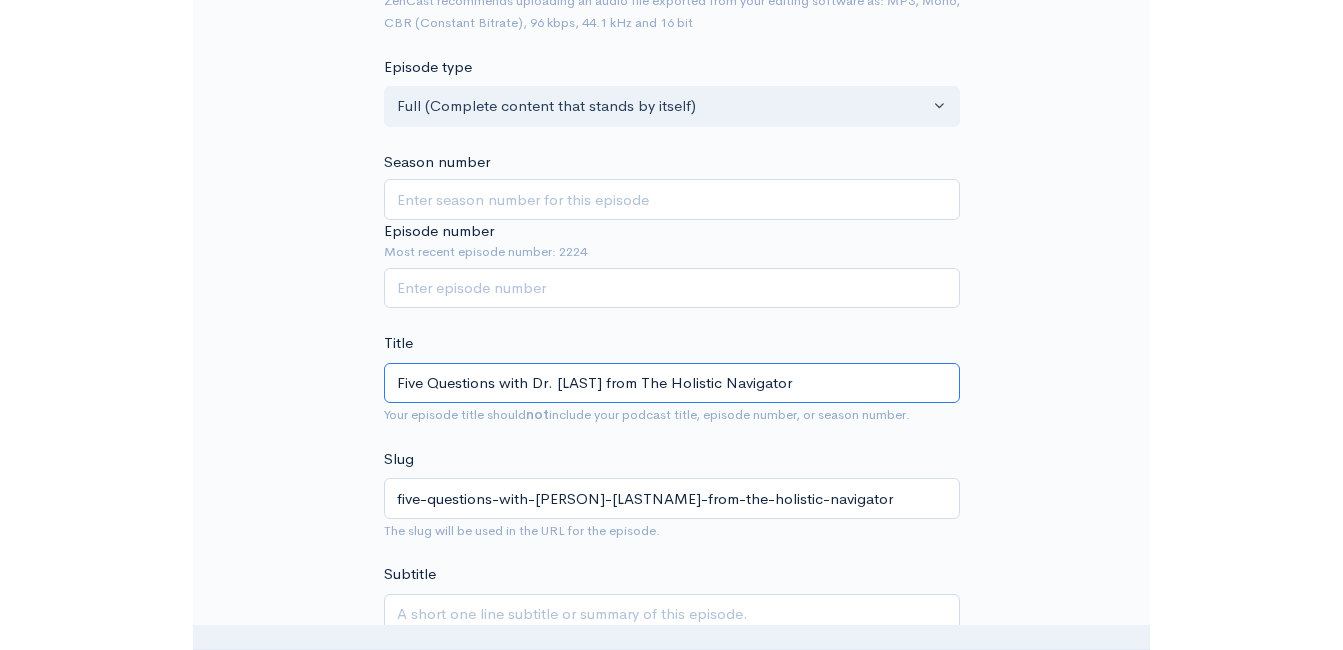 scroll, scrollTop: 459, scrollLeft: 0, axis: vertical 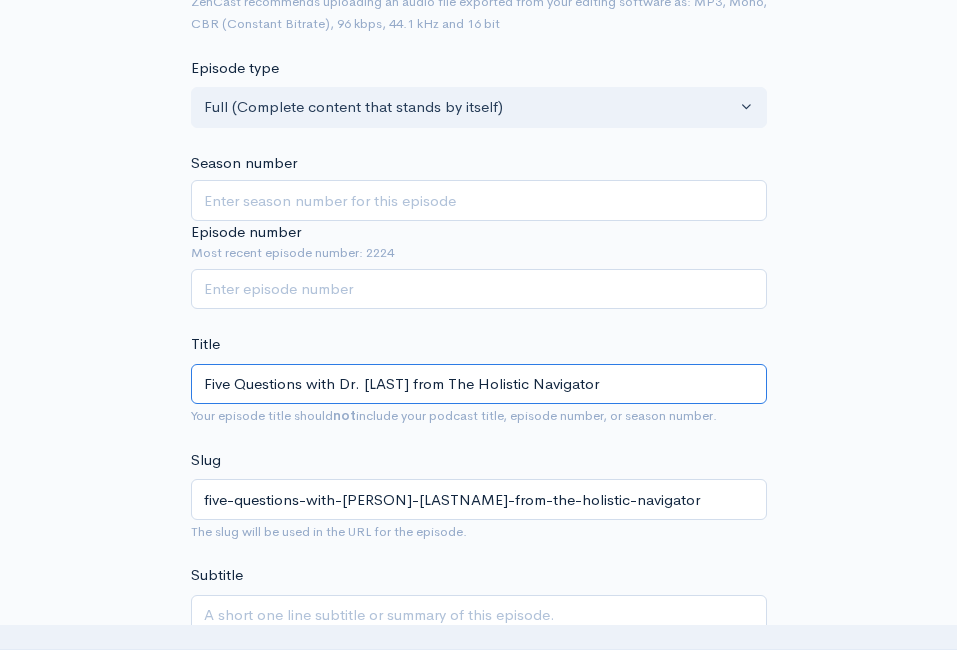 type on "Five Questions with Dr. [LAST] from The Holistic Navigator" 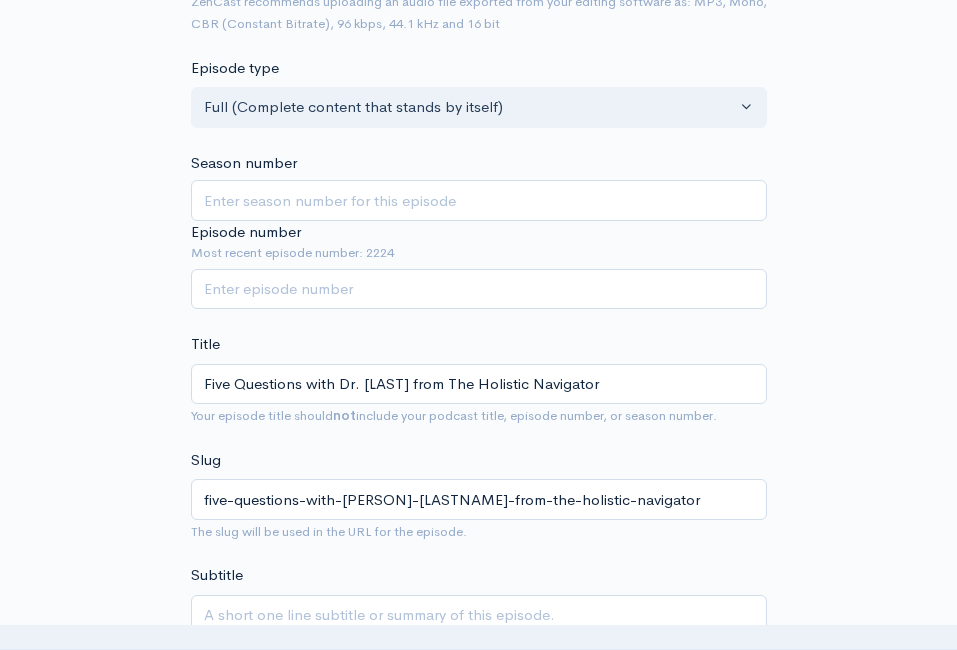 click on "Most recent episode number: 2224" at bounding box center [479, 253] 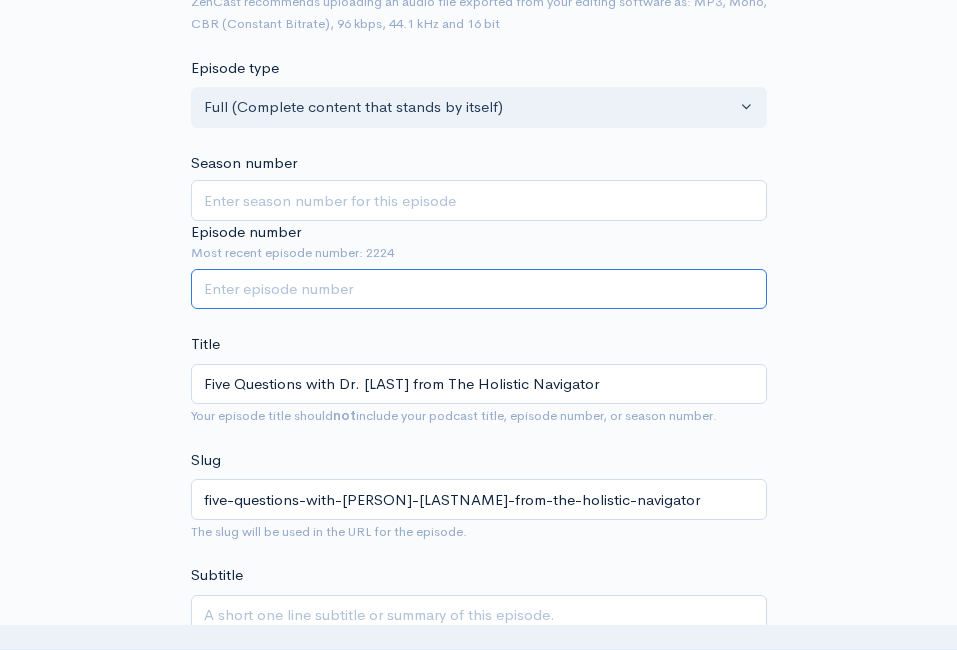 click on "Episode number" at bounding box center [479, 289] 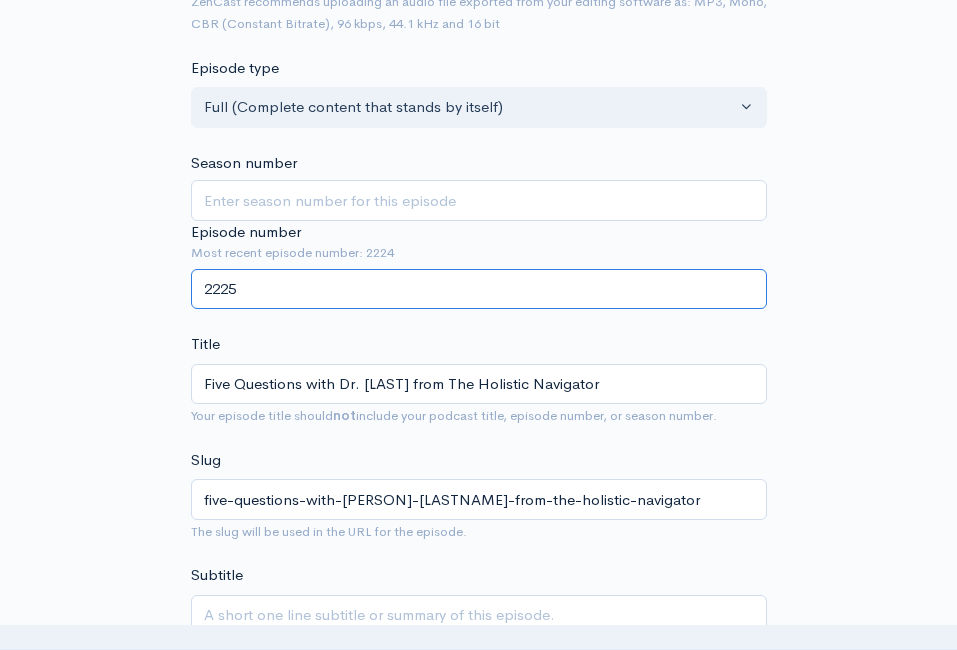 type on "2225" 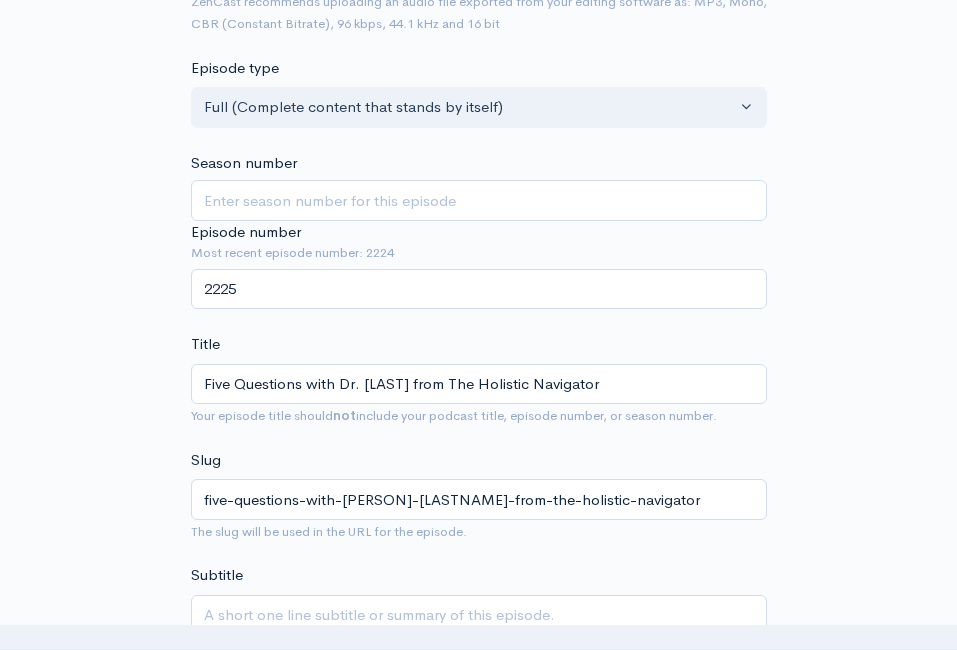 click on "New episode
Create a new episode
Back to episodes
Audio file       Choose file     THN+EP_21+Dr.+[LAST_NAME]+FINAL+with+NW+AD.mp3                 100   Complete   ZenCast recommends uploading an audio file exported from your editing
software as: MP3, Mono, CBR (Constant Bitrate), 96 kbps, 44.1 kHz and 16 bit   Episode type   Full (Complete content that stands by itself) Trailer (a short, promotional piece of content that represents a preview for a show) Bonus (extra content for a show (for example, behind the scenes information or interviews with the cast) Full (Complete content that stands by itself)     Season number     Episode number   Most recent episode number: 2224   2225   Title   Five Questions with Dr. [LAST_NAME] from The Holistic Navigator   Your episode title should  not  include your podcast
title, episode number, or season number.   Slug         Subtitle             ×" at bounding box center [478, 1232] 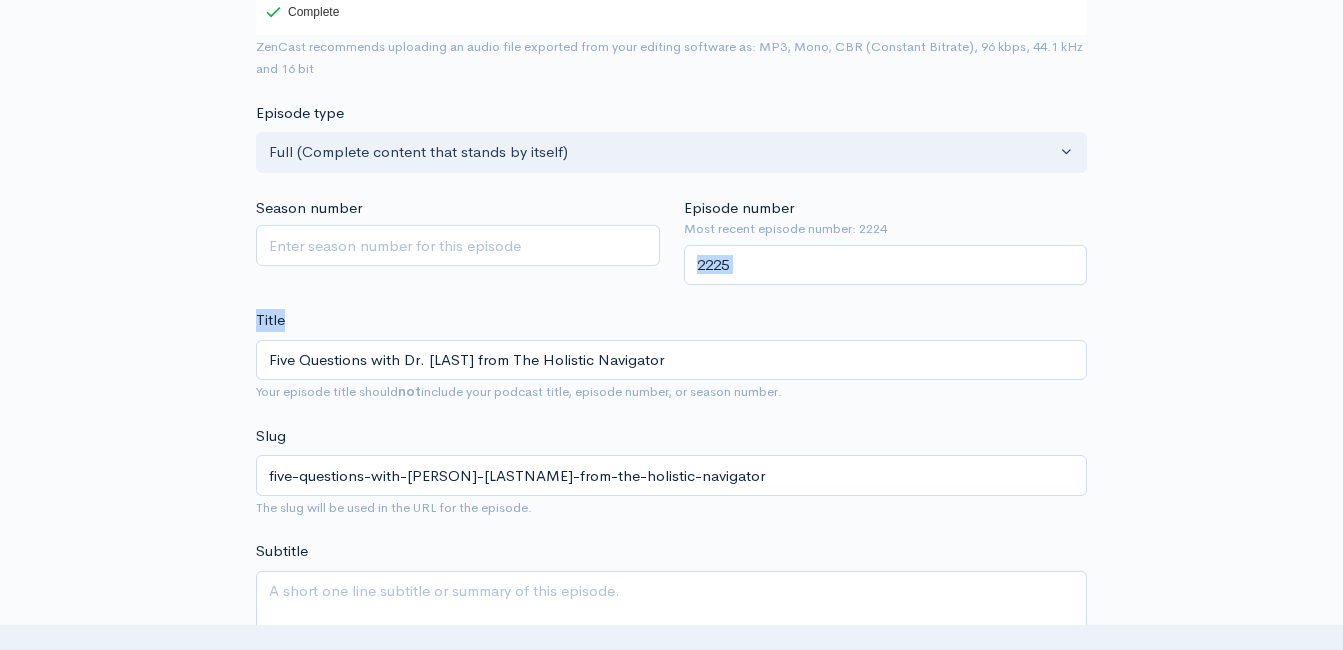 scroll, scrollTop: 359, scrollLeft: 0, axis: vertical 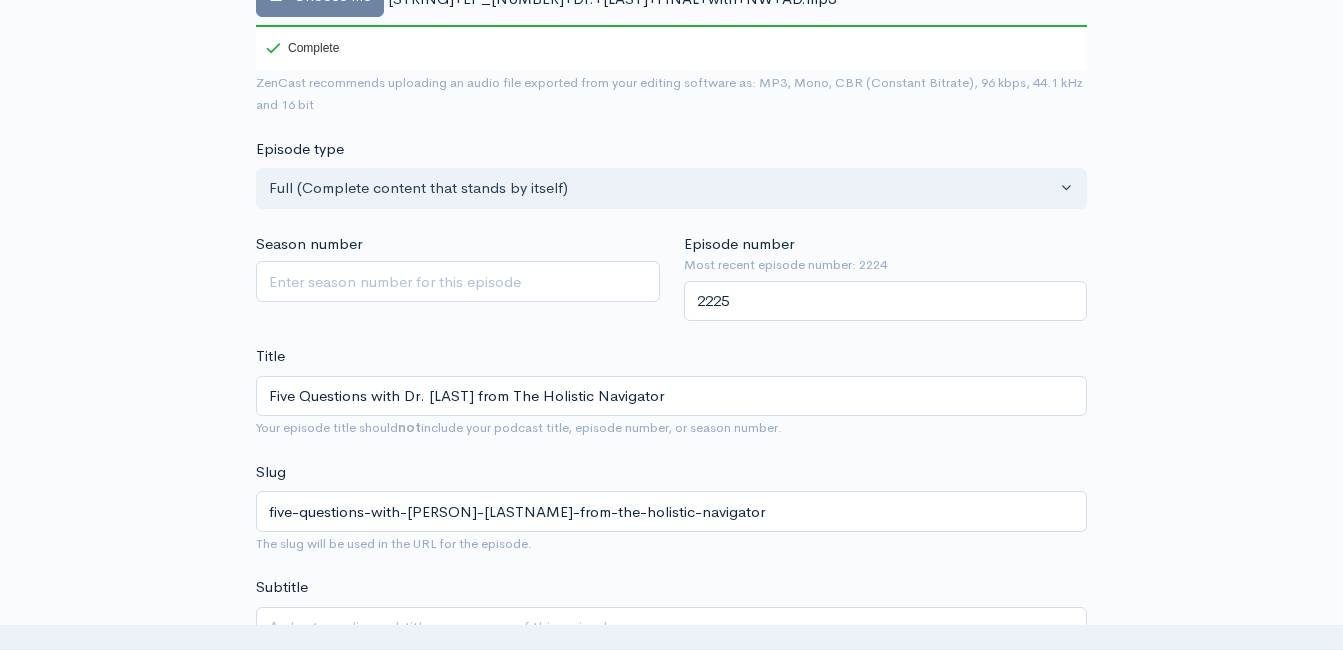click on "New episode
Create a new episode
Back to episodes
Audio file       Choose file     THN+EP_21+Dr.+[LAST_NAME]+FINAL+with+NW+AD.mp3                 100   Complete   ZenCast recommends uploading an audio file exported from your editing
software as: MP3, Mono, CBR (Constant Bitrate), 96 kbps, 44.1 kHz and 16 bit   Episode type   Full (Complete content that stands by itself) Trailer (a short, promotional piece of content that represents a preview for a show) Bonus (extra content for a show (for example, behind the scenes information or interviews with the cast) Full (Complete content that stands by itself)     Season number     Episode number   Most recent episode number: 2224   2225   Title   Five Questions with Dr. [LAST_NAME] from The Holistic Navigator   Your episode title should  not  include your podcast
title, episode number, or season number.   Slug         Subtitle             ×" at bounding box center [671, 1186] 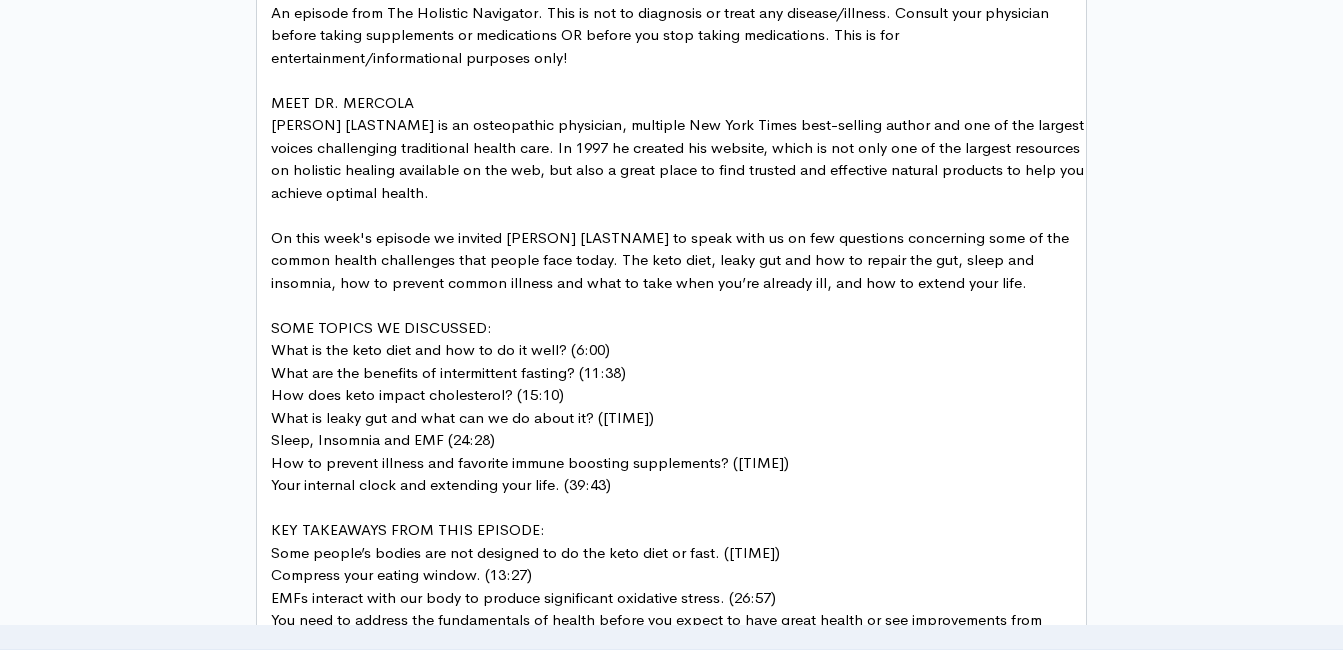 scroll, scrollTop: 1259, scrollLeft: 0, axis: vertical 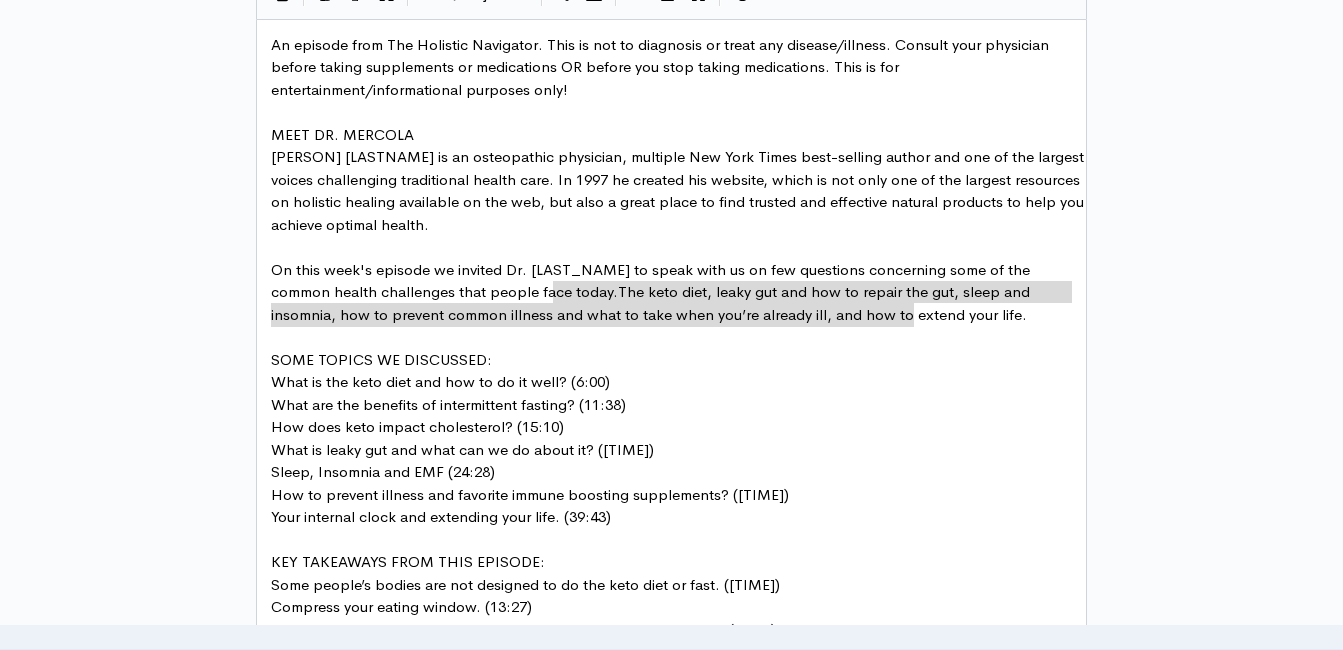 drag, startPoint x: 926, startPoint y: 315, endPoint x: 551, endPoint y: 298, distance: 375.38513 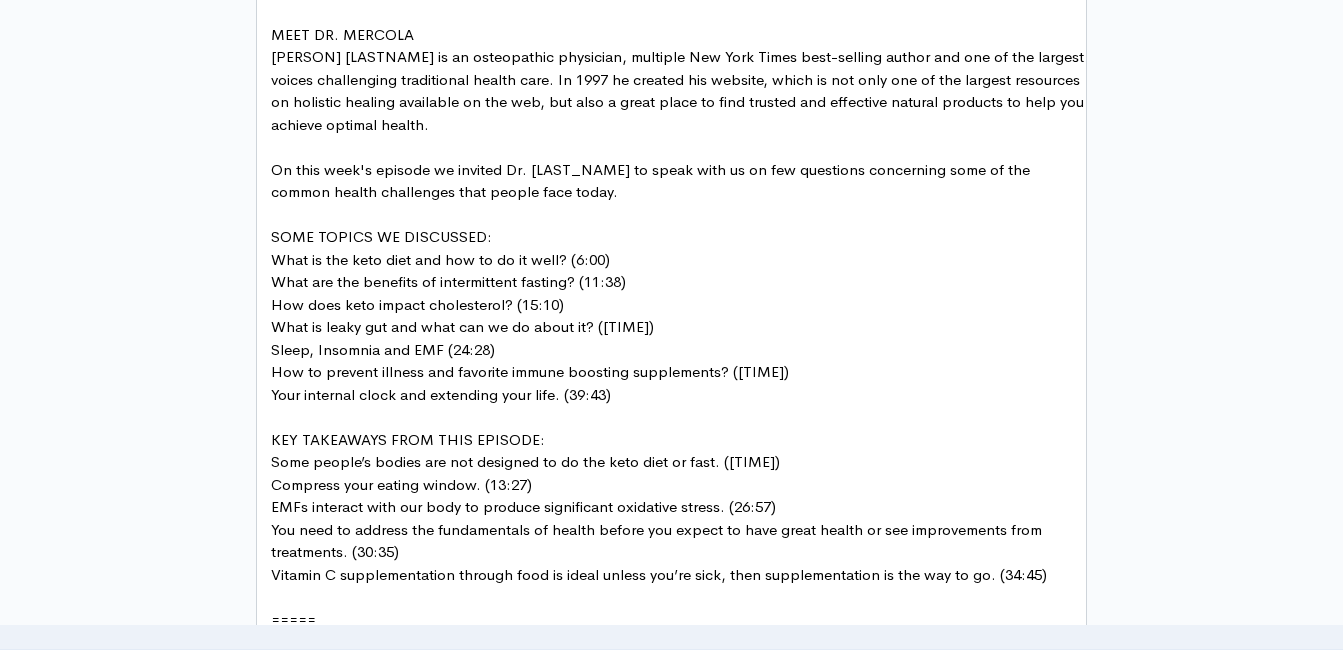 scroll, scrollTop: 1259, scrollLeft: 0, axis: vertical 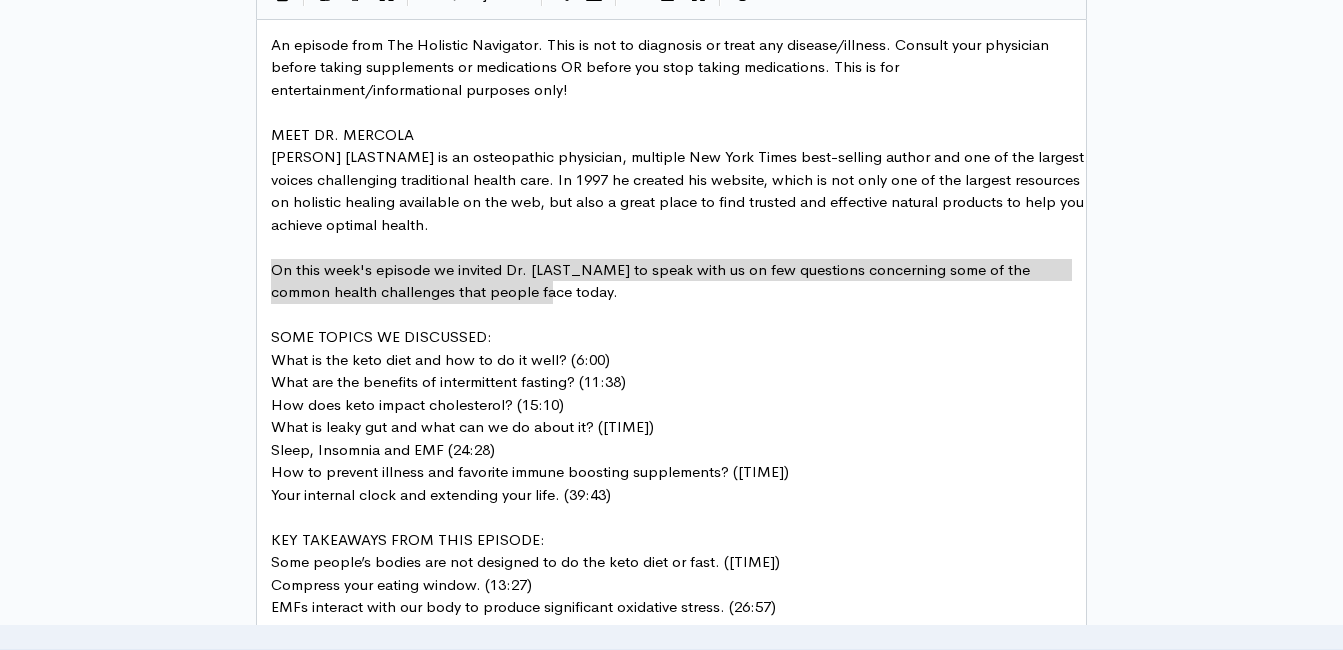 drag, startPoint x: 620, startPoint y: 302, endPoint x: 250, endPoint y: 271, distance: 371.2964 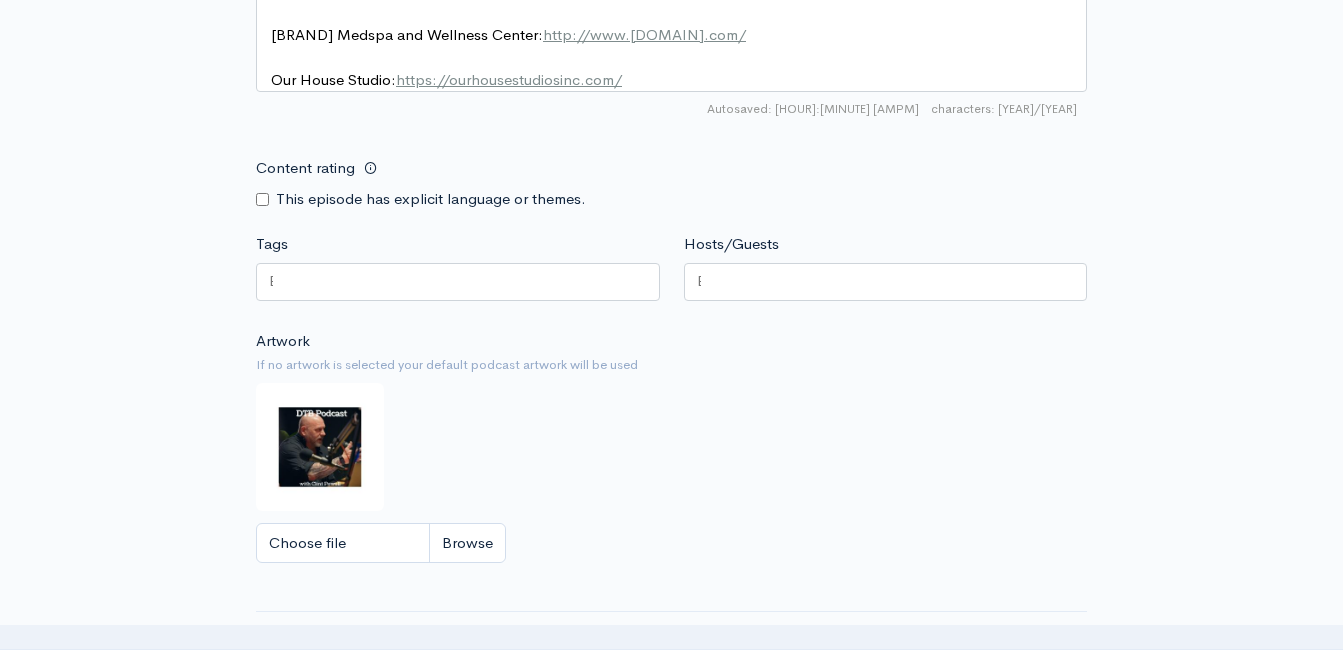 scroll, scrollTop: 2459, scrollLeft: 0, axis: vertical 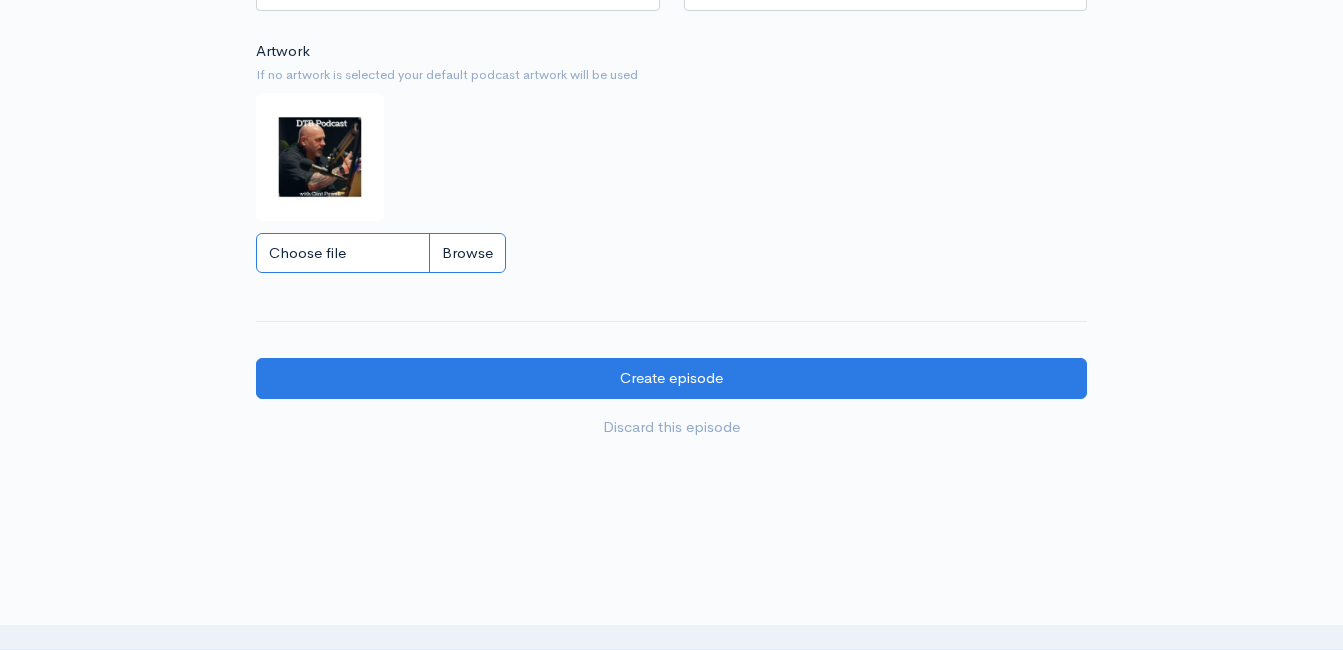 click on "Choose file" at bounding box center (381, 253) 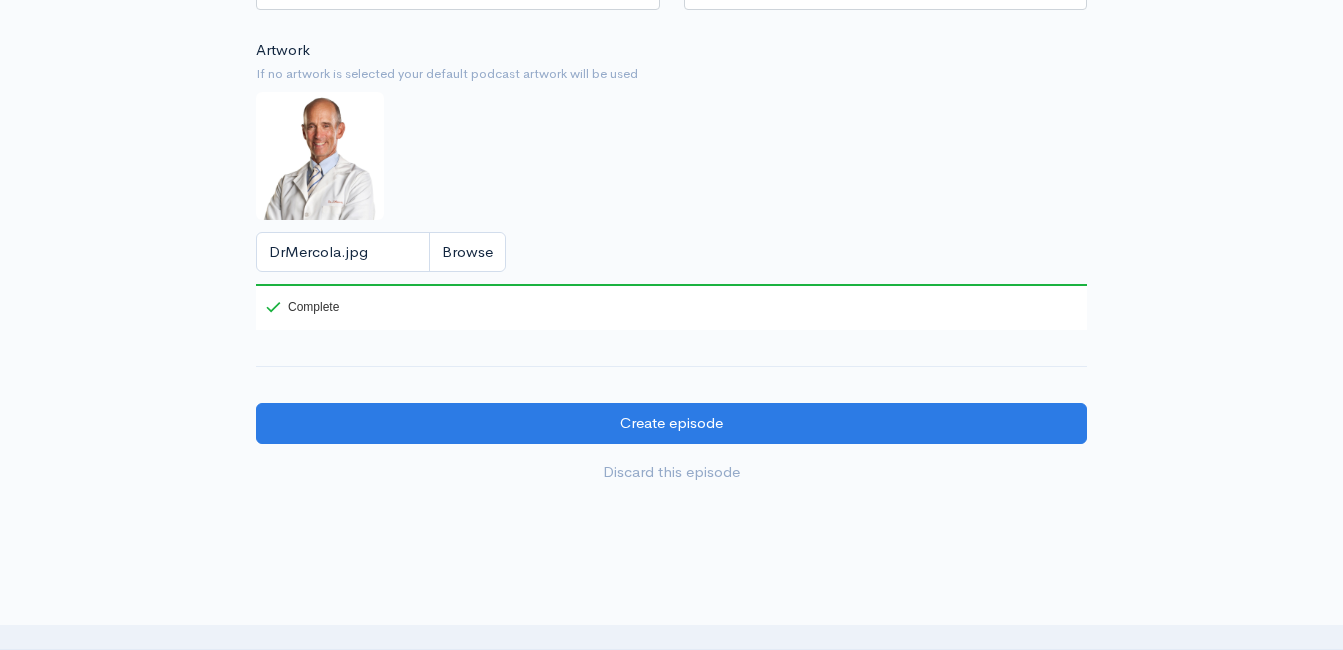 scroll, scrollTop: 2601, scrollLeft: 0, axis: vertical 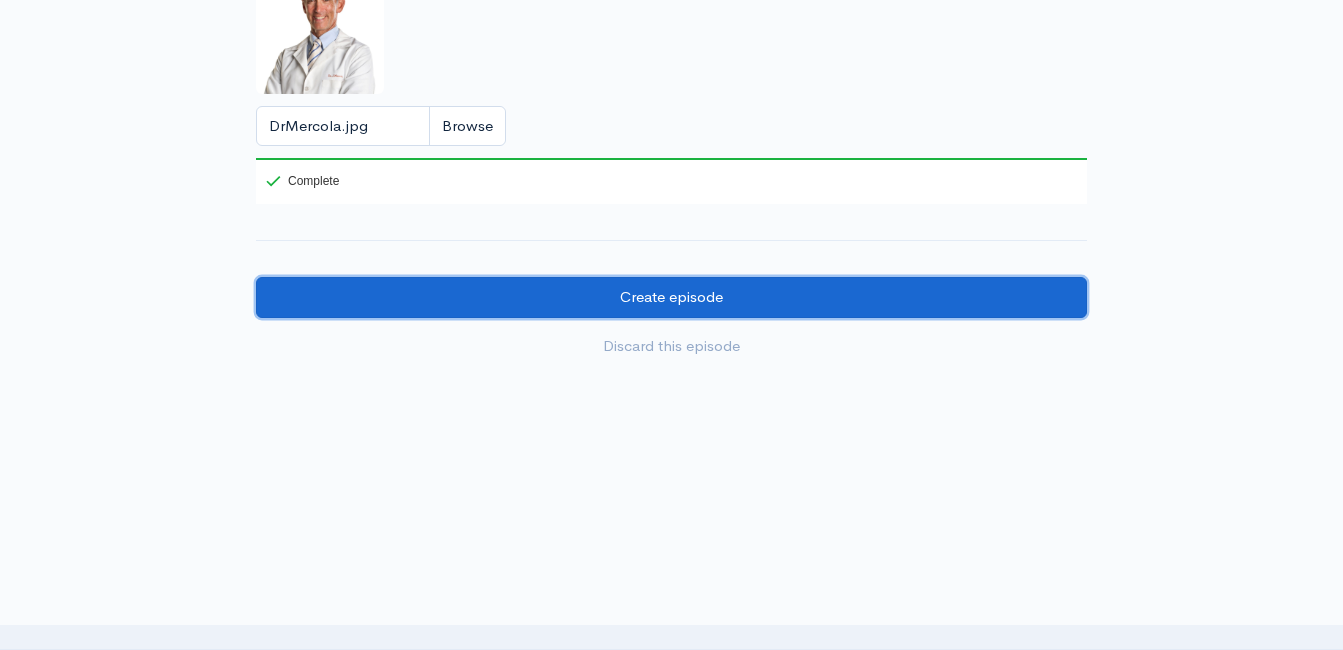 click on "Create episode" at bounding box center [671, 297] 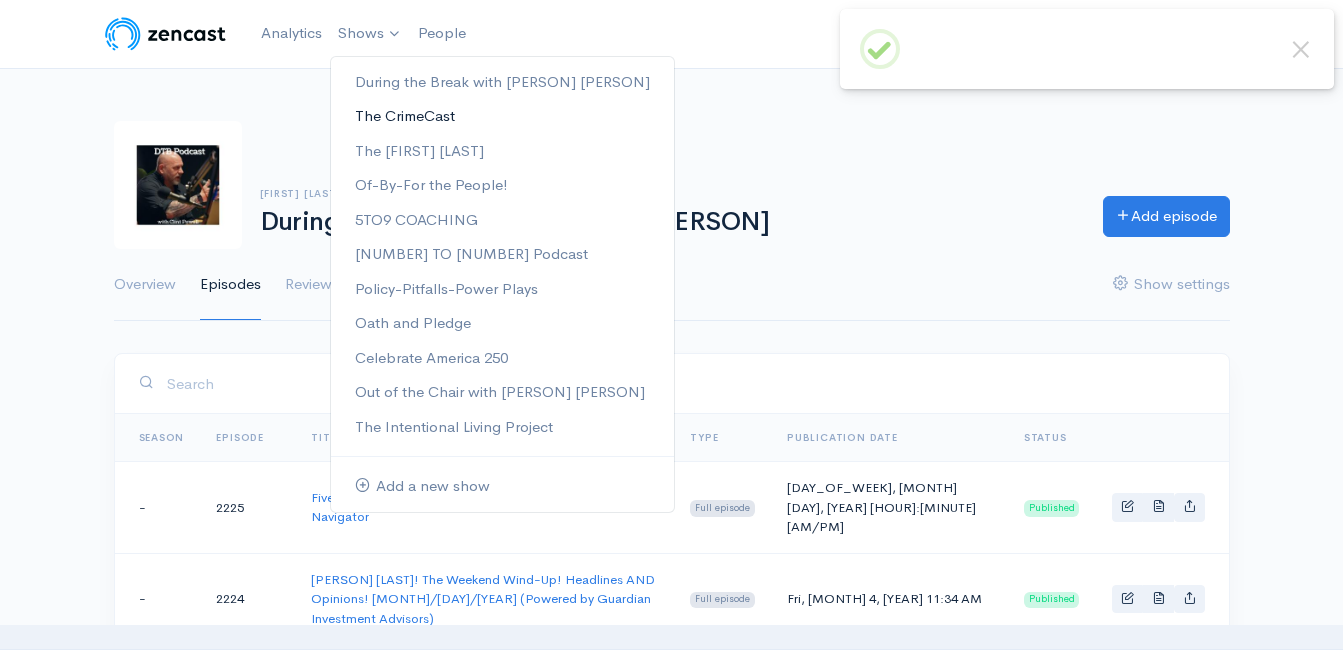 scroll, scrollTop: 0, scrollLeft: 0, axis: both 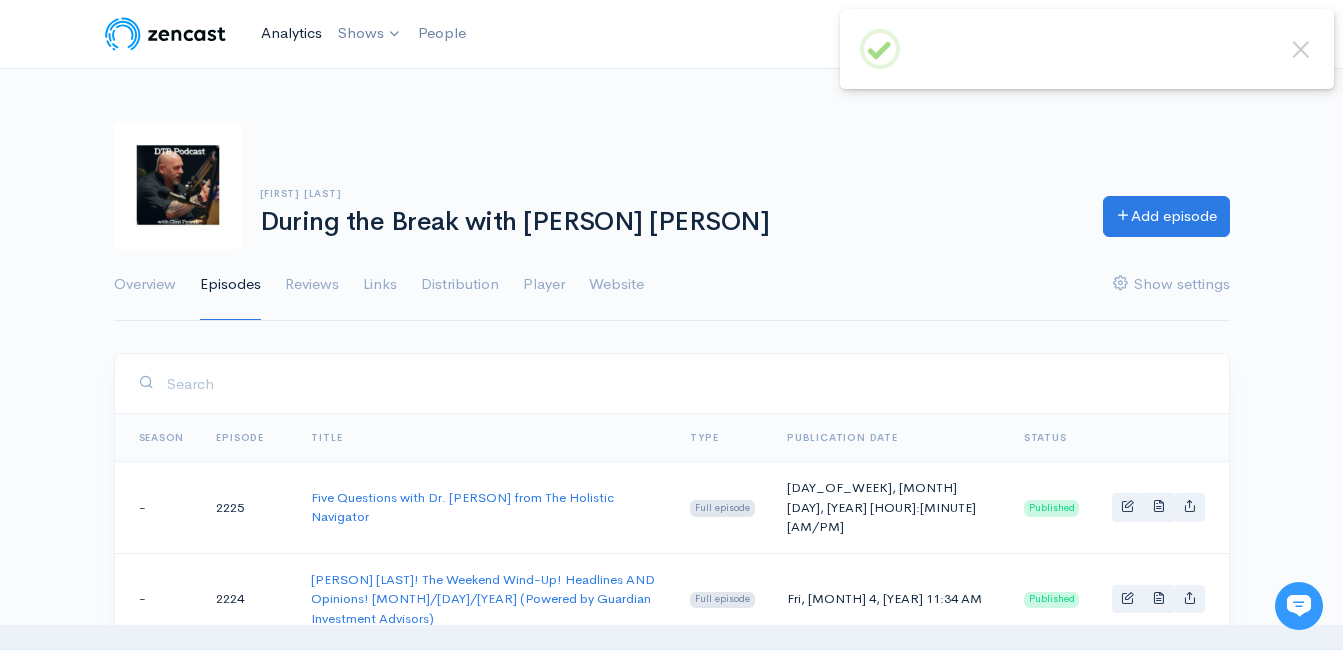 click on "Analytics" at bounding box center [291, 33] 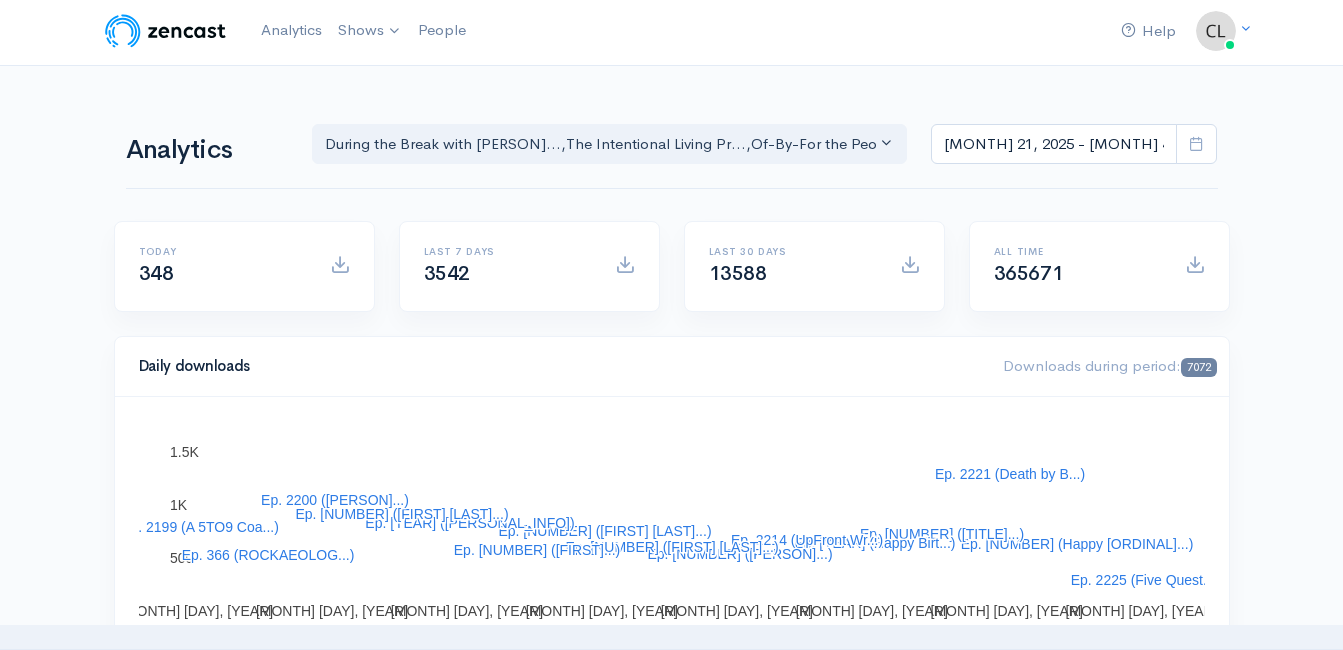 scroll, scrollTop: 0, scrollLeft: 0, axis: both 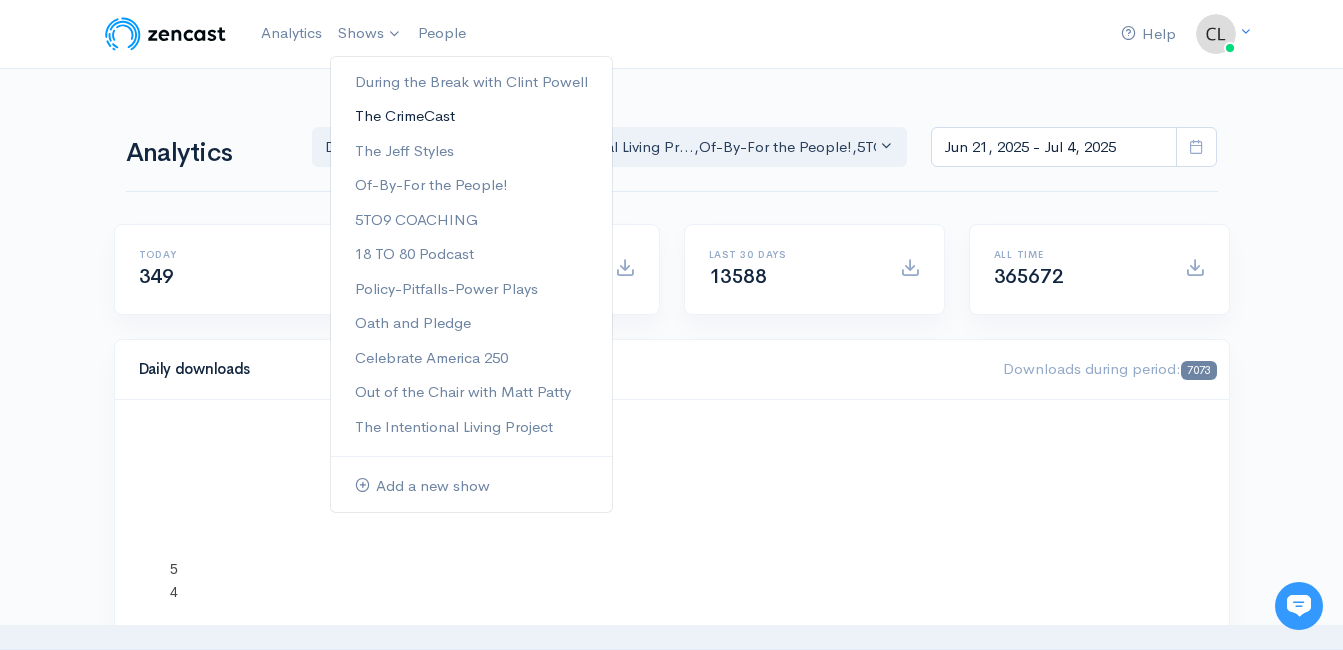 click on "The CrimeCast" at bounding box center (471, 116) 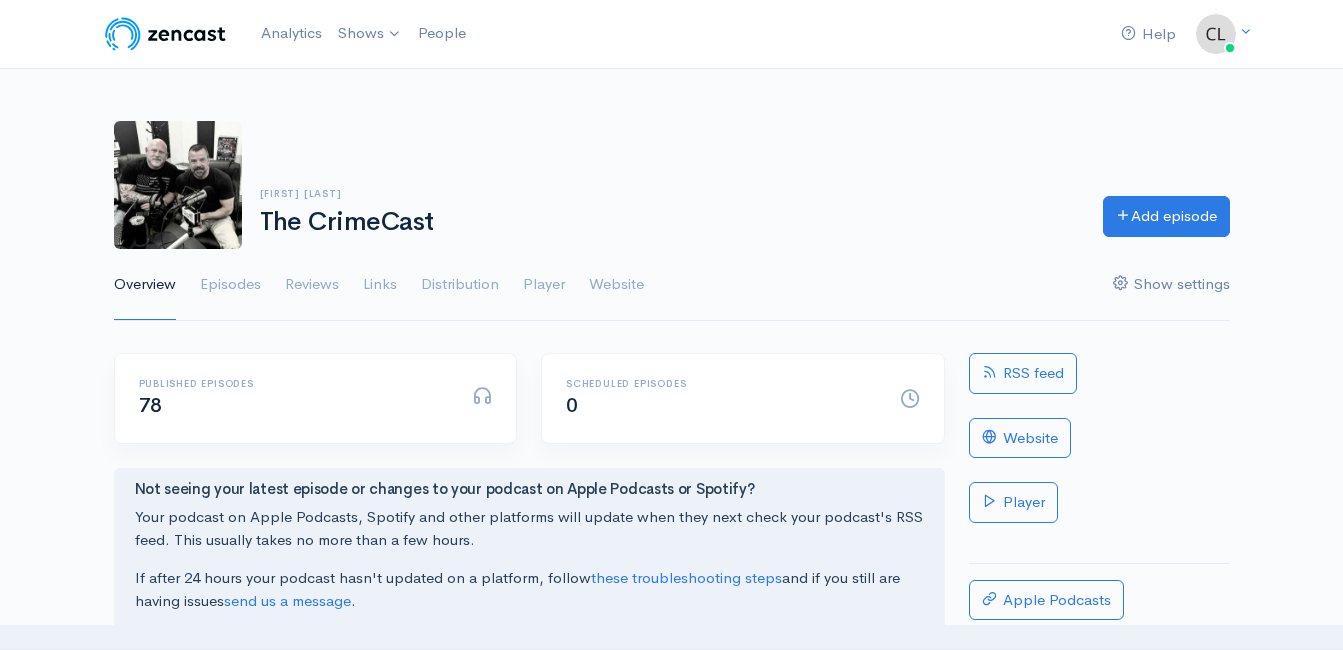 scroll, scrollTop: 0, scrollLeft: 0, axis: both 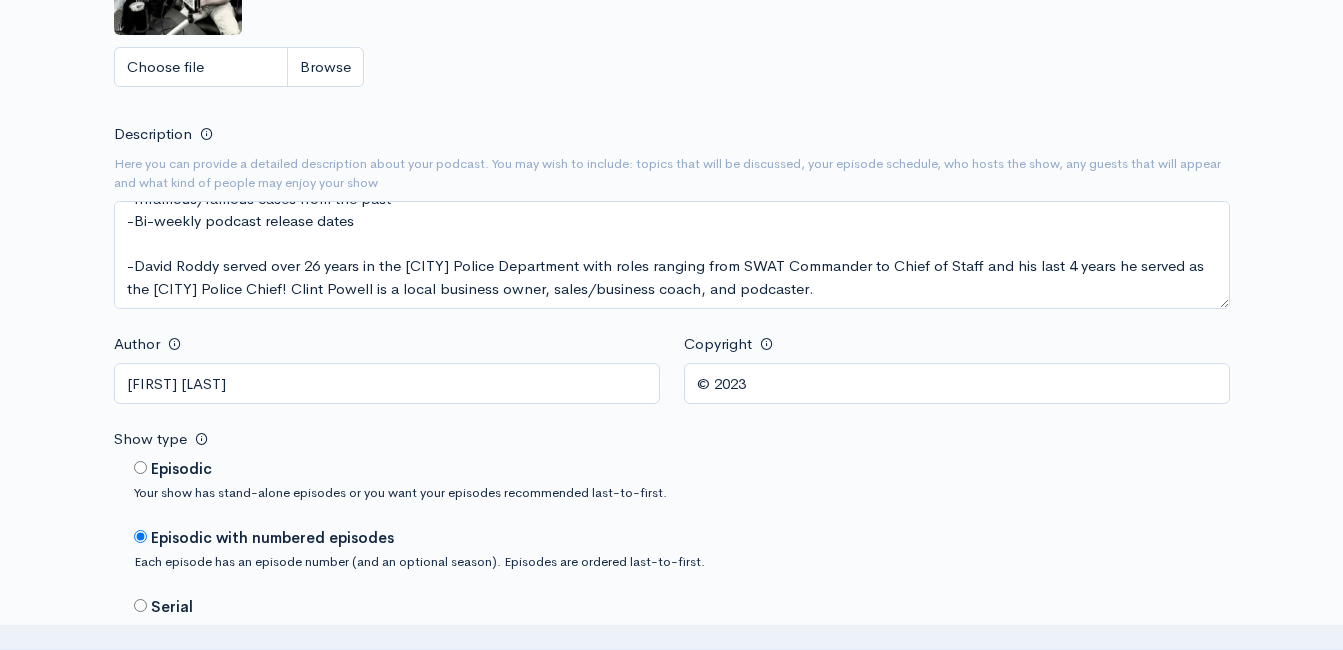 click on "Analytics
Shows
During the Break with [FIRST] [LAST]
The CrimeCast
The Jeff Styles
Of-By-For the People!
5TO9 COACHING
18 TO 80 Podcast
Policy-Pitfalls-Power Plays
Oath and Pledge
Celebrate America 250
Out of the Chair with [FIRST] [LAST]
The Intentional Living Project" at bounding box center (671, 935) 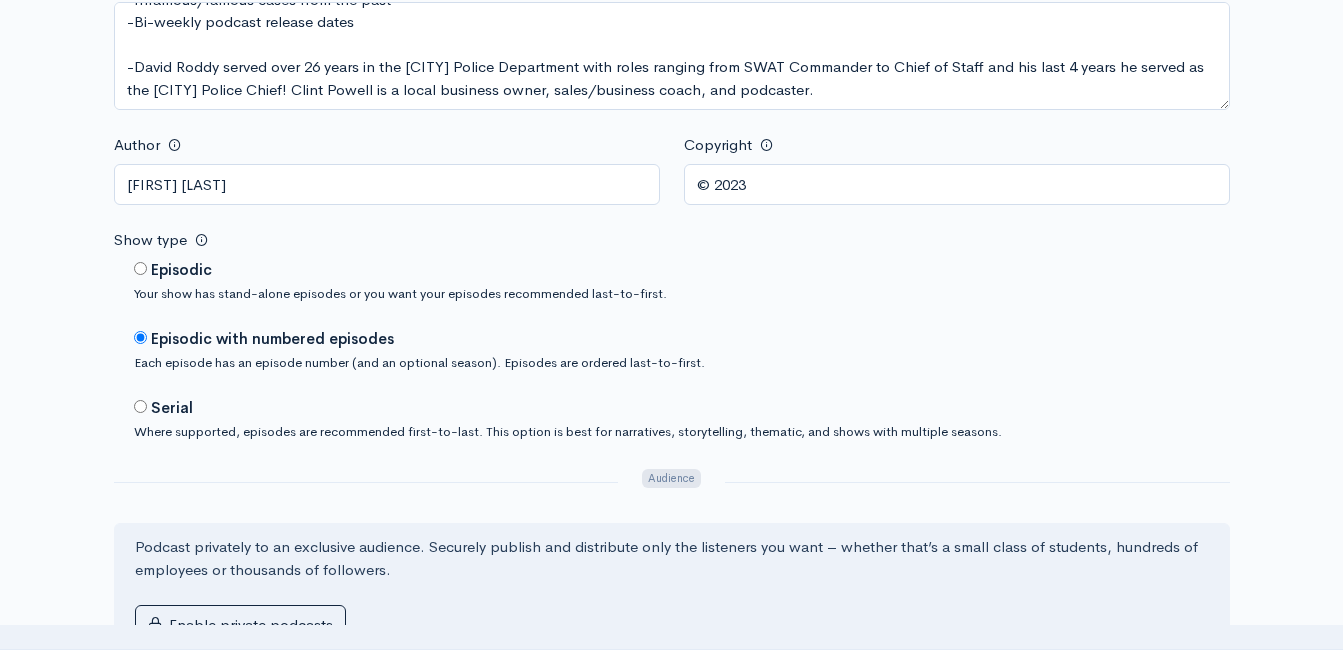 scroll, scrollTop: 900, scrollLeft: 0, axis: vertical 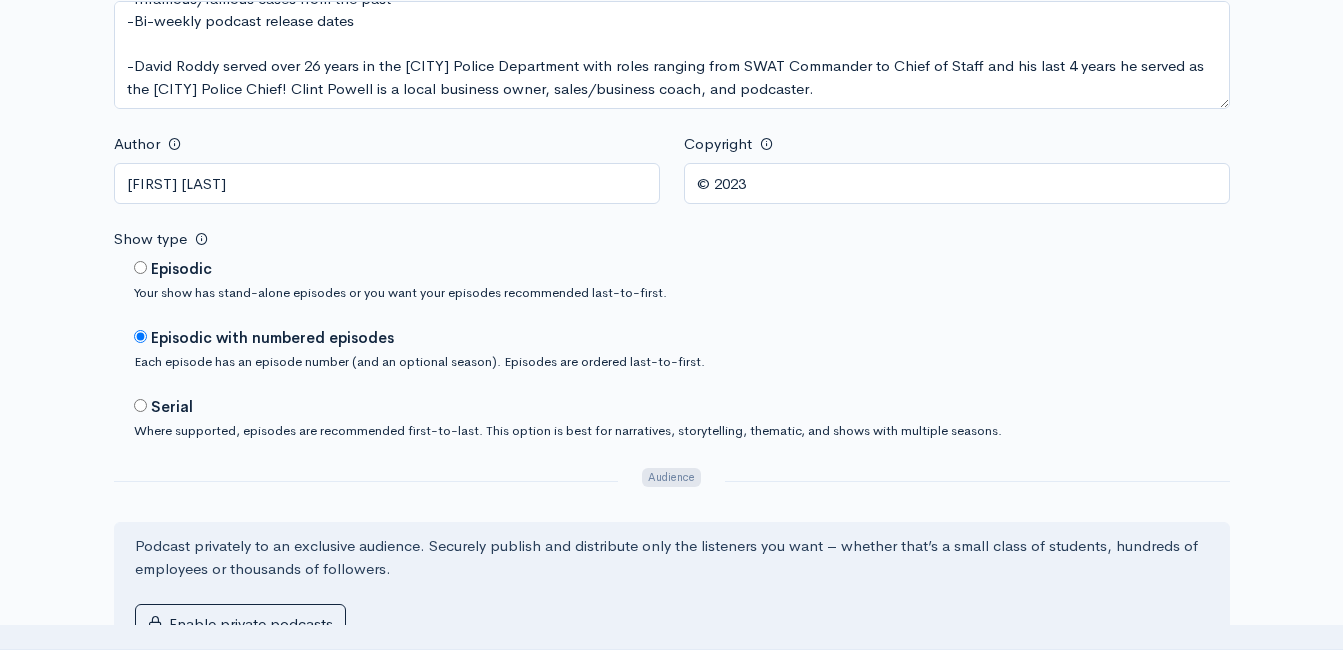 click at bounding box center [140, 267] 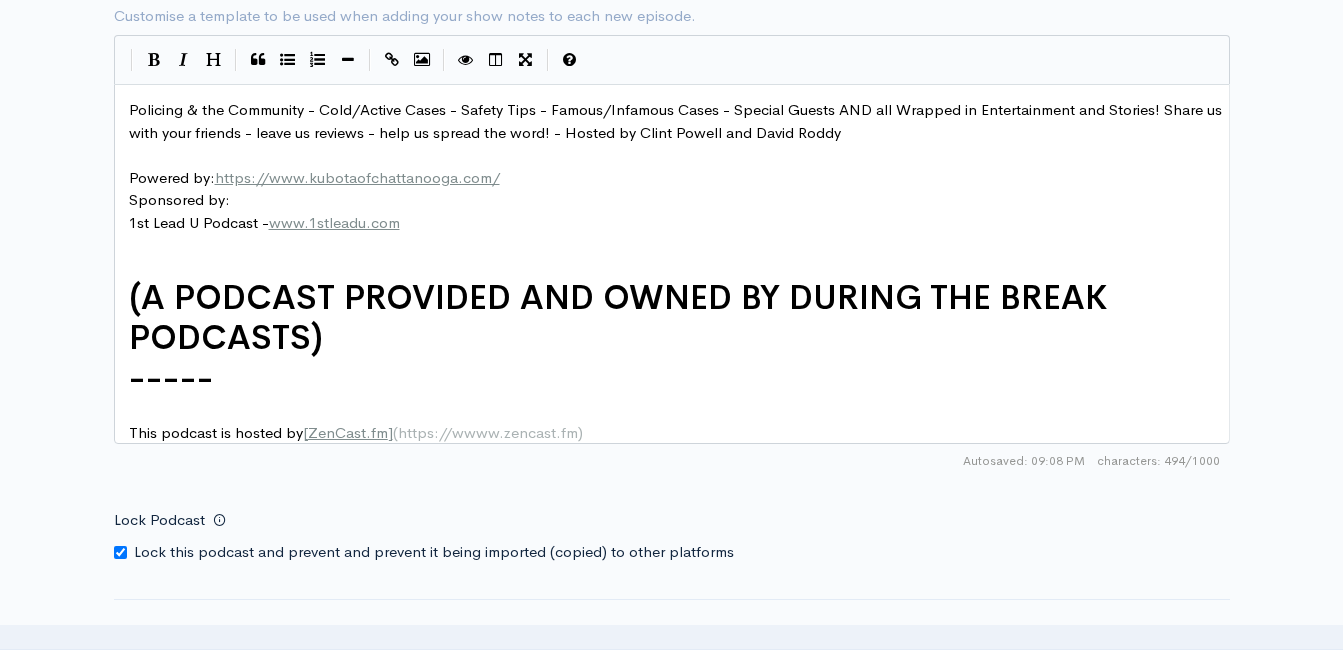 scroll, scrollTop: 2436, scrollLeft: 0, axis: vertical 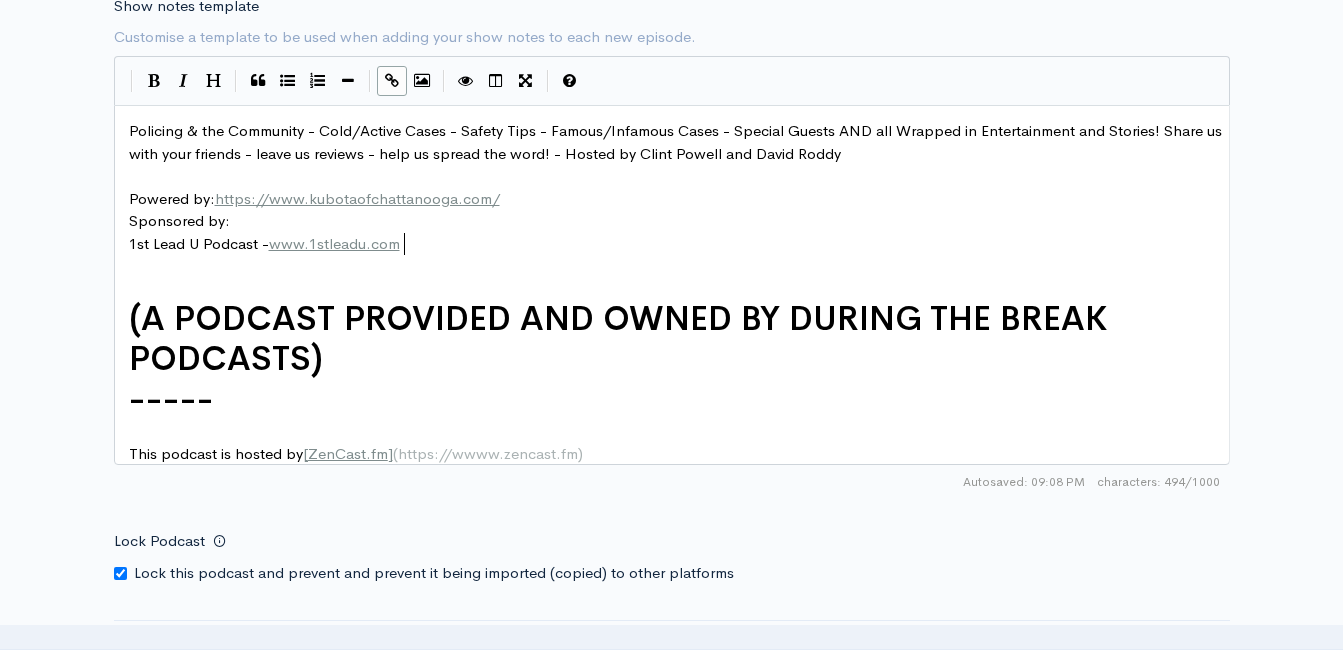 click on "1st Lead U Podcast -  www.1stleadu.com" at bounding box center (679, 244) 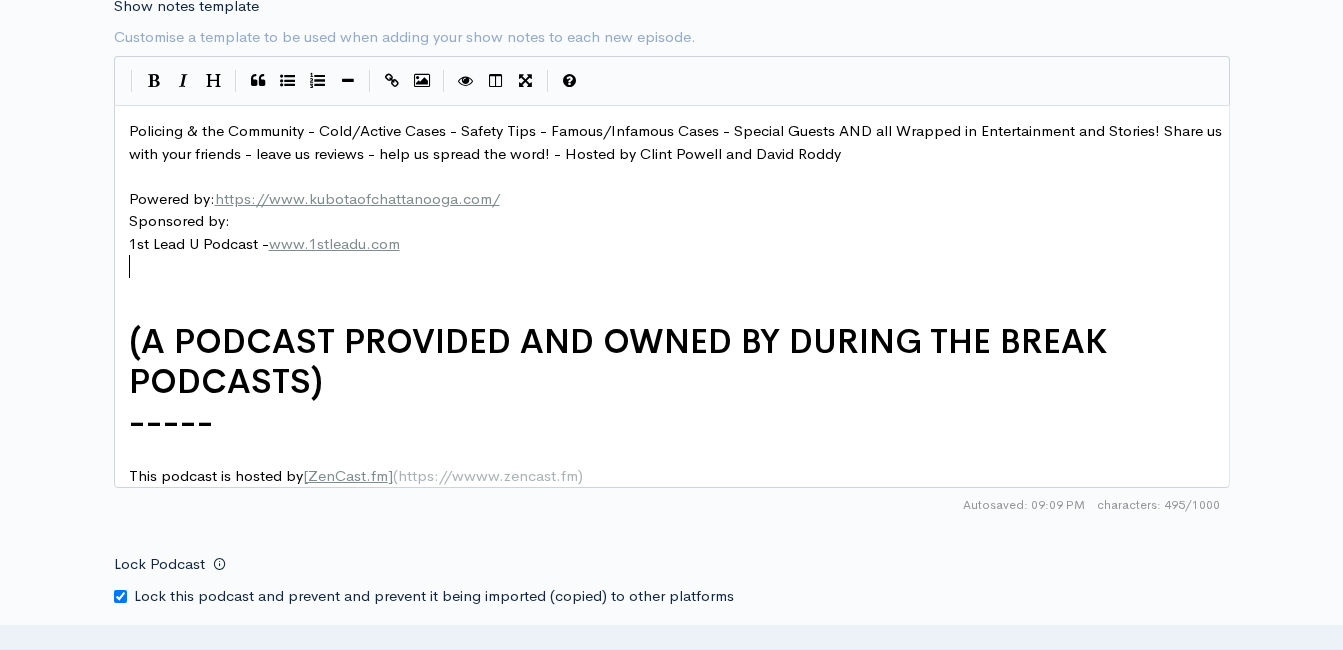 scroll, scrollTop: 0, scrollLeft: 0, axis: both 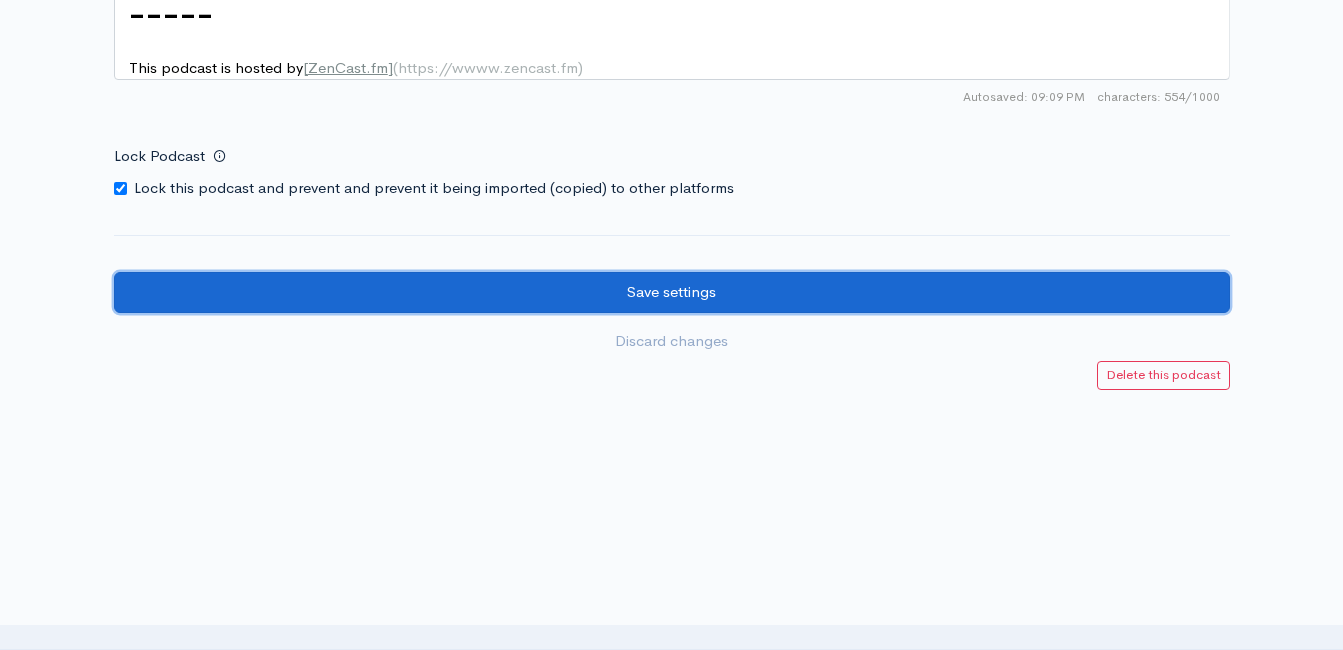 click on "Save settings" at bounding box center (672, 292) 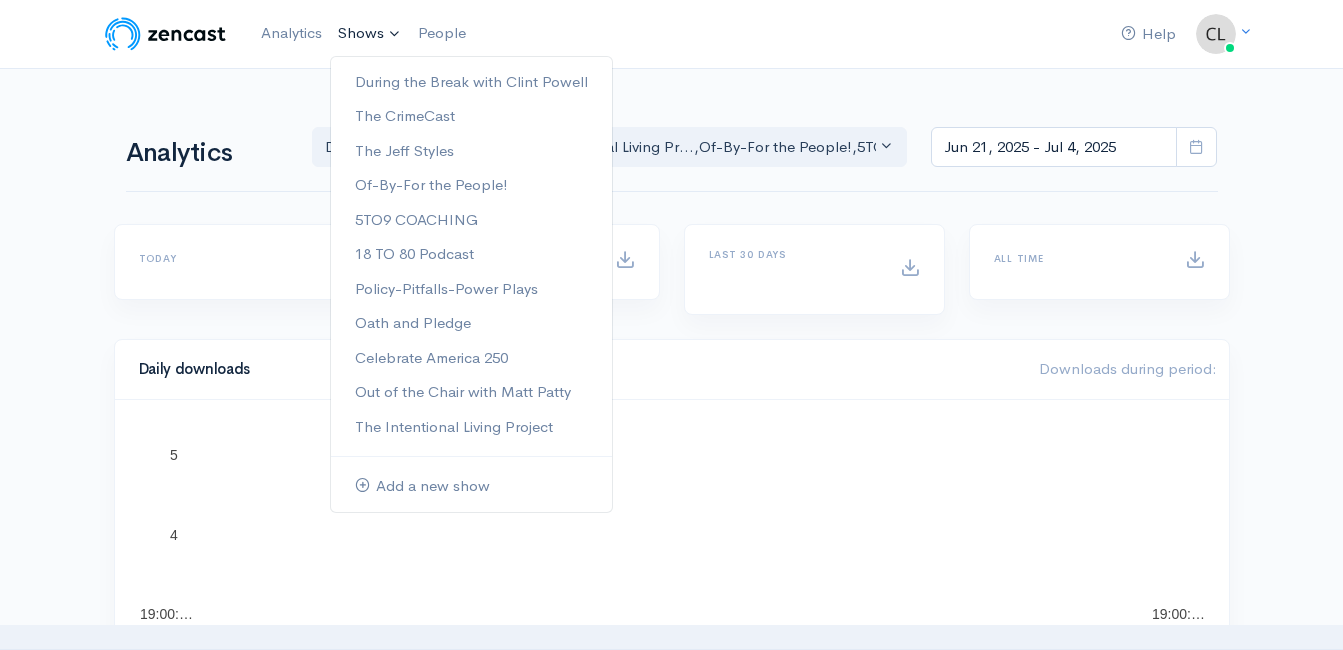 scroll, scrollTop: 0, scrollLeft: 0, axis: both 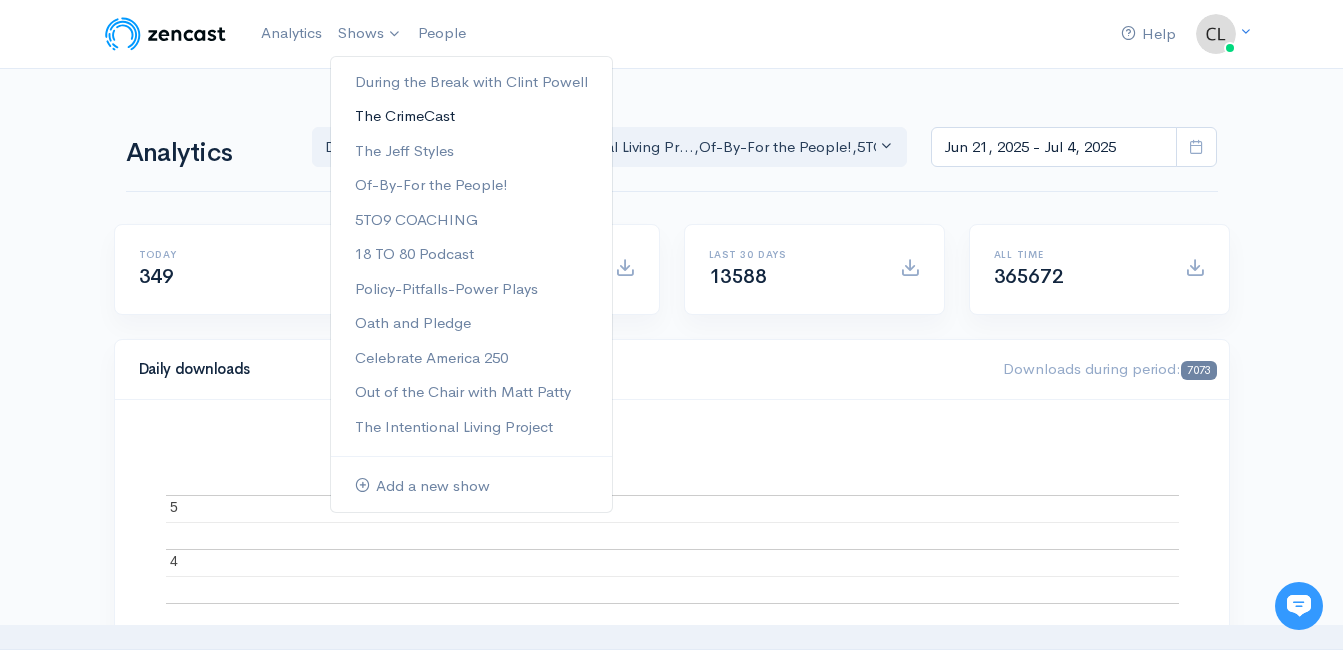 click on "The CrimeCast" at bounding box center [471, 116] 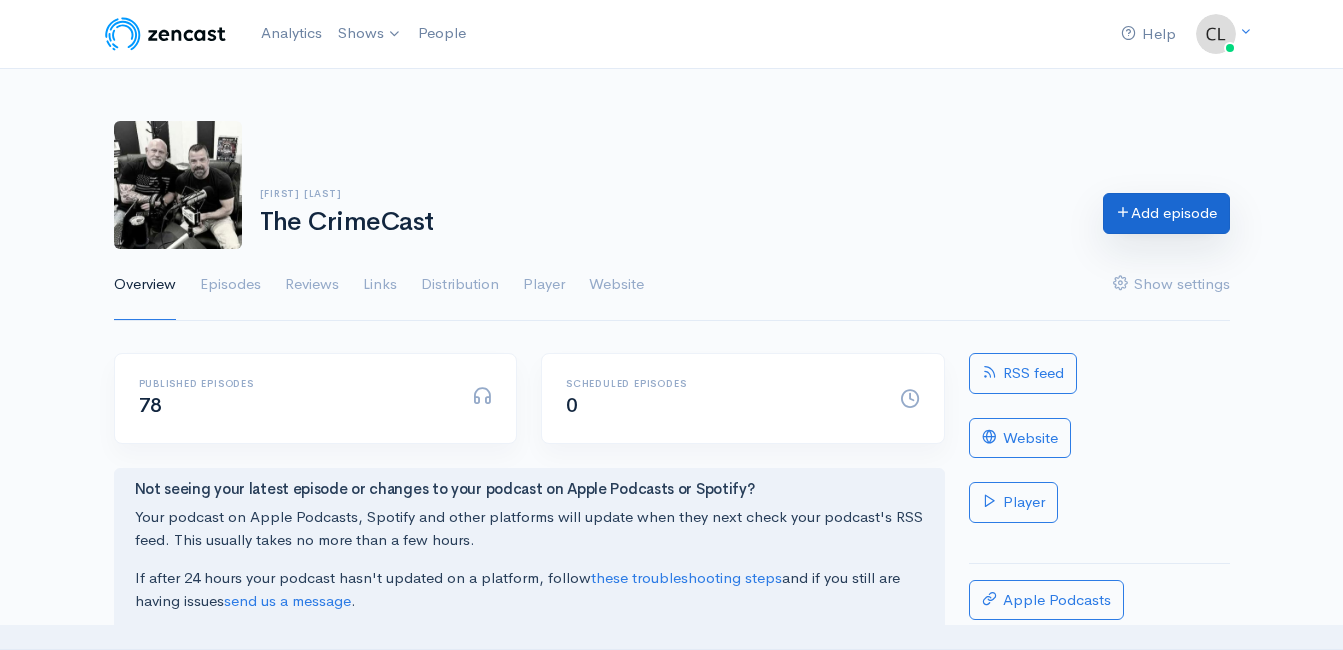 scroll, scrollTop: 0, scrollLeft: 0, axis: both 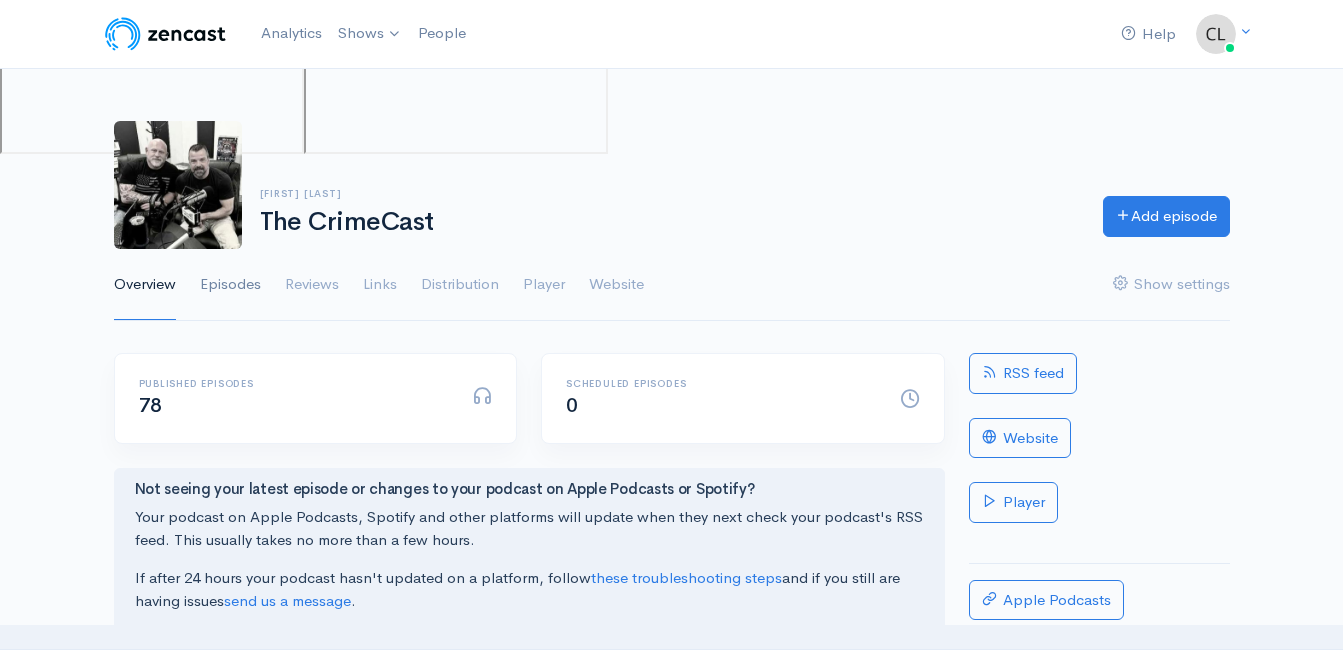 click on "Episodes" at bounding box center [230, 285] 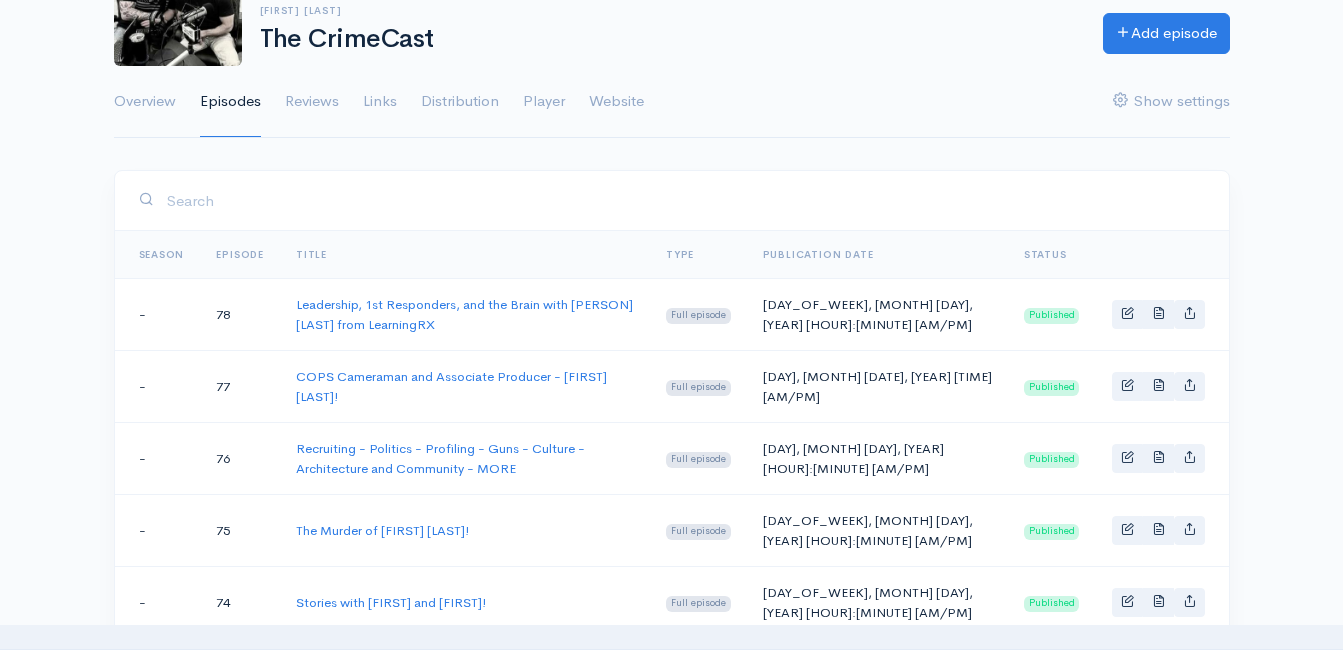 scroll, scrollTop: 200, scrollLeft: 0, axis: vertical 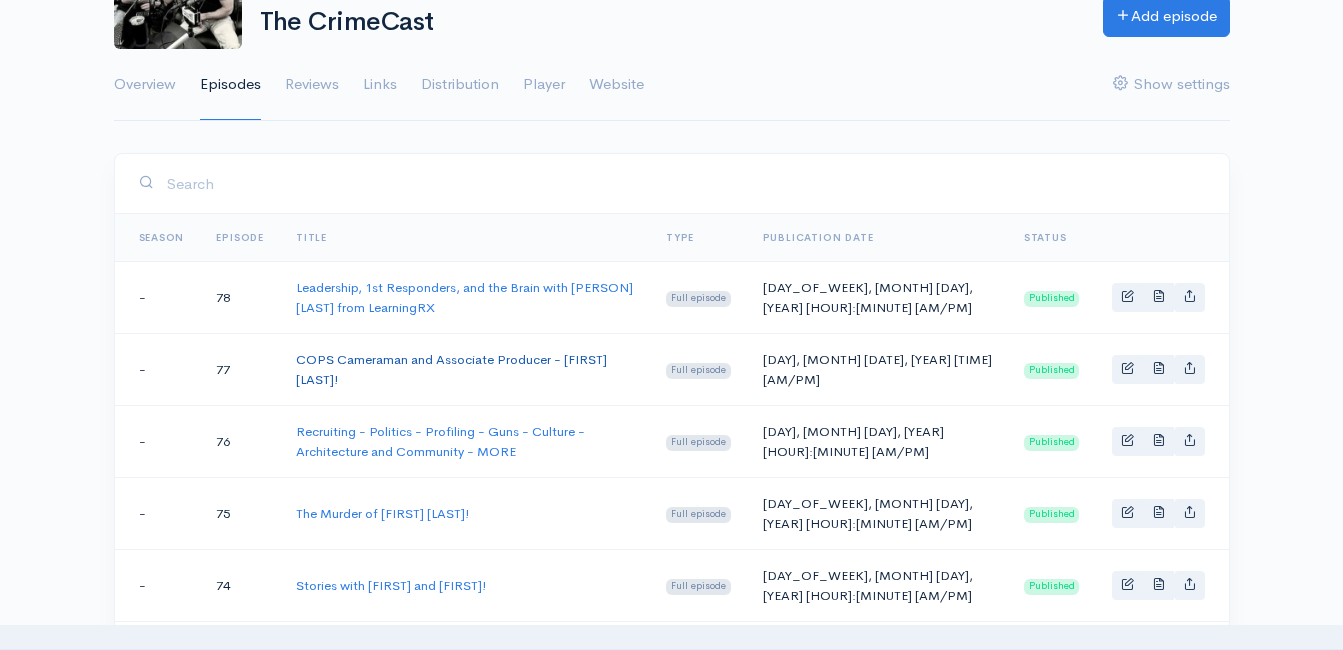 click on "COPS Cameraman and Associate Producer - [FIRST] [LAST]!" at bounding box center [451, 369] 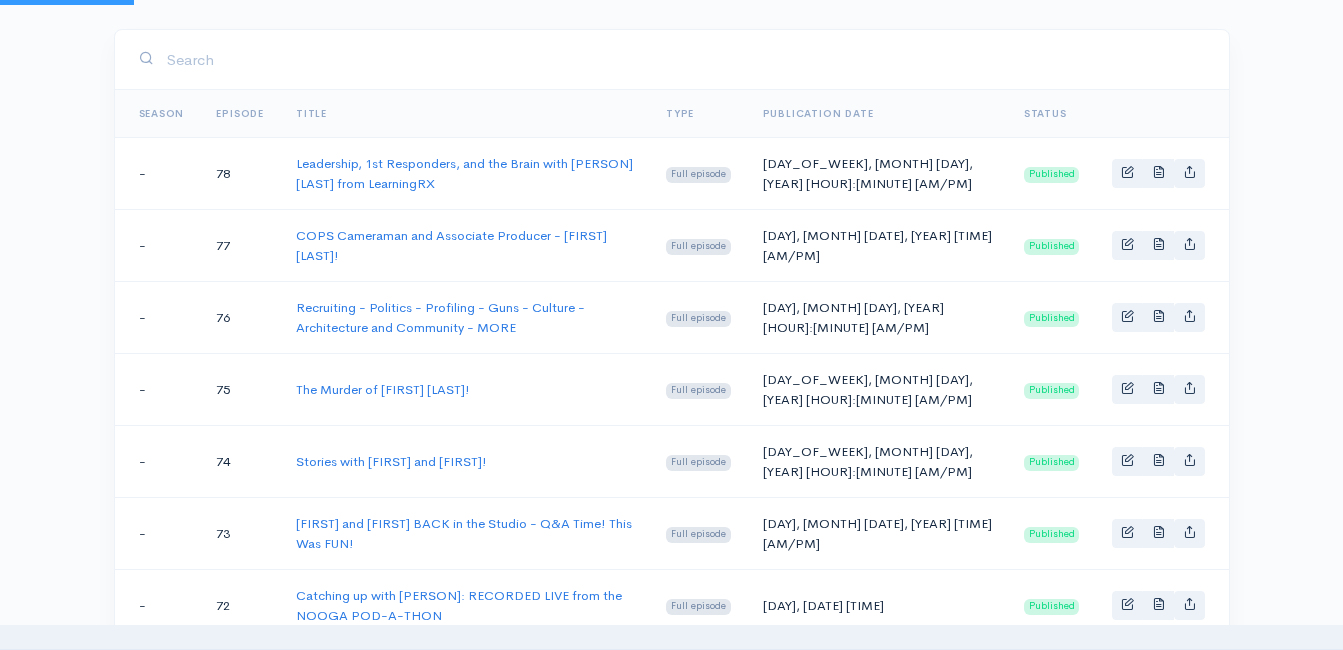 scroll, scrollTop: 592, scrollLeft: 0, axis: vertical 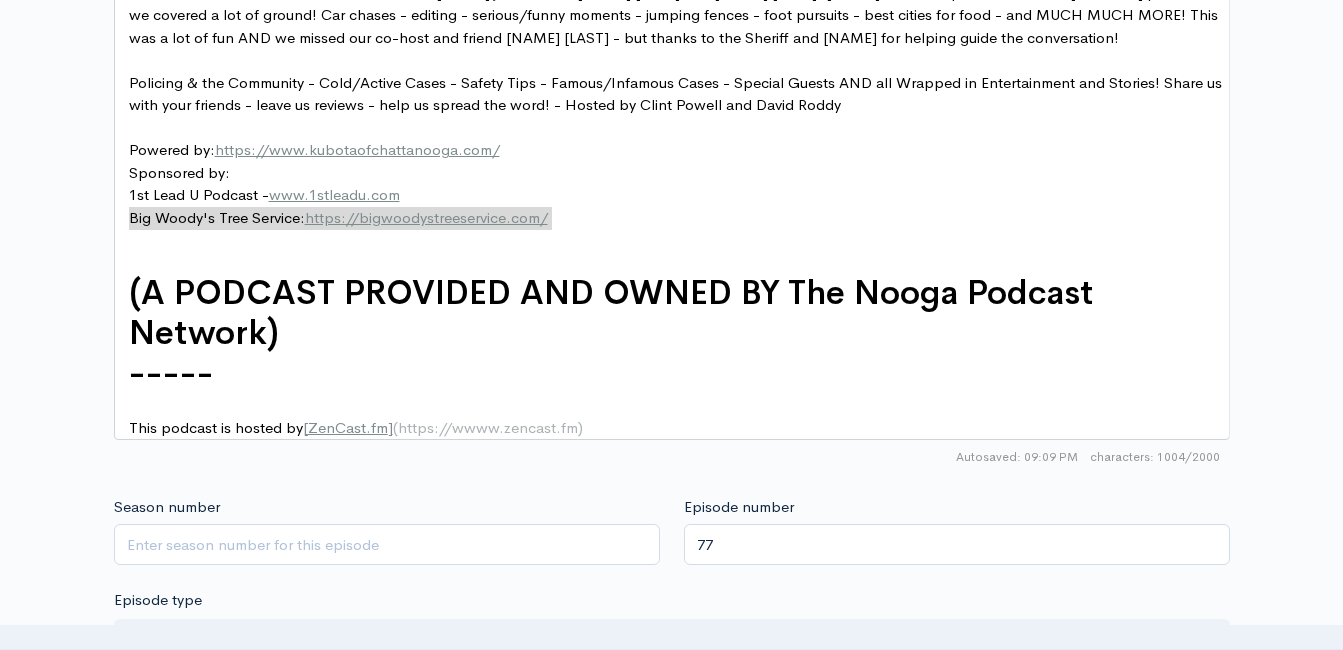 drag, startPoint x: 557, startPoint y: 221, endPoint x: 120, endPoint y: 215, distance: 437.0412 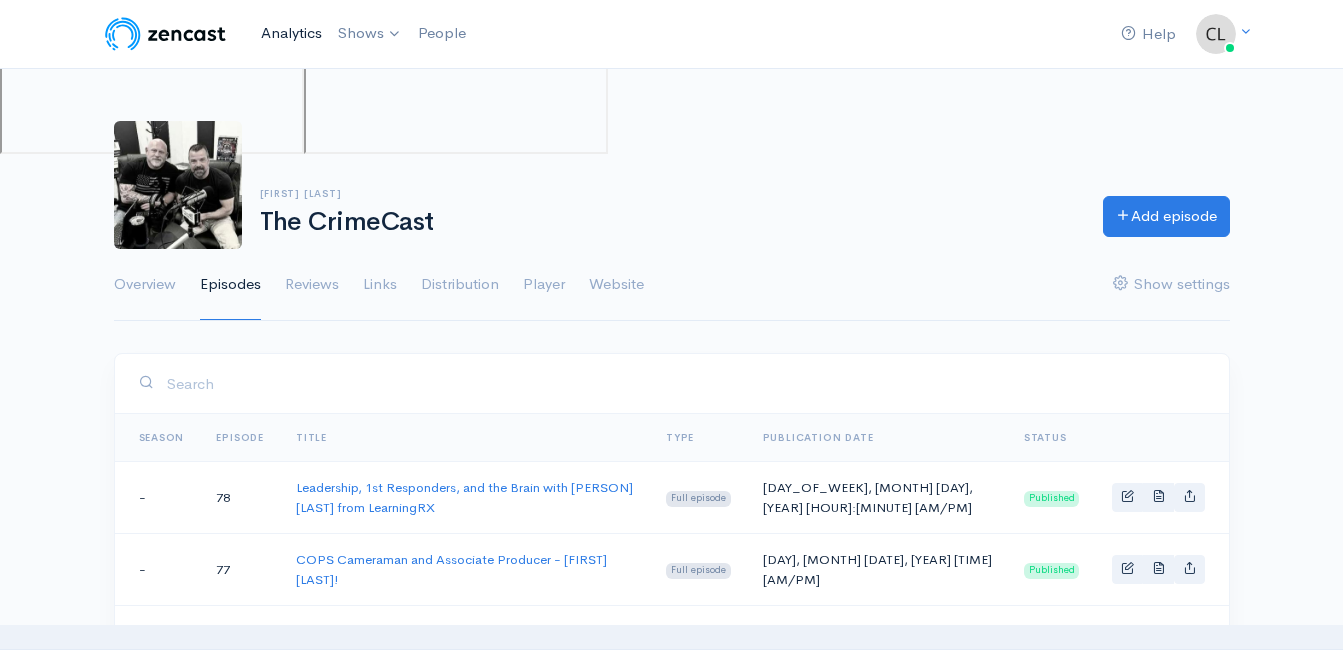 click on "Analytics" at bounding box center (291, 33) 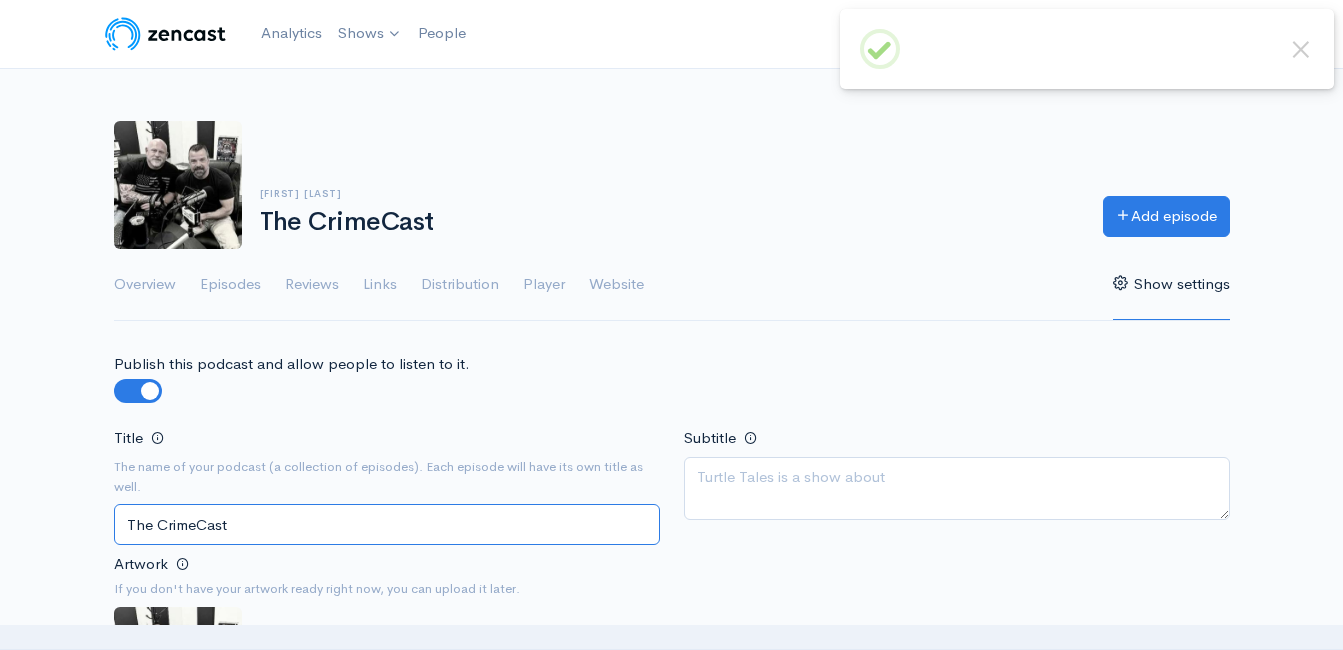 scroll, scrollTop: 0, scrollLeft: 0, axis: both 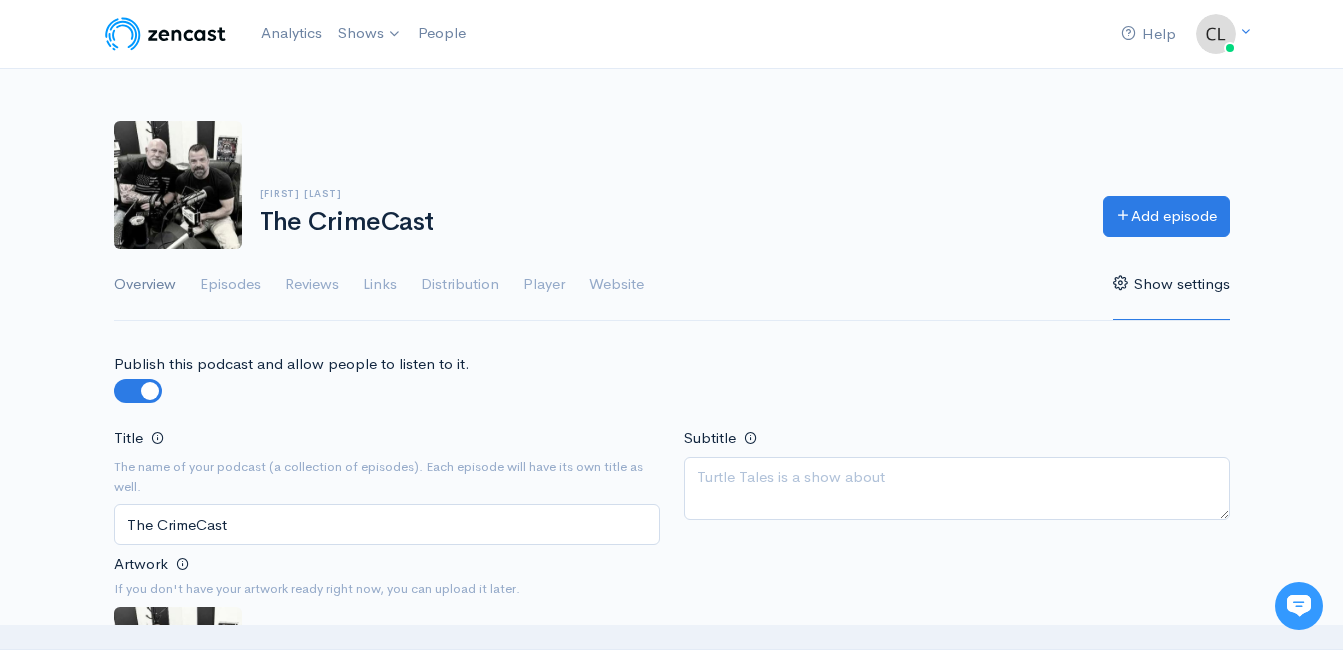 click on "Overview" at bounding box center [145, 285] 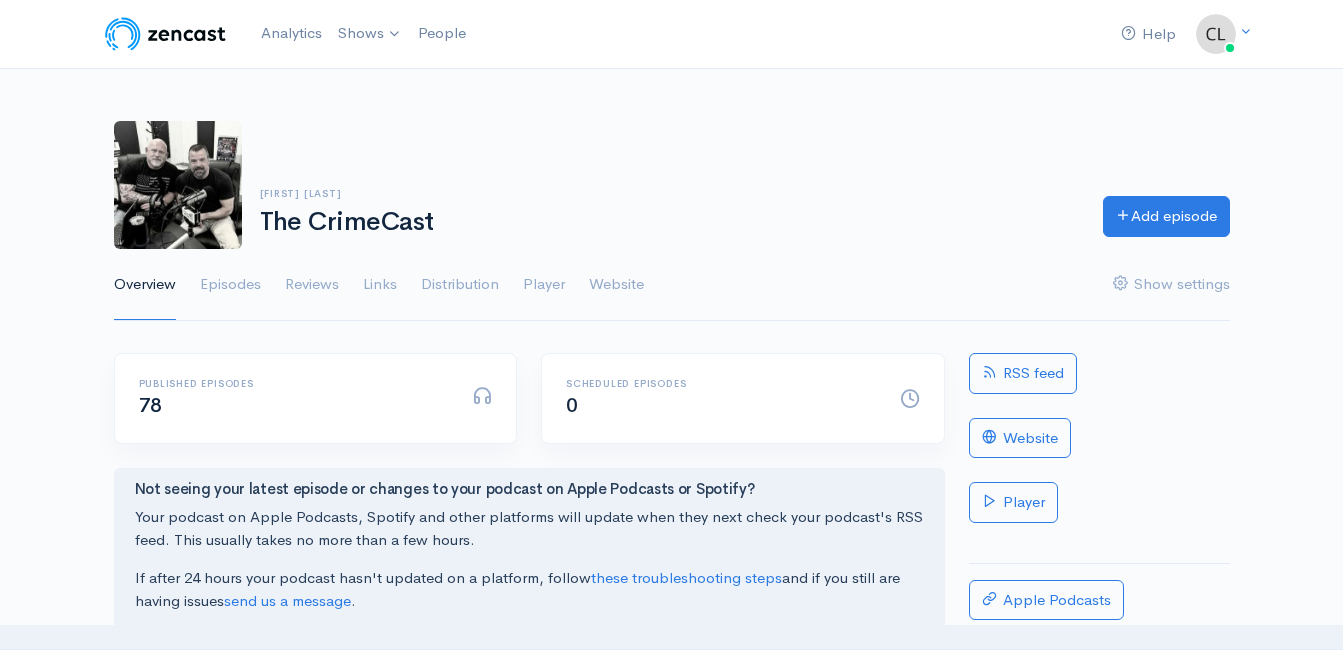 scroll, scrollTop: 0, scrollLeft: 0, axis: both 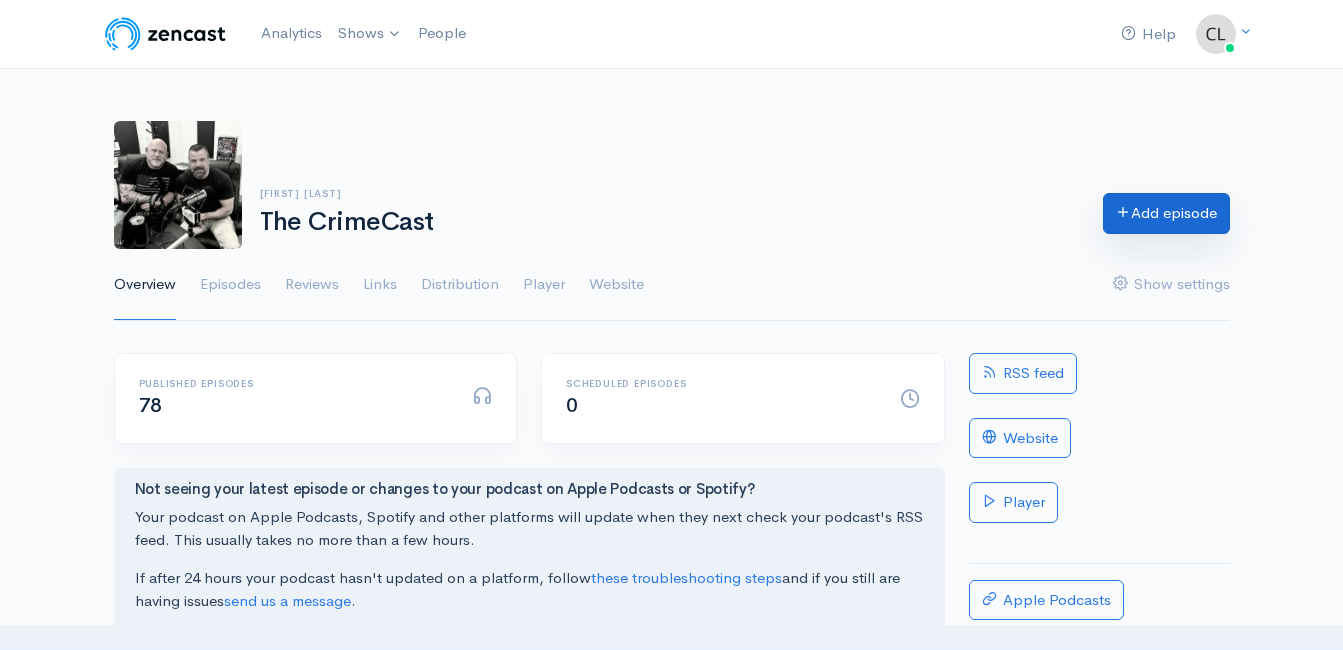click on "Add episode" at bounding box center [1166, 213] 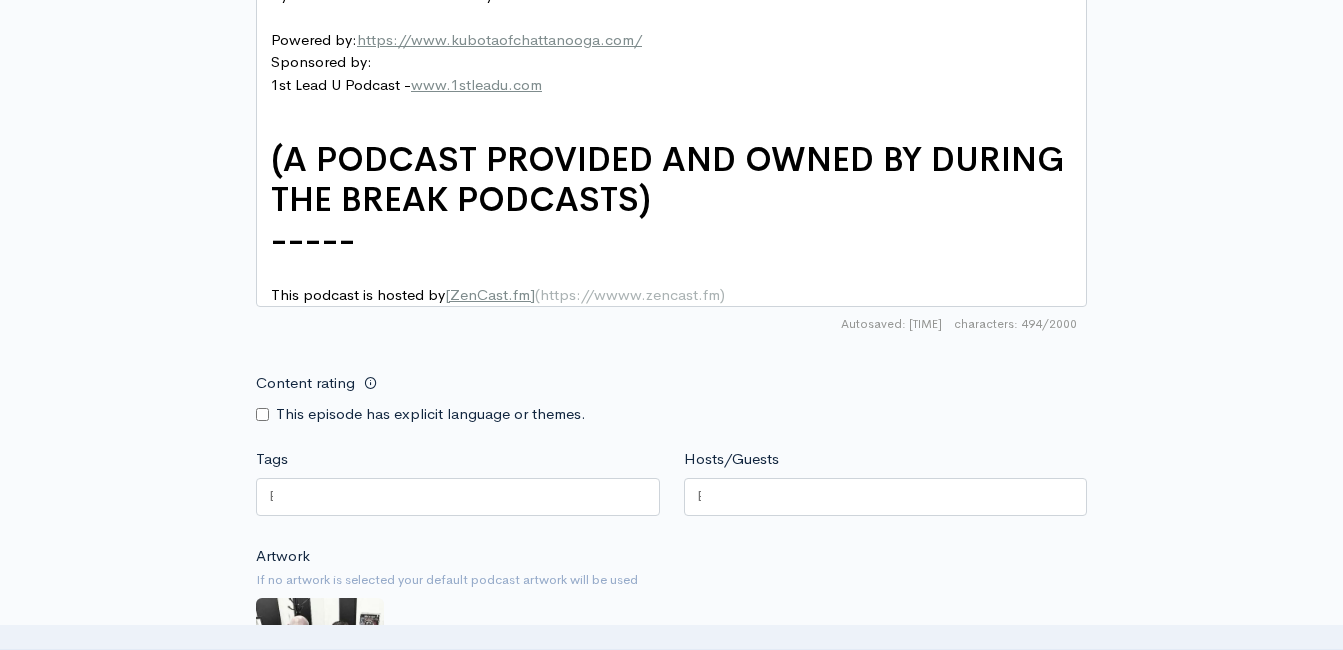 scroll, scrollTop: 1100, scrollLeft: 0, axis: vertical 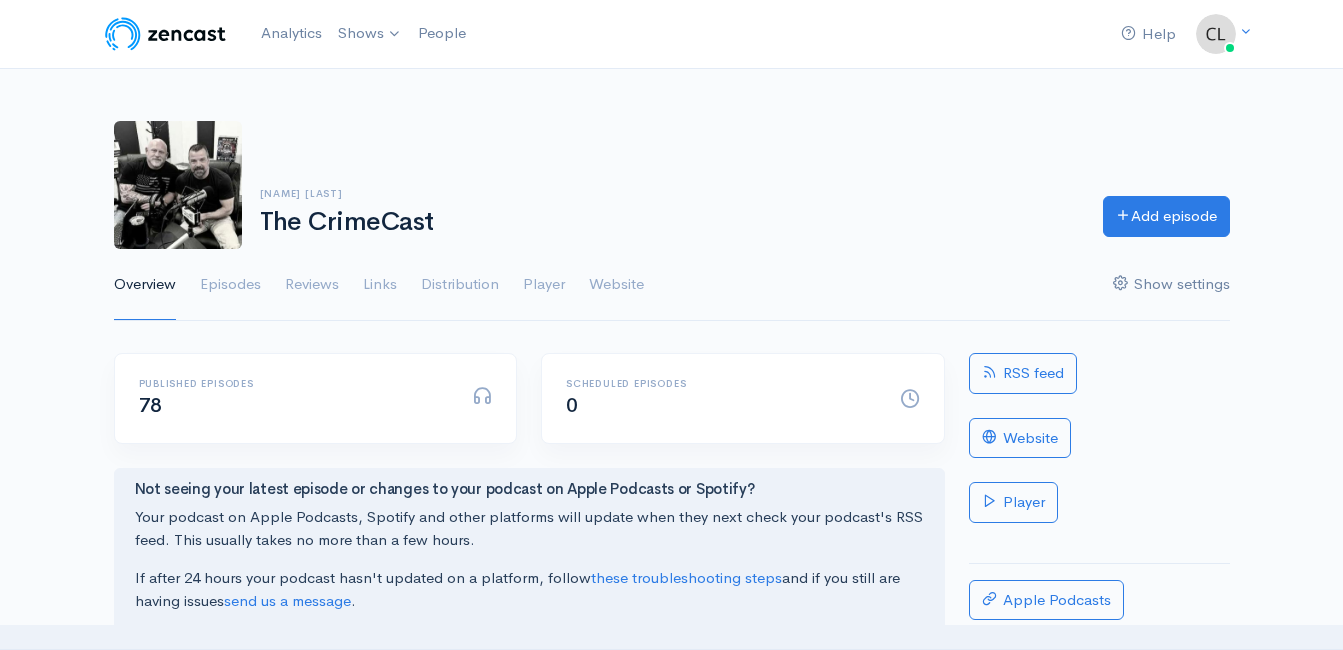 click on "Show settings" at bounding box center [1171, 285] 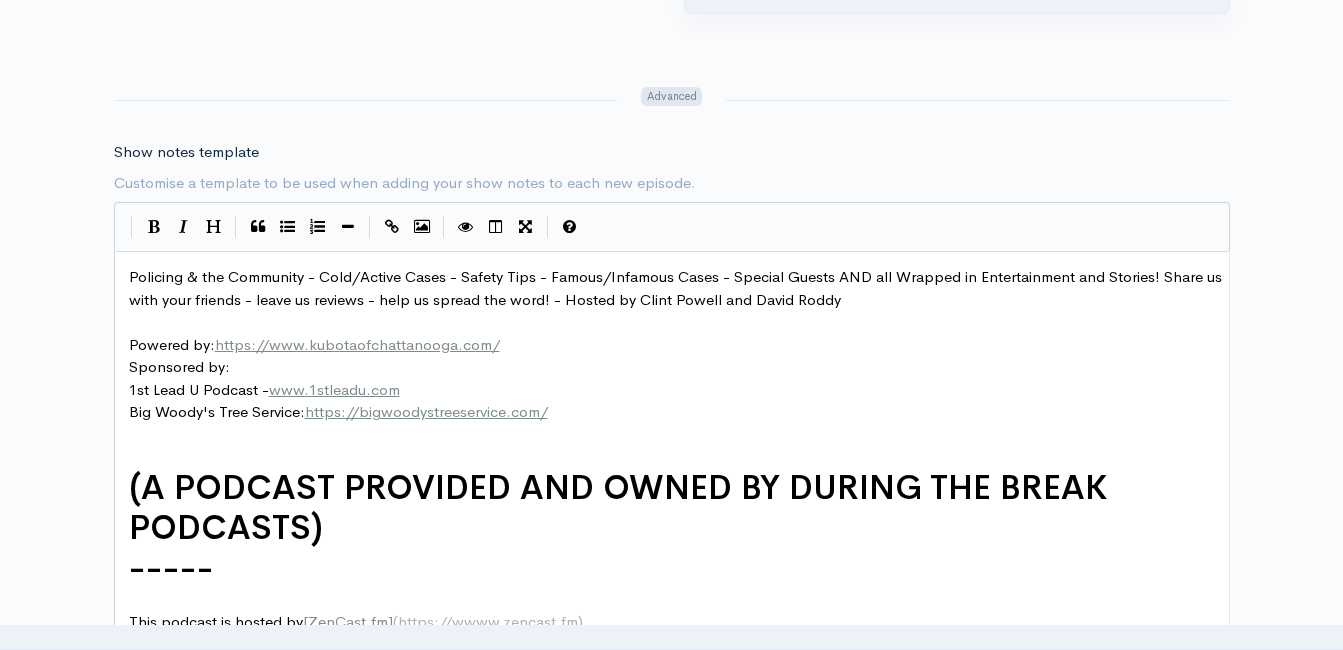 scroll, scrollTop: 2300, scrollLeft: 0, axis: vertical 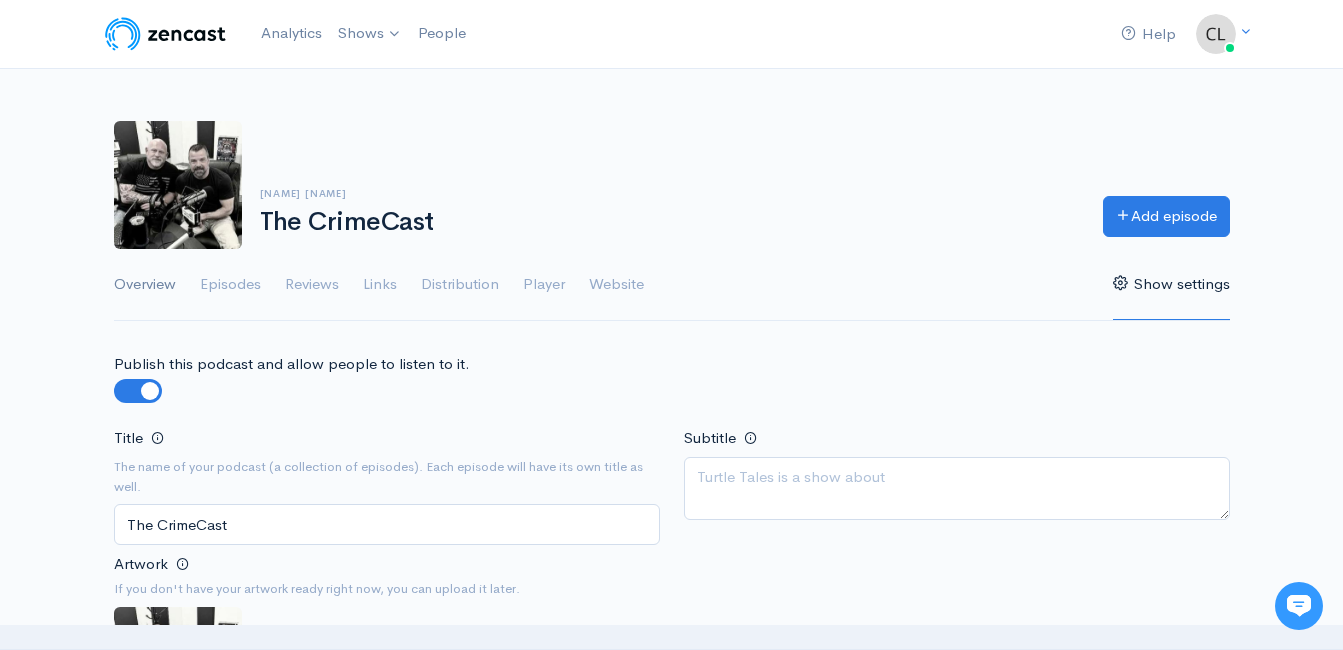 click on "Overview" at bounding box center (145, 285) 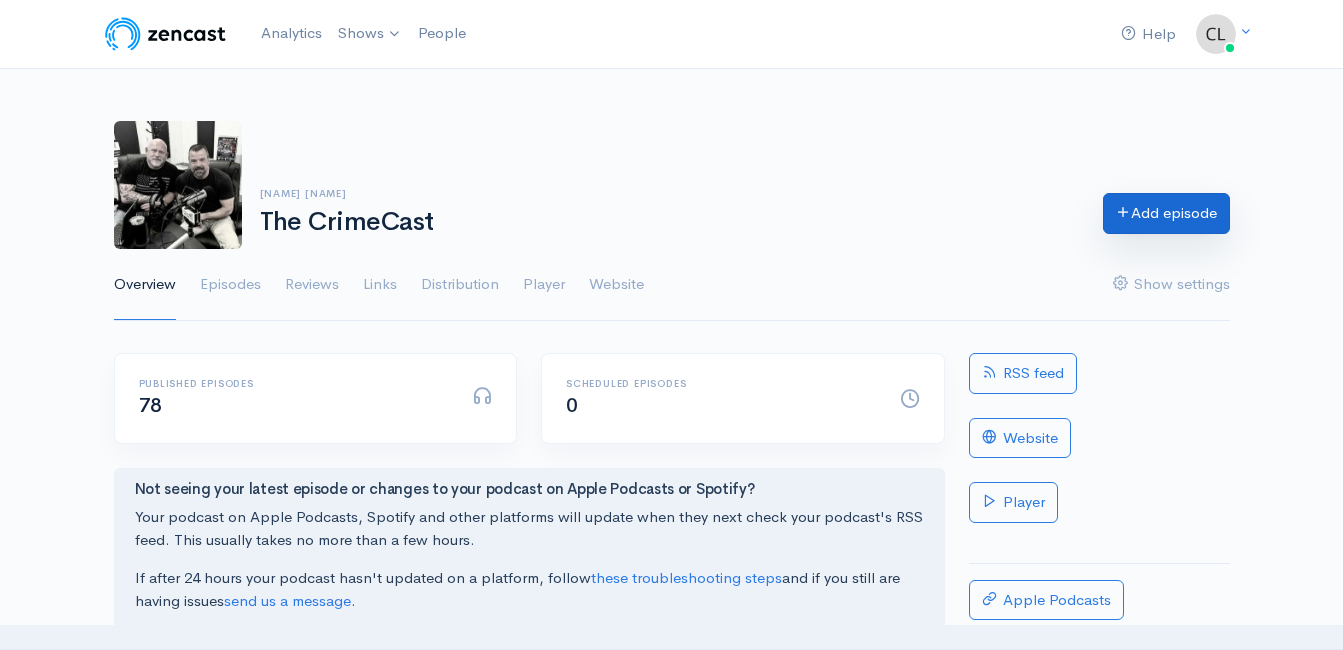 scroll, scrollTop: 0, scrollLeft: 0, axis: both 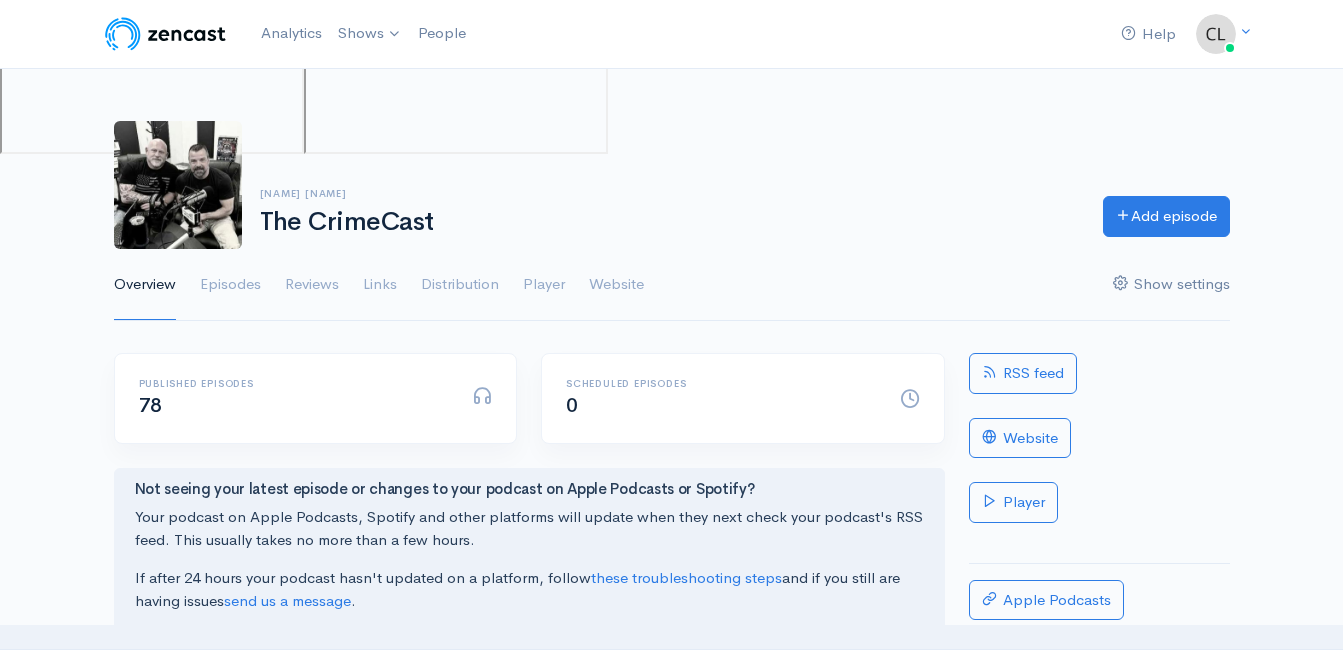 click on "Show settings" at bounding box center [1171, 285] 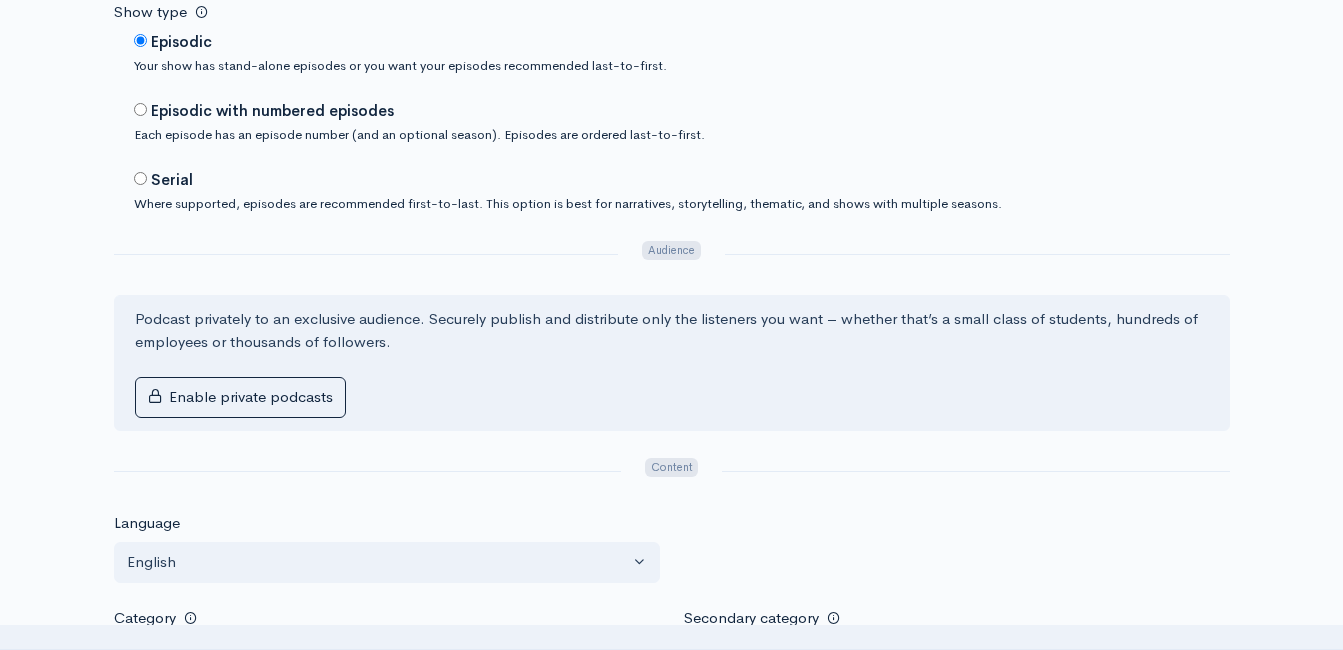 scroll, scrollTop: 1059, scrollLeft: 0, axis: vertical 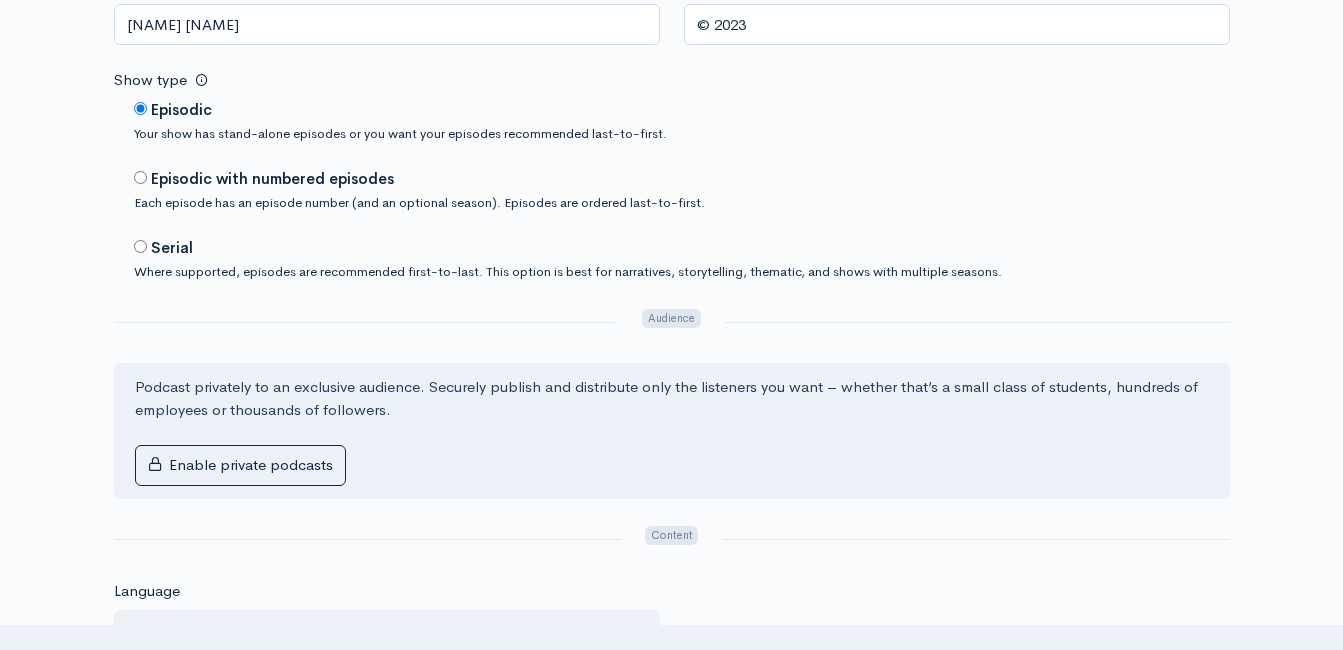 click at bounding box center [140, 108] 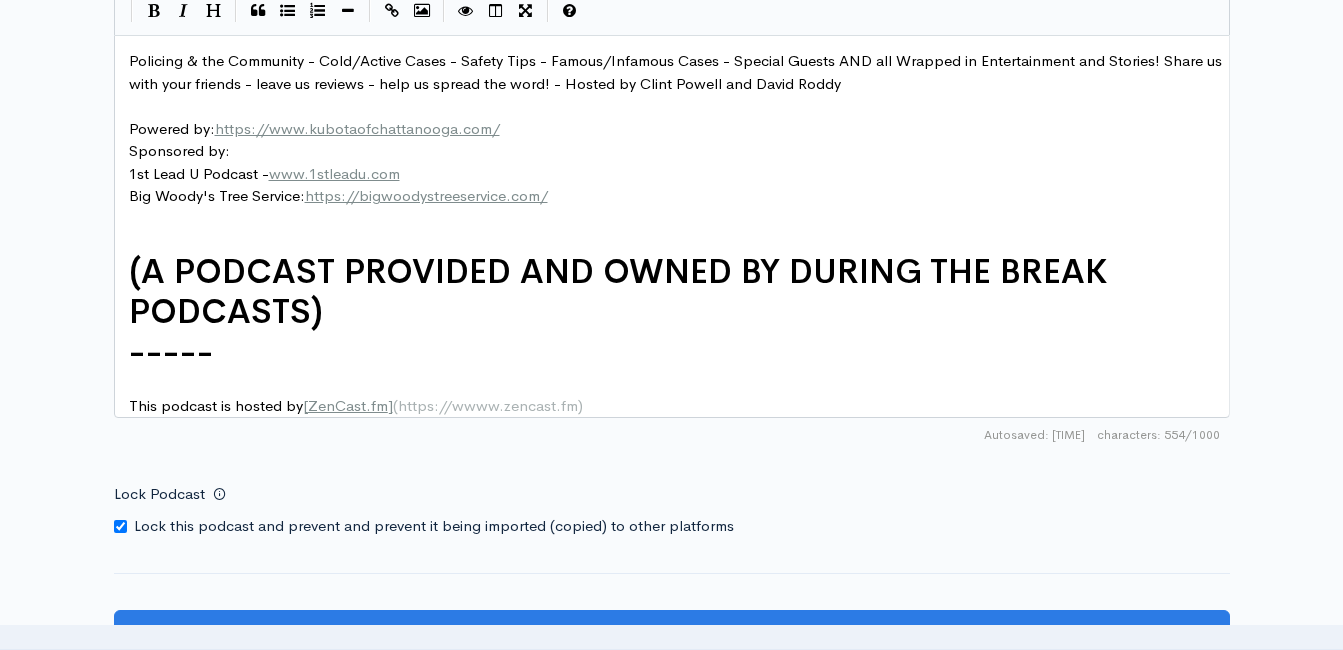 scroll, scrollTop: 2859, scrollLeft: 0, axis: vertical 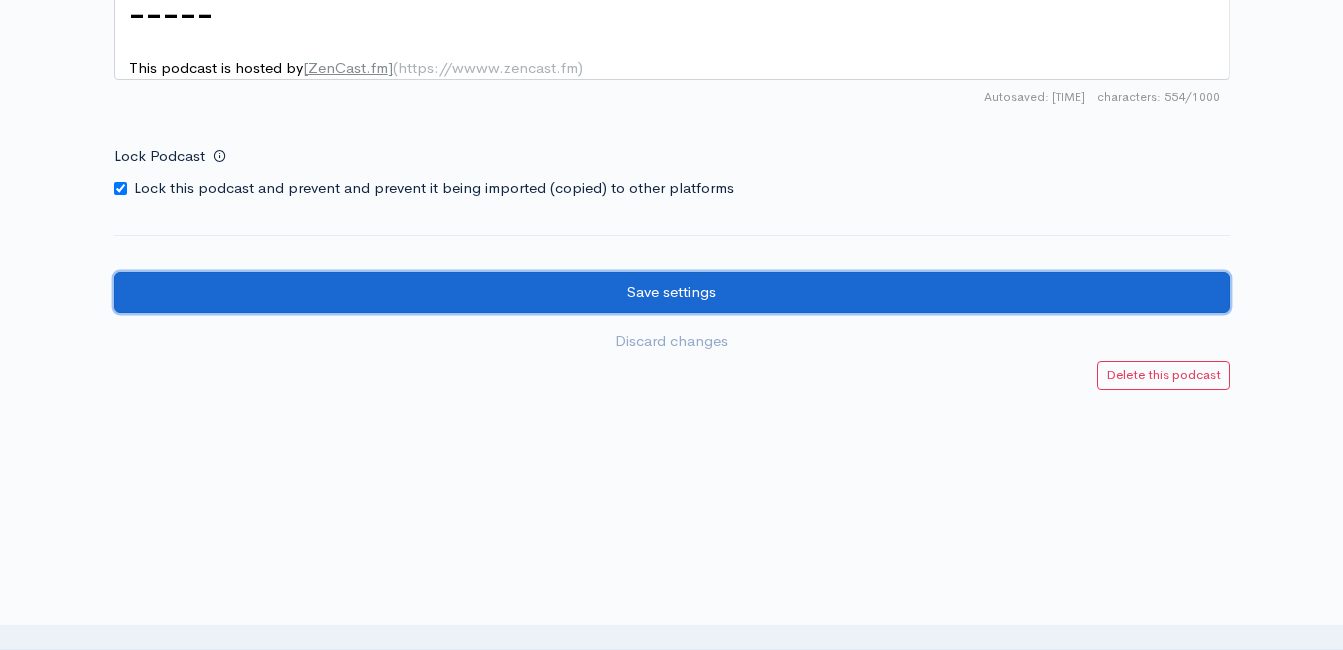 click on "Save settings" at bounding box center [672, 292] 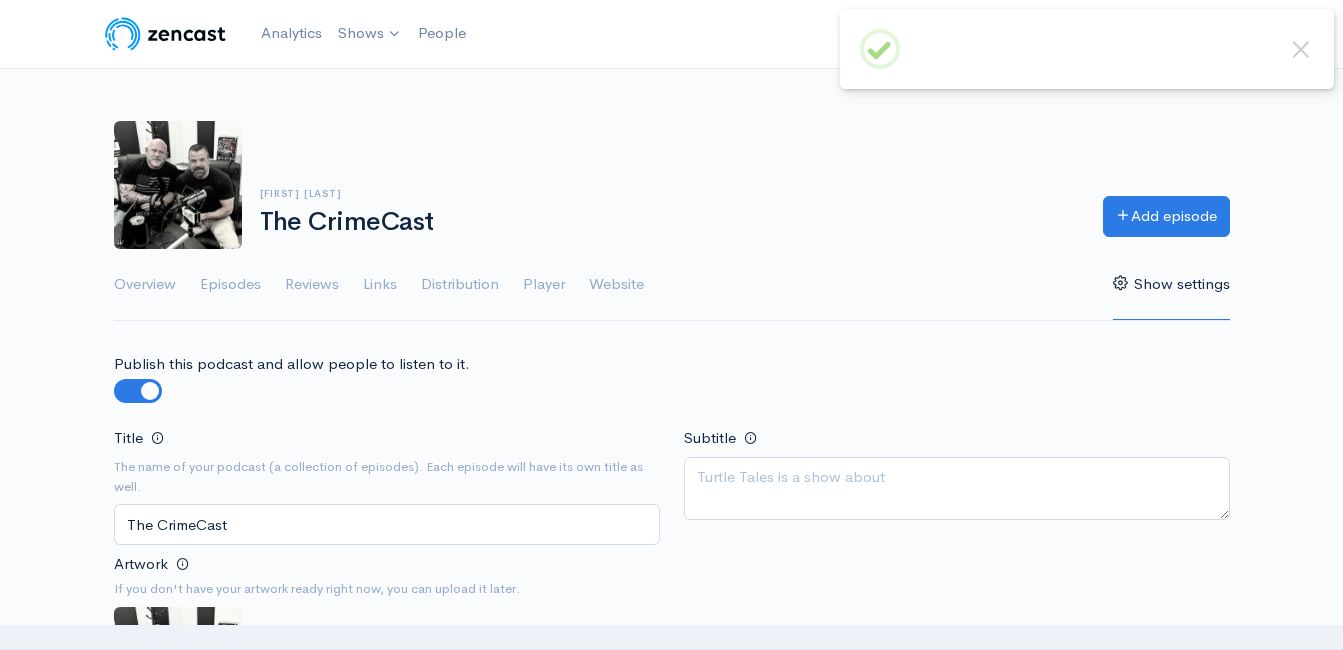 scroll, scrollTop: 0, scrollLeft: 0, axis: both 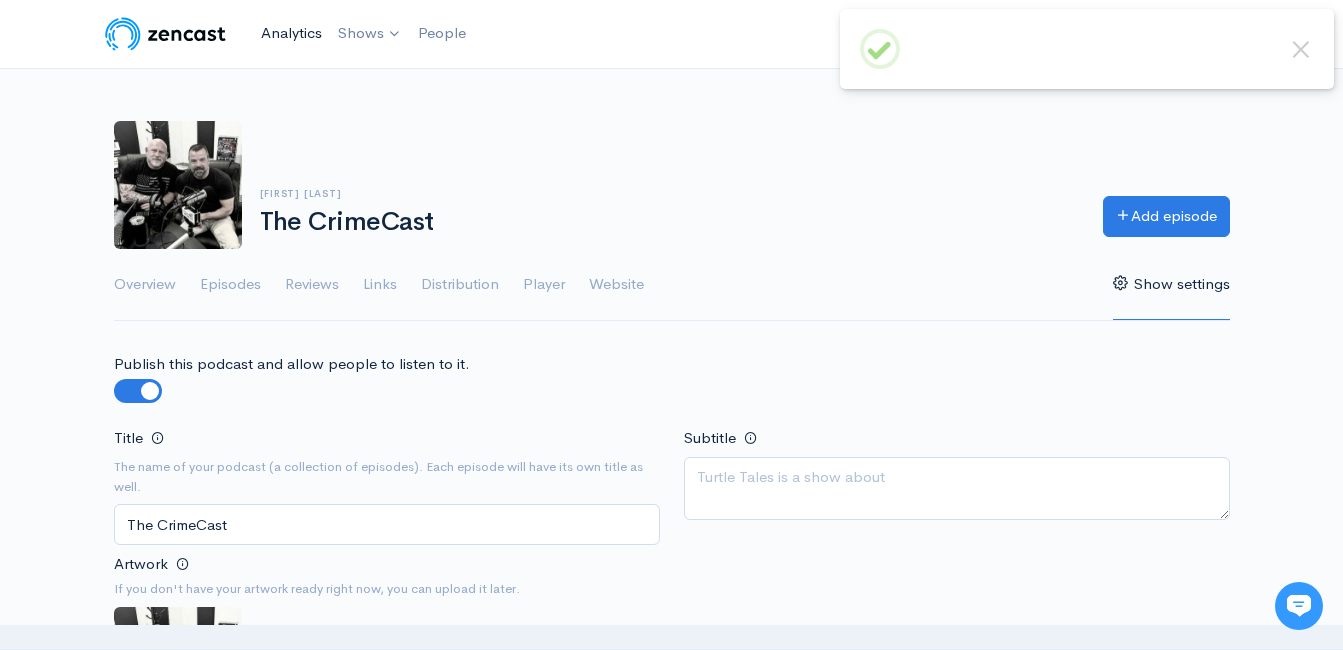 click on "Analytics" at bounding box center (291, 33) 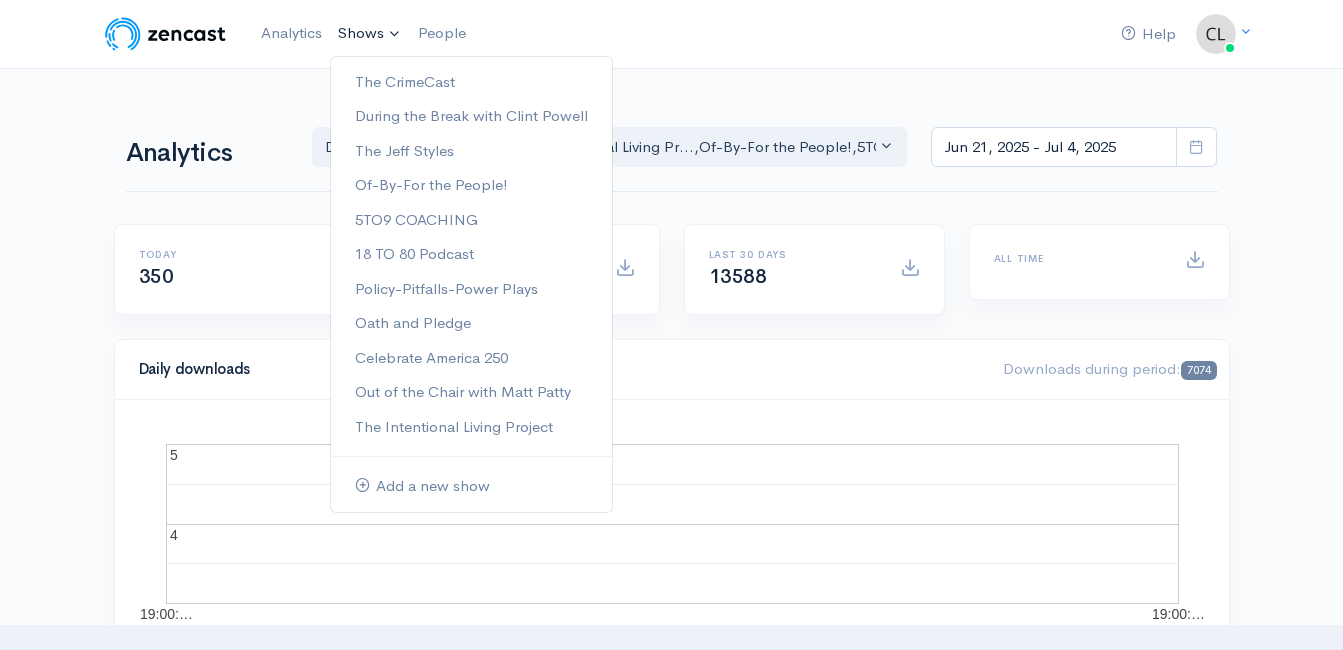 scroll, scrollTop: 0, scrollLeft: 0, axis: both 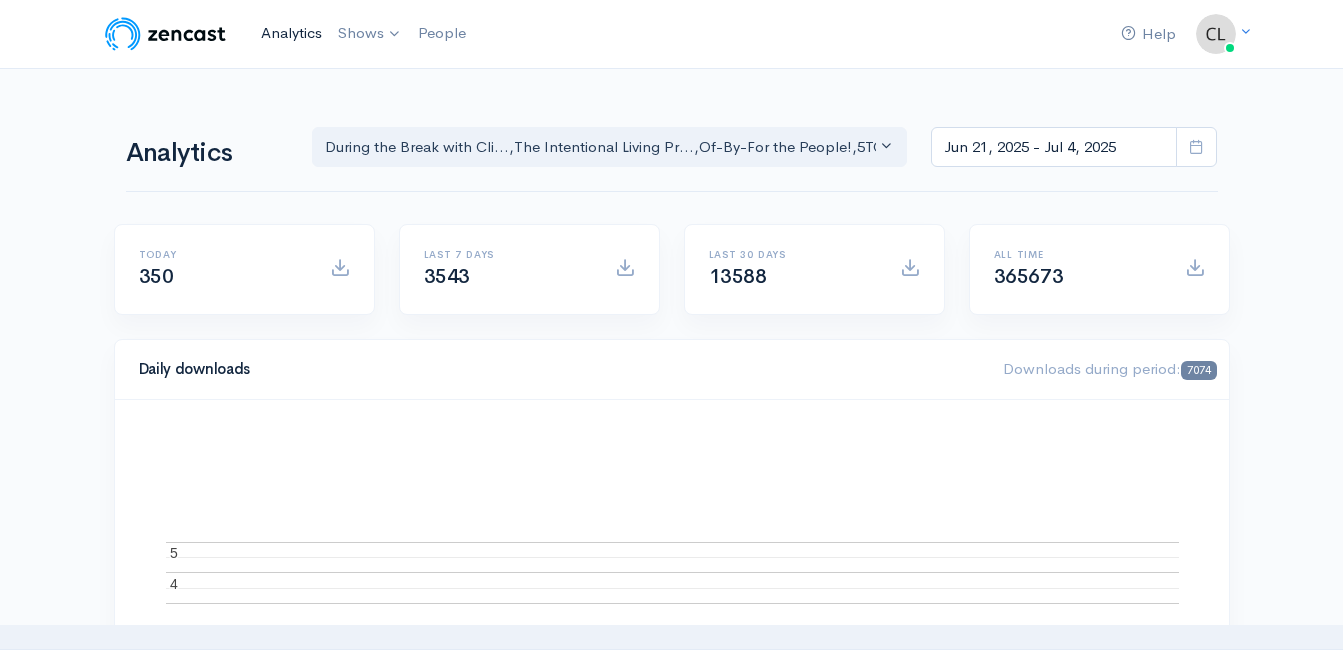 click on "Analytics" at bounding box center [291, 33] 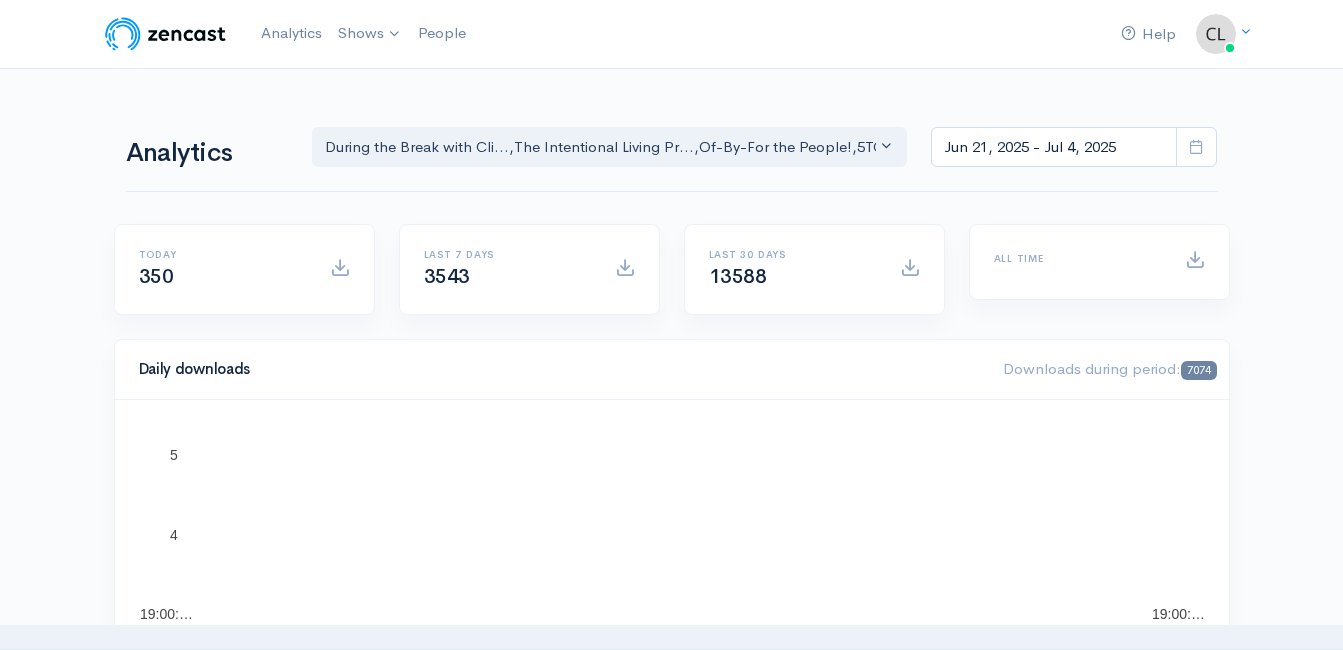 scroll, scrollTop: 0, scrollLeft: 0, axis: both 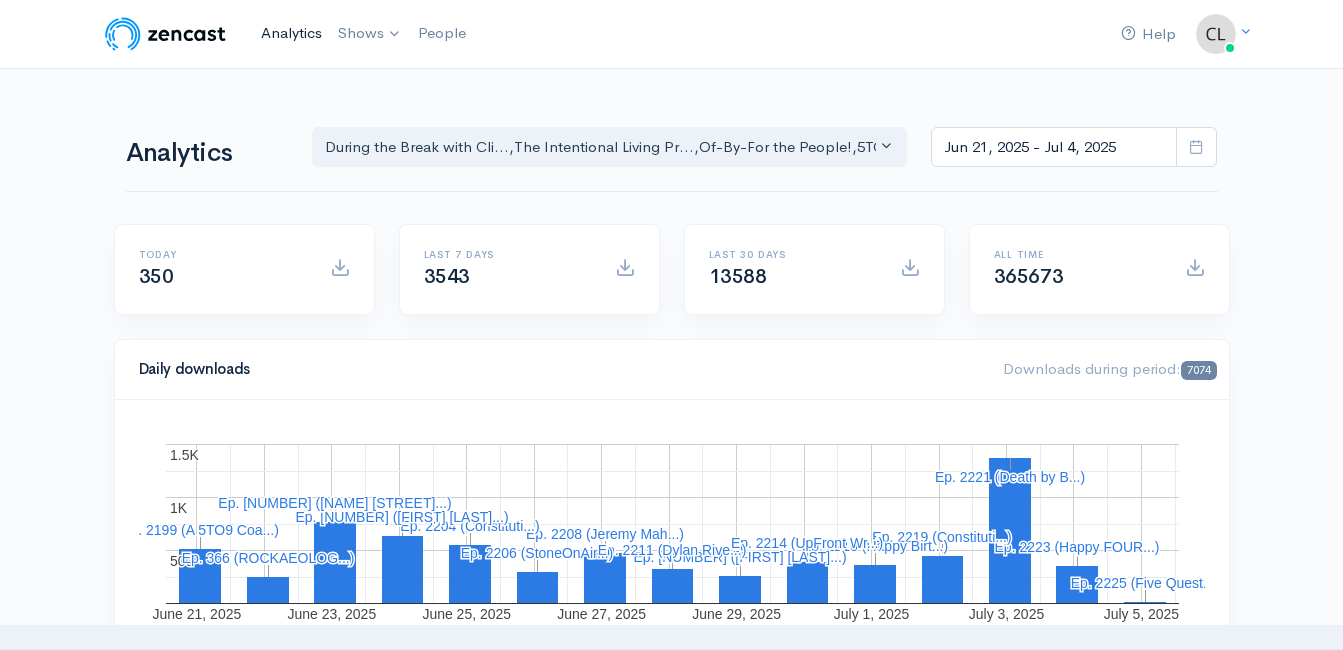 click on "Analytics" at bounding box center [291, 33] 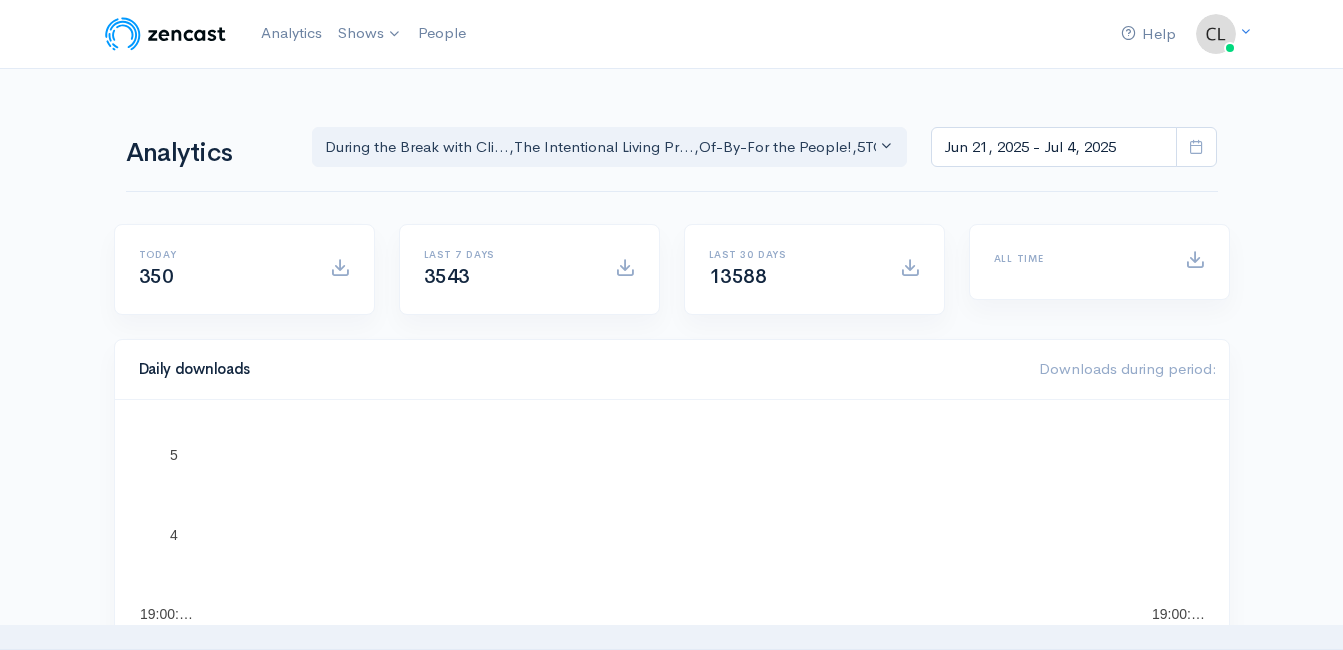 scroll, scrollTop: 0, scrollLeft: 0, axis: both 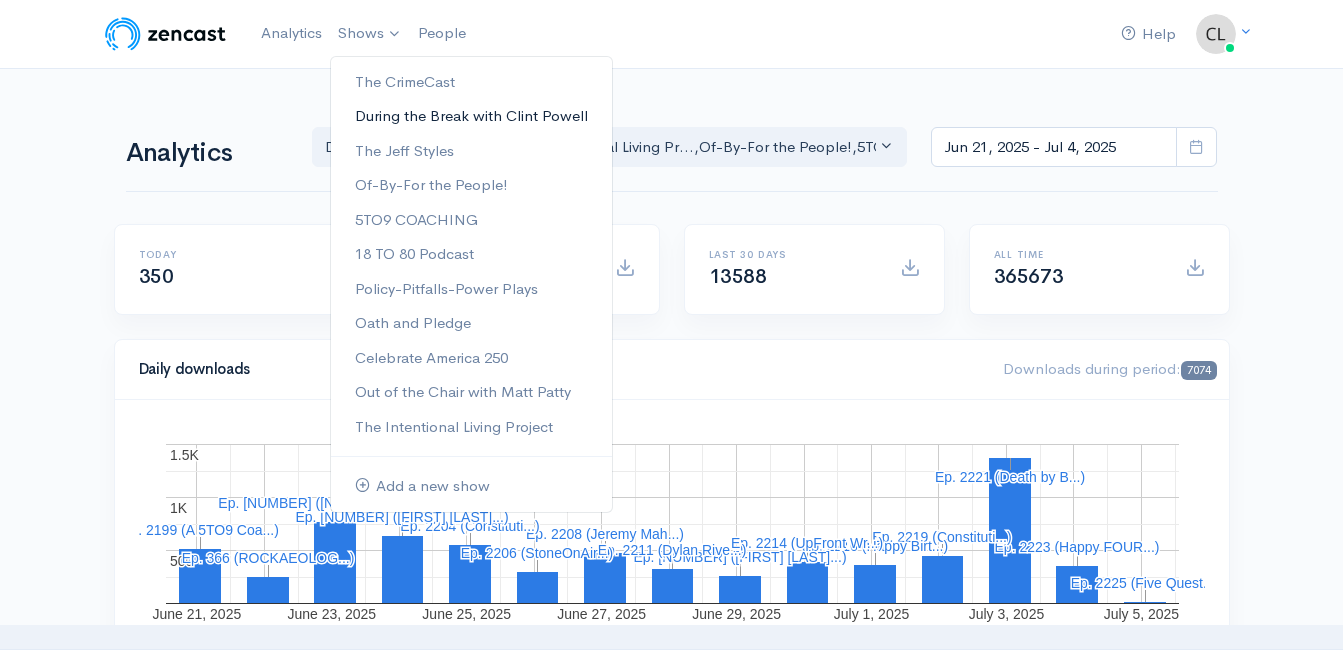 click on "During the Break with Clint Powell" at bounding box center [471, 116] 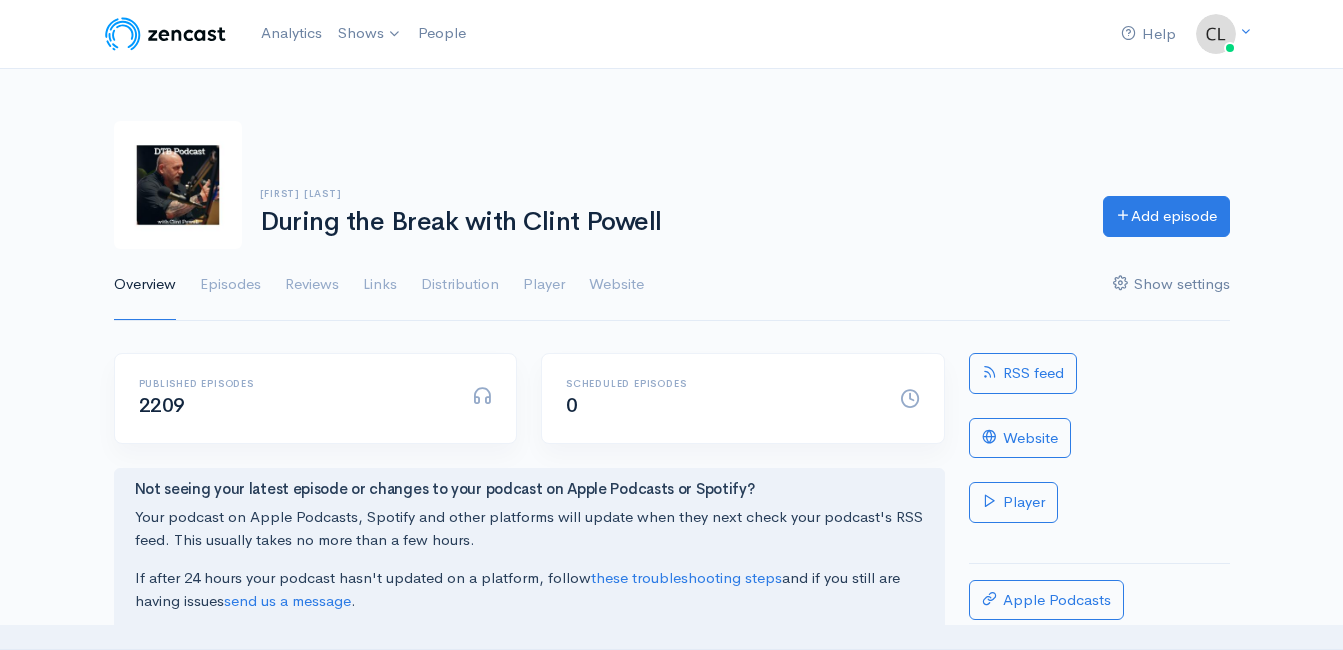 scroll, scrollTop: 0, scrollLeft: 0, axis: both 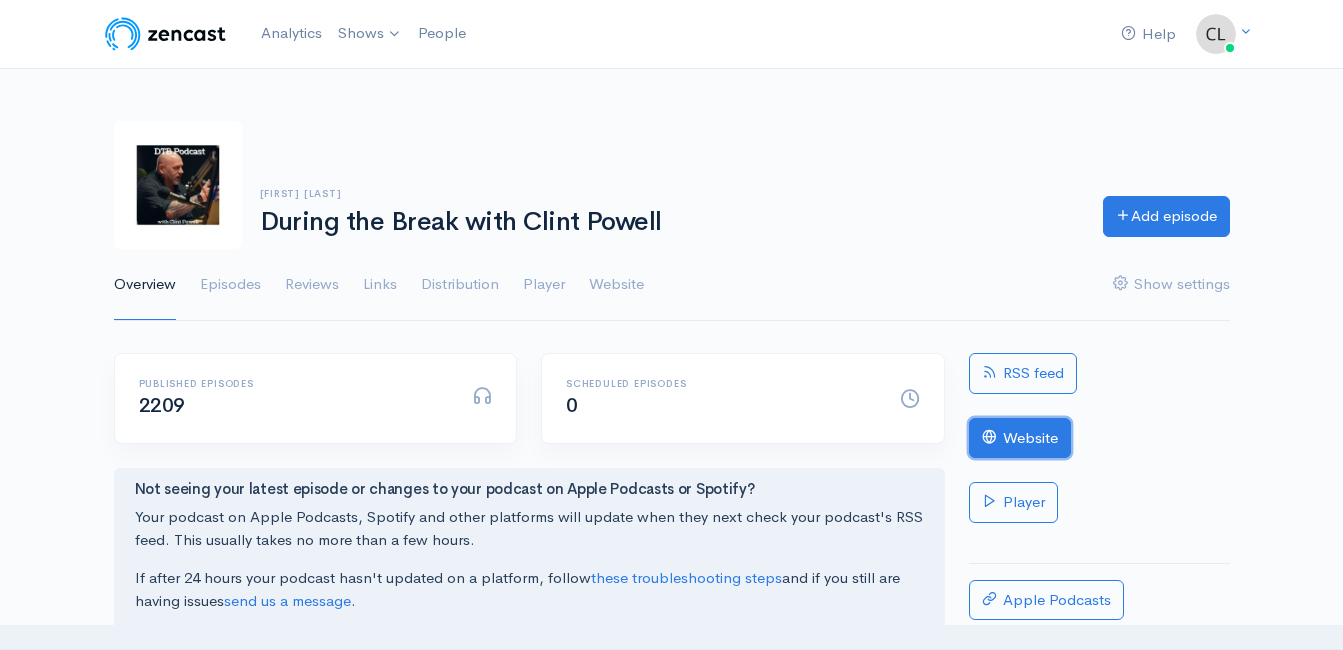 click on "Website" at bounding box center [1020, 438] 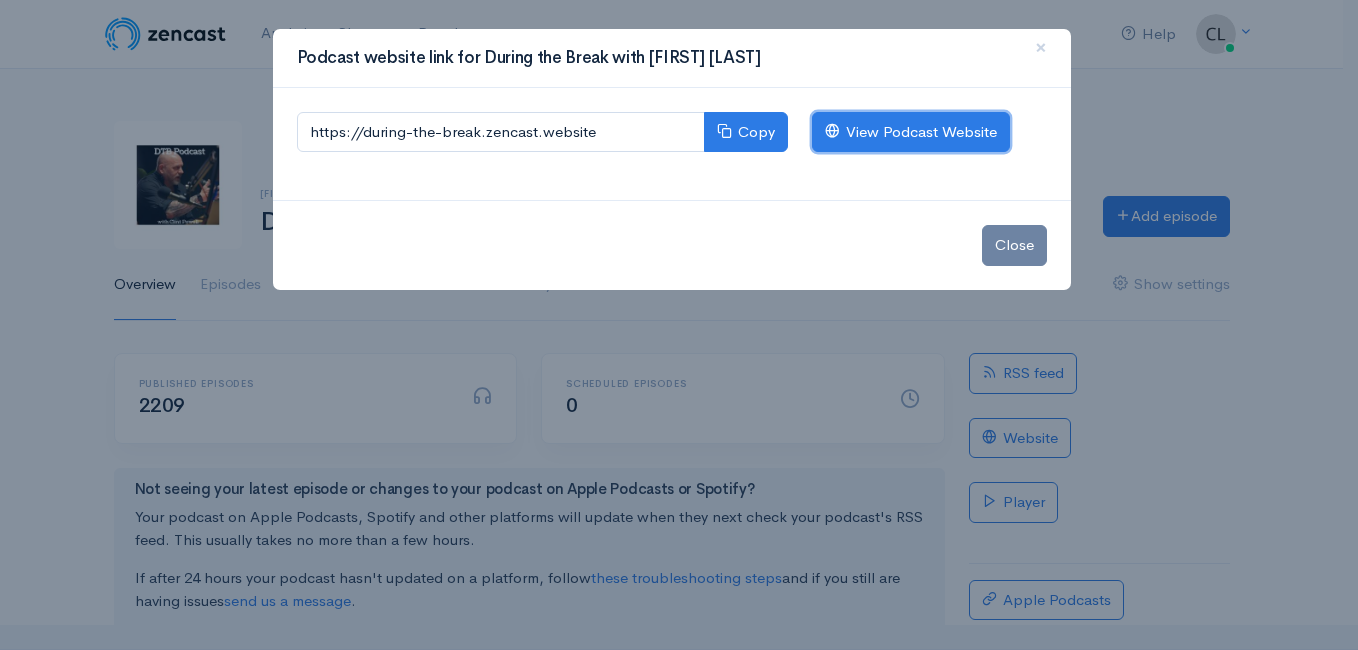 click on "View Podcast
Website" at bounding box center (911, 132) 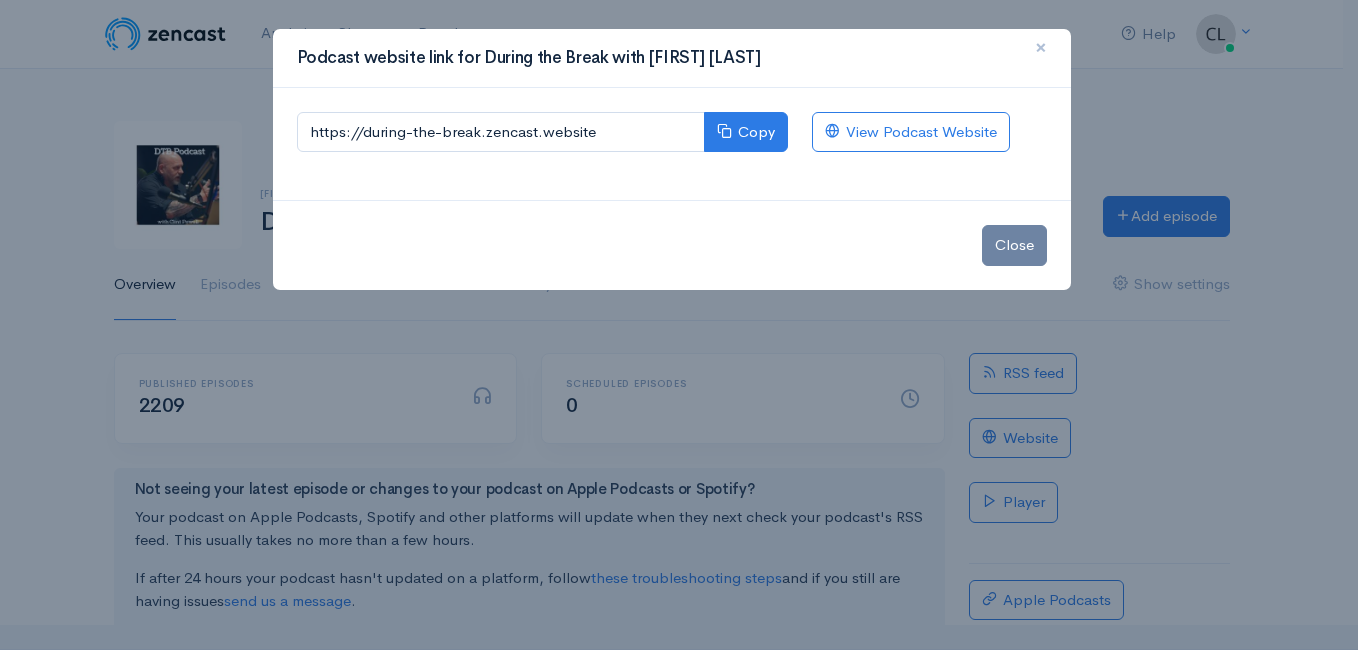 click on "×" at bounding box center [1041, 47] 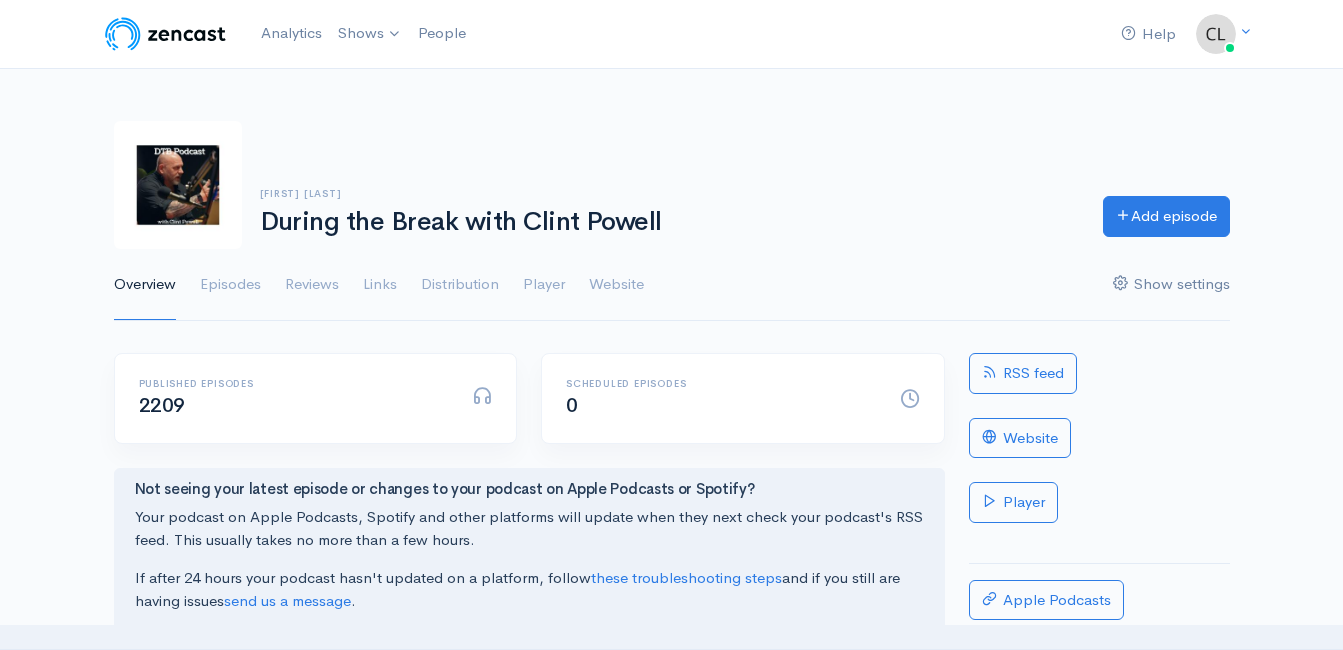 click on "Show settings" at bounding box center (1171, 285) 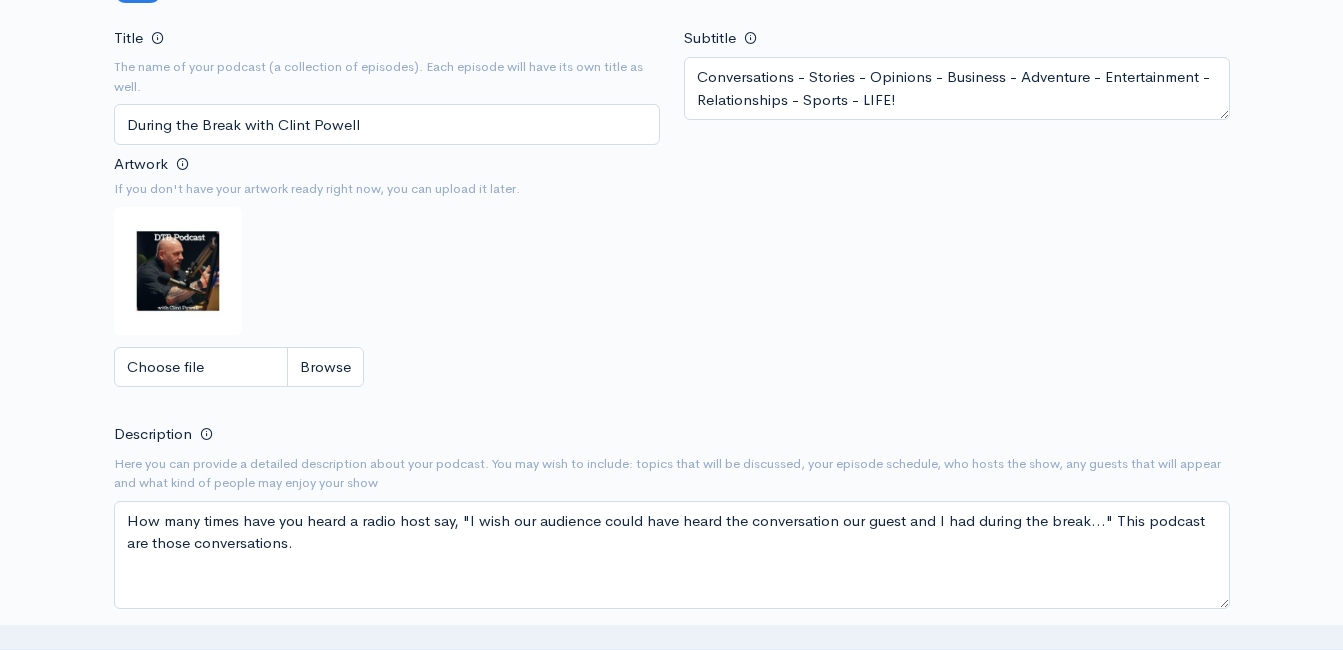 scroll, scrollTop: 0, scrollLeft: 0, axis: both 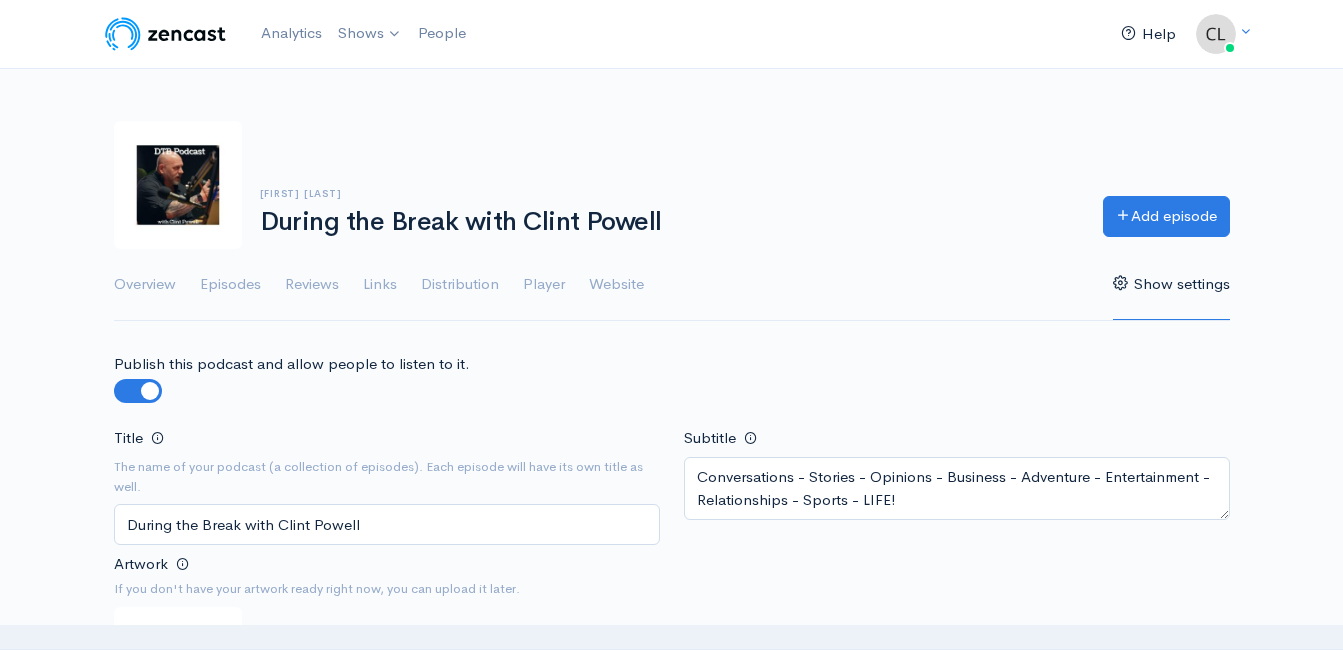 click on "Help" at bounding box center [1148, 34] 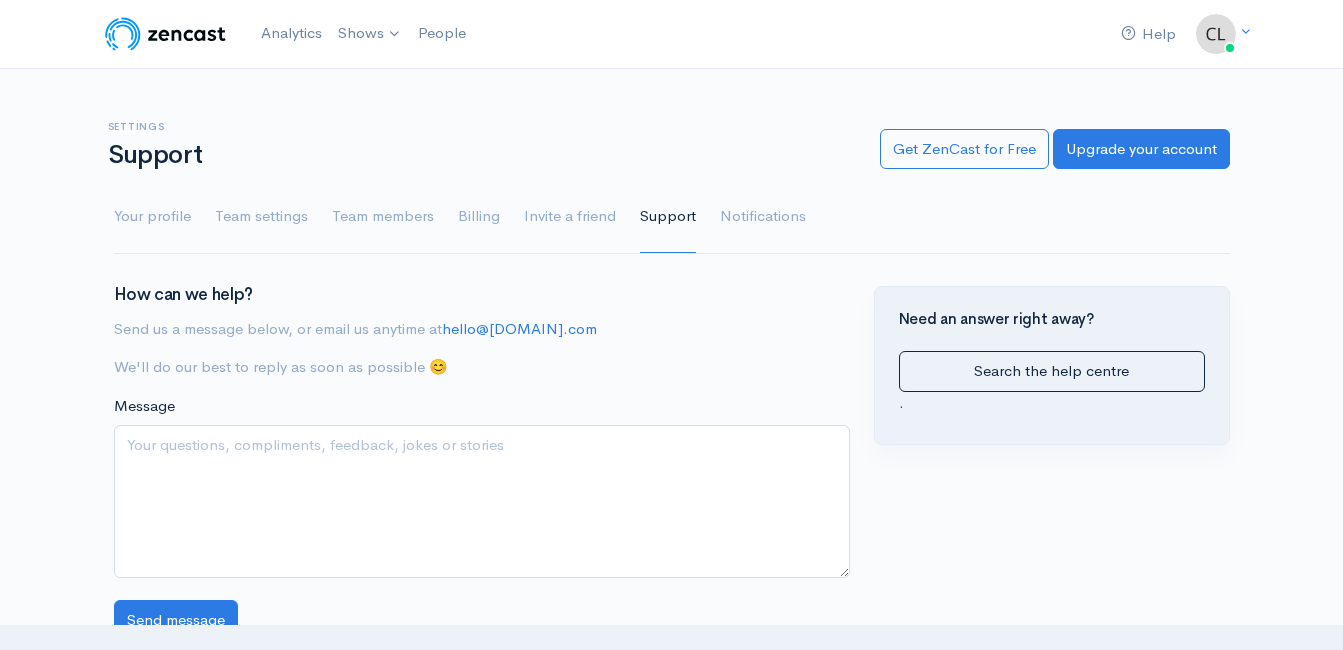 scroll, scrollTop: 0, scrollLeft: 0, axis: both 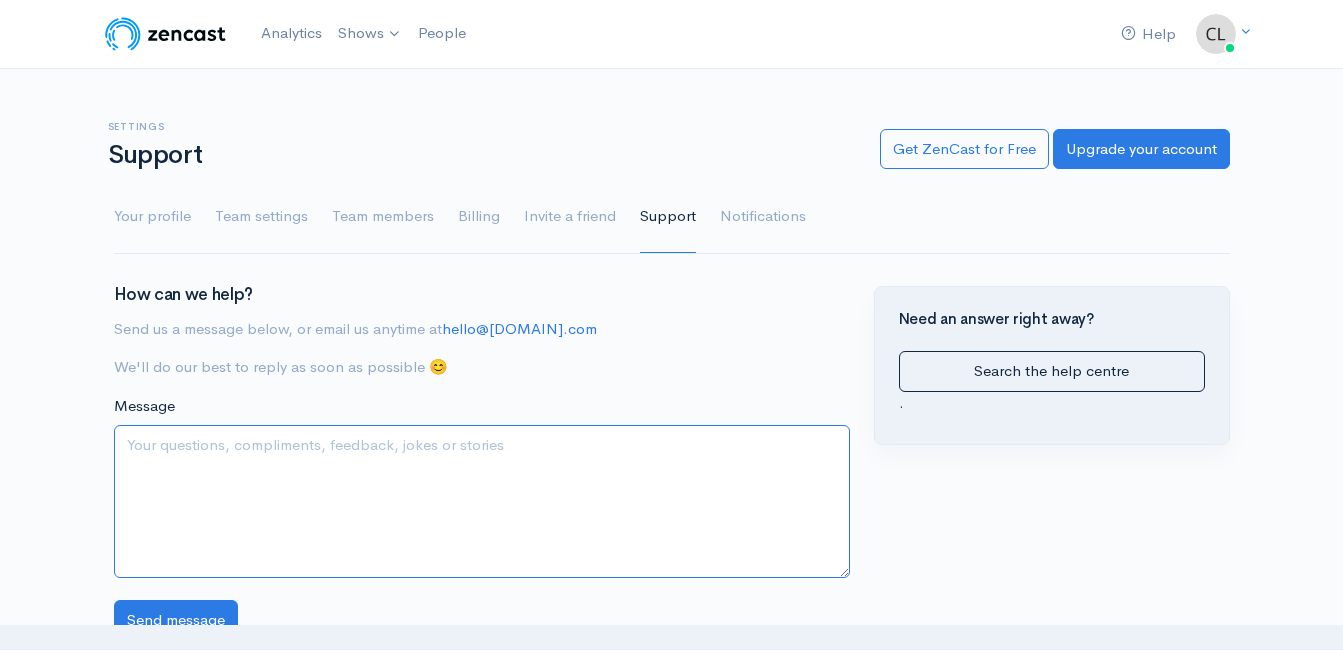 click on "Message" at bounding box center [482, 501] 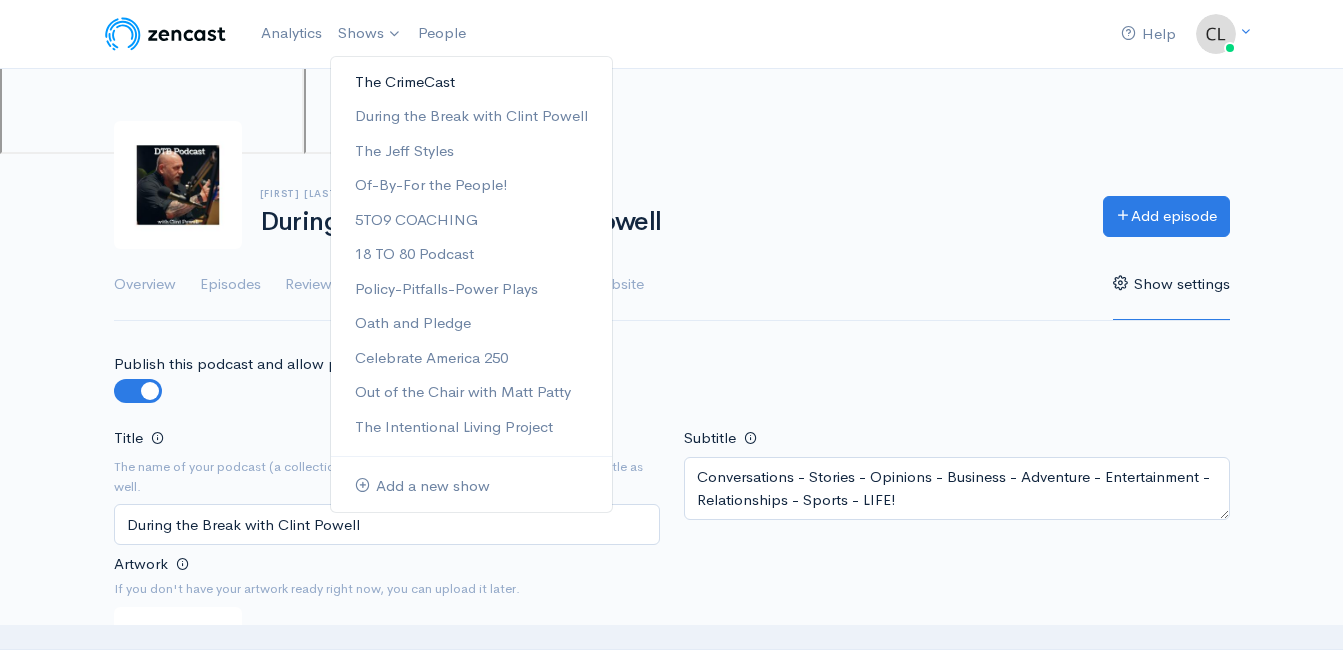 click on "The CrimeCast" at bounding box center [471, 82] 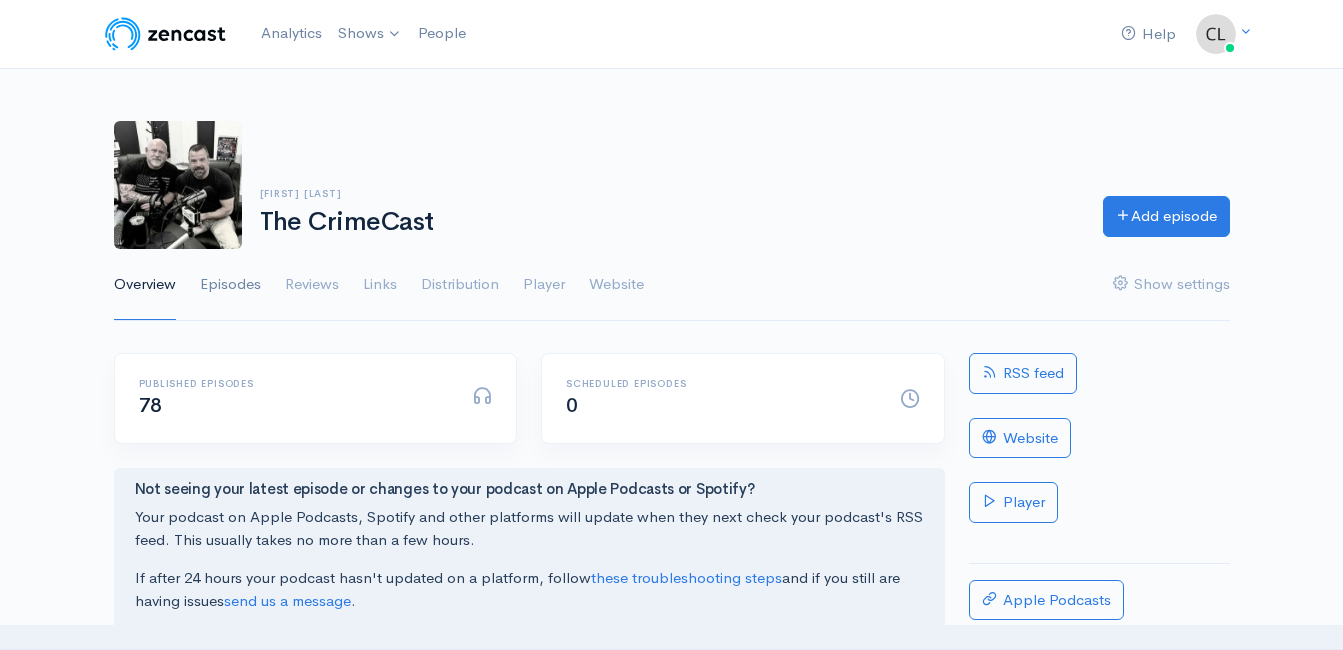 scroll, scrollTop: 0, scrollLeft: 0, axis: both 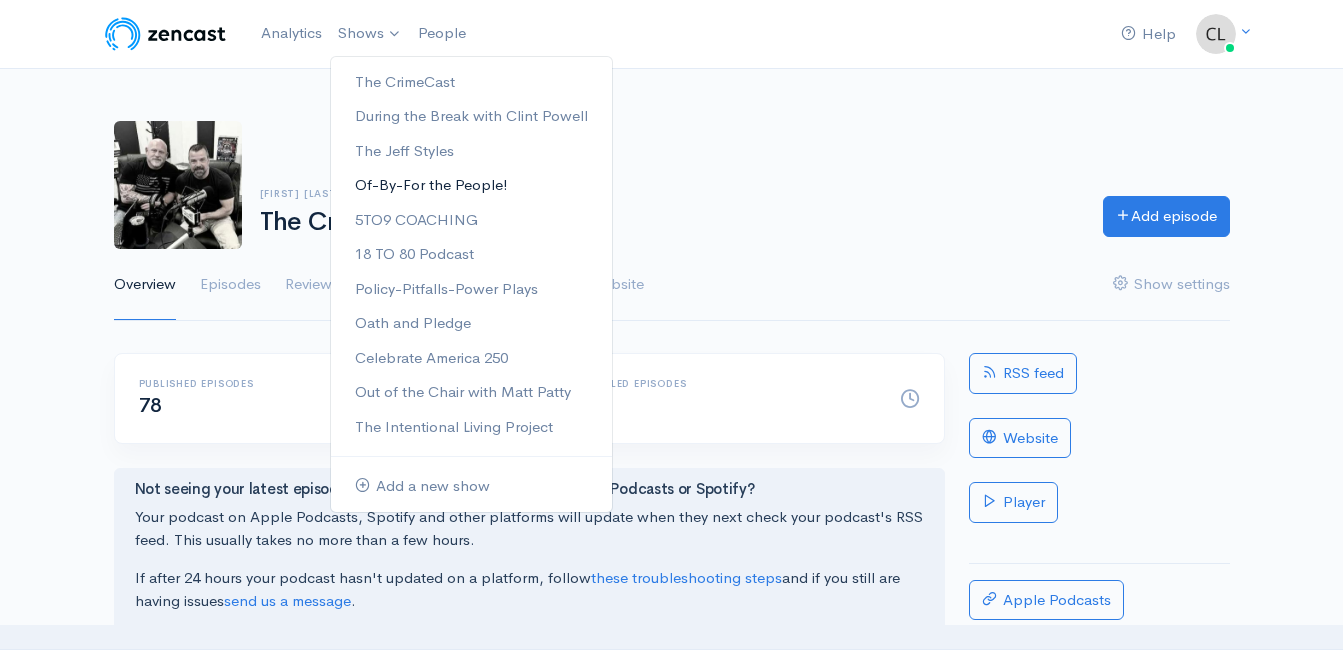 click on "Of-By-For the People!" at bounding box center [471, 185] 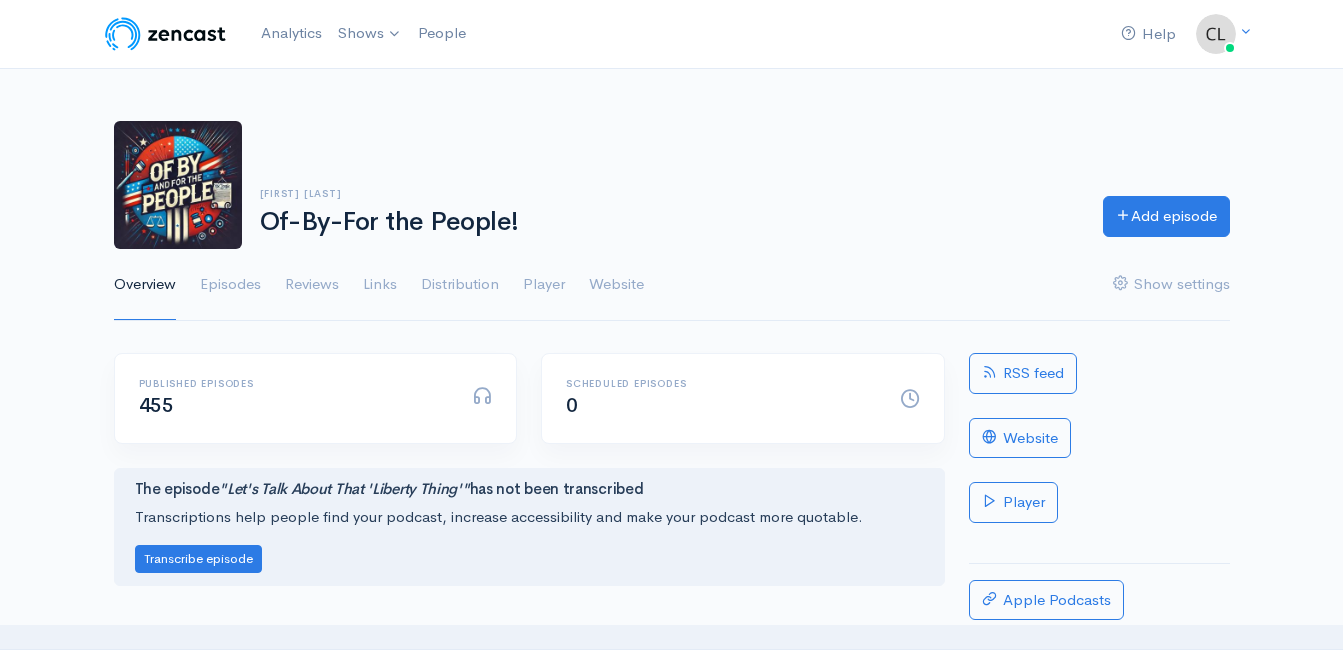scroll, scrollTop: 0, scrollLeft: 0, axis: both 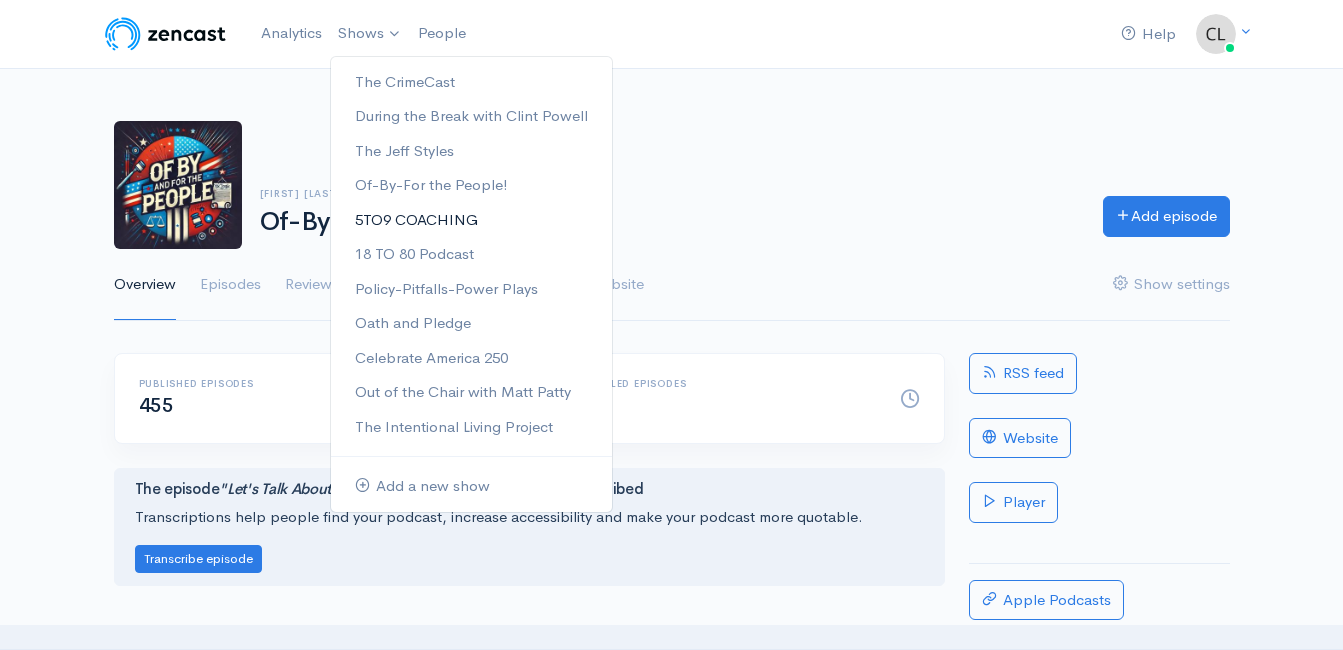 click on "5TO9 COACHING" at bounding box center [471, 220] 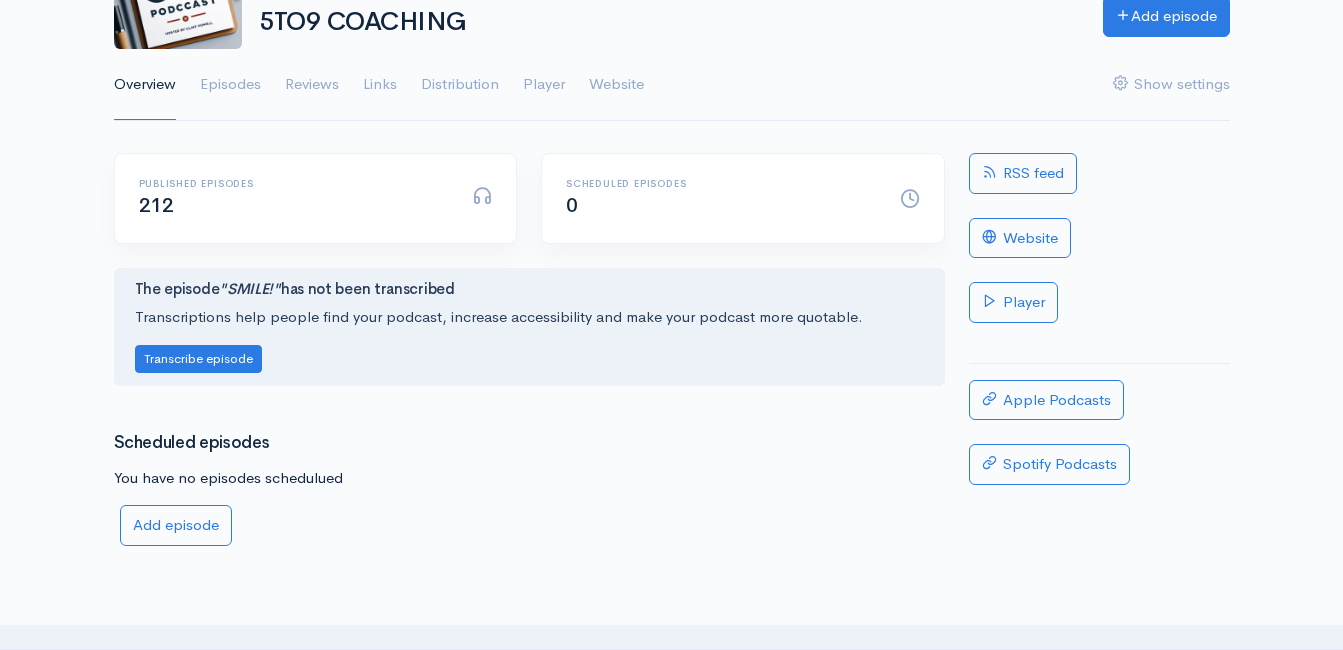 scroll, scrollTop: 0, scrollLeft: 0, axis: both 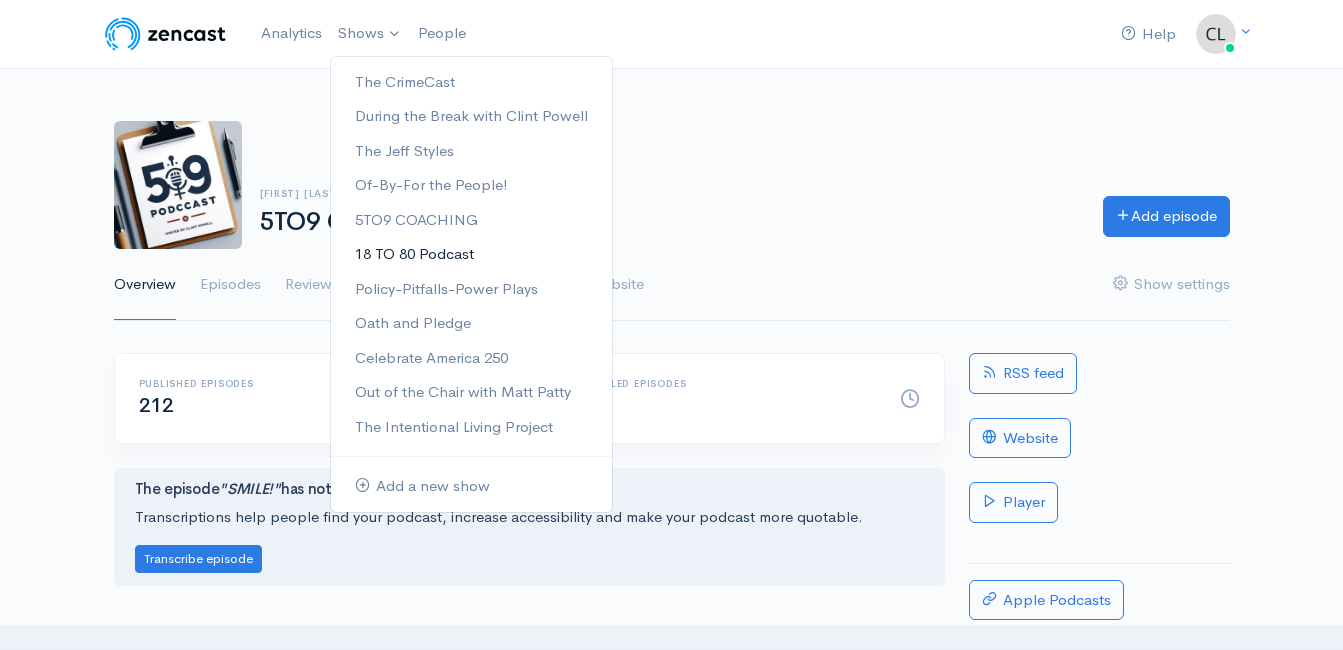 click on "18 TO 80 Podcast" at bounding box center [471, 254] 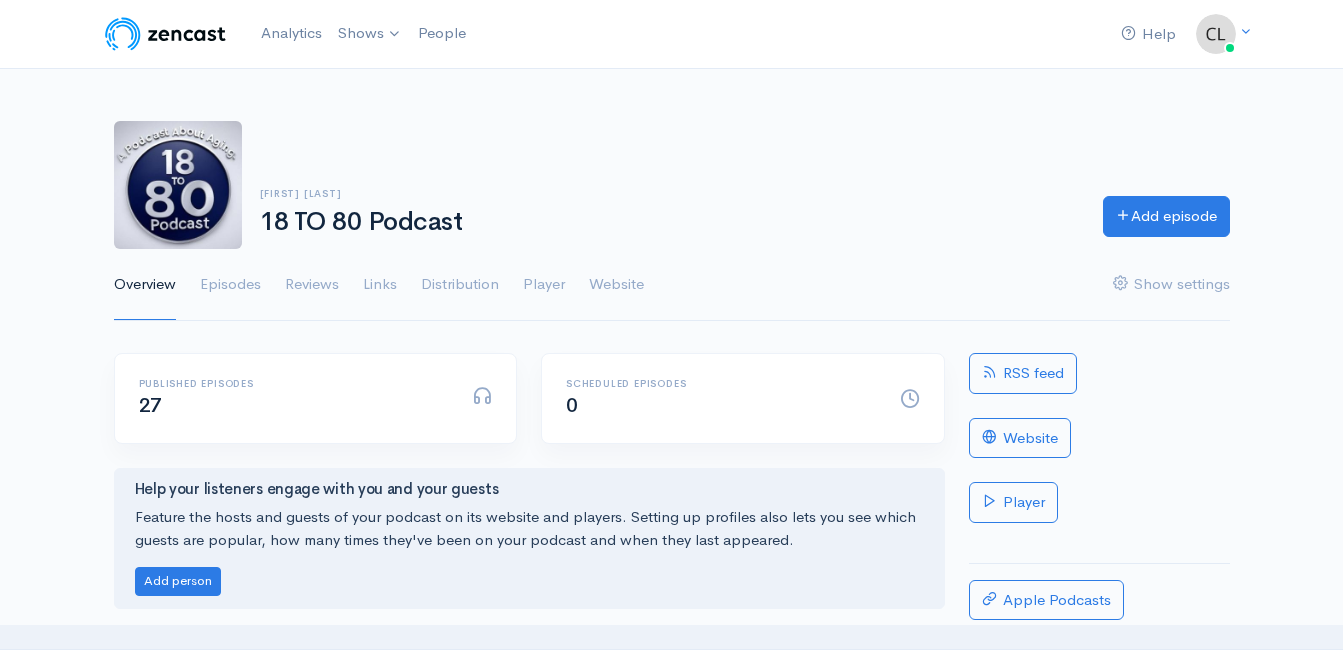 scroll, scrollTop: 0, scrollLeft: 0, axis: both 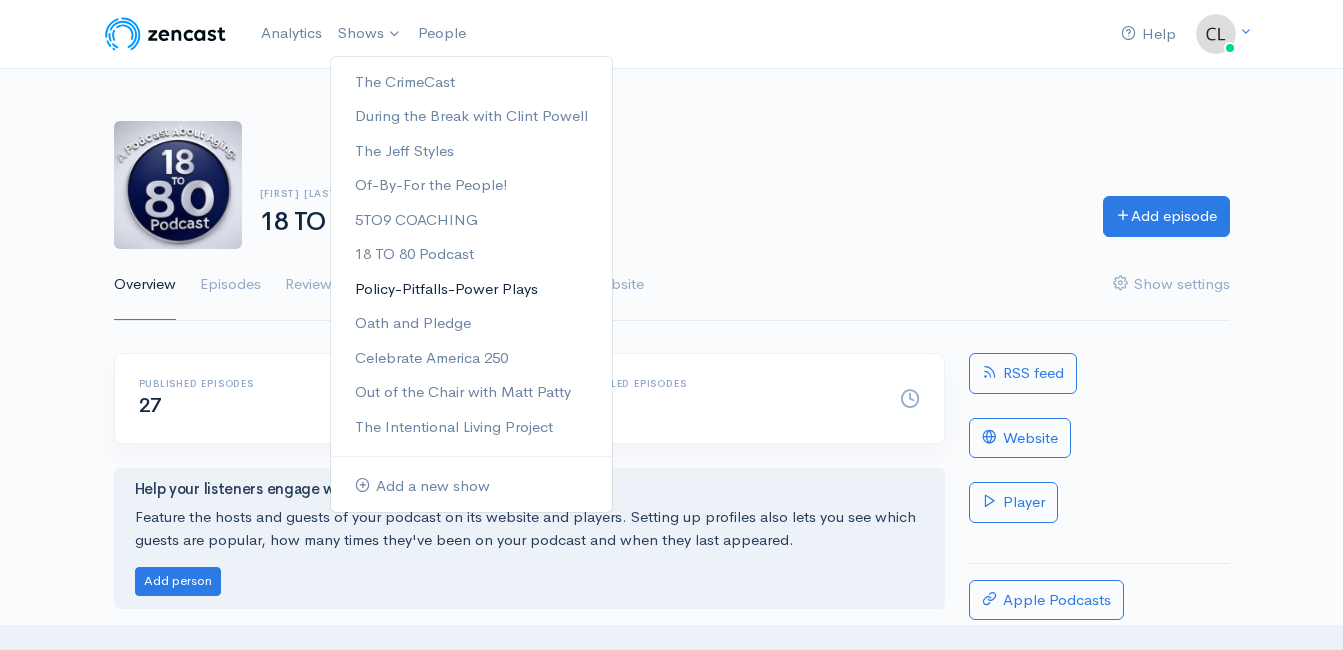 click on "Policy-Pitfalls-Power Plays" at bounding box center (471, 289) 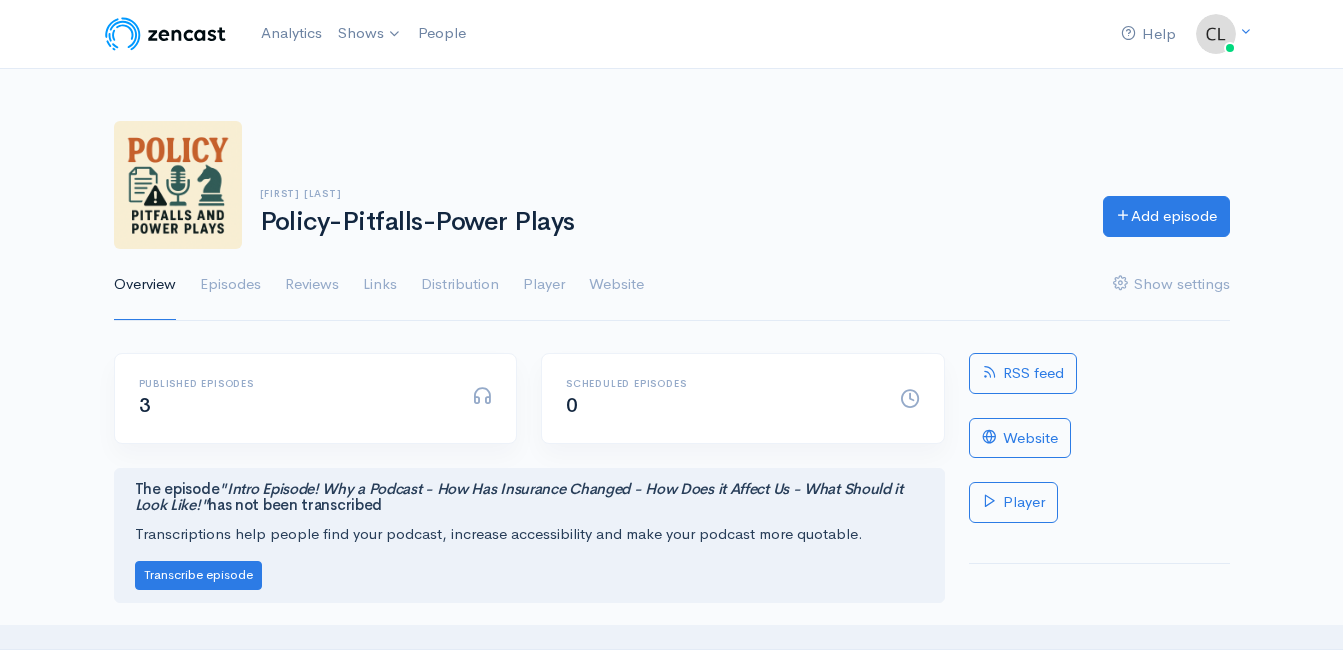 scroll, scrollTop: 0, scrollLeft: 0, axis: both 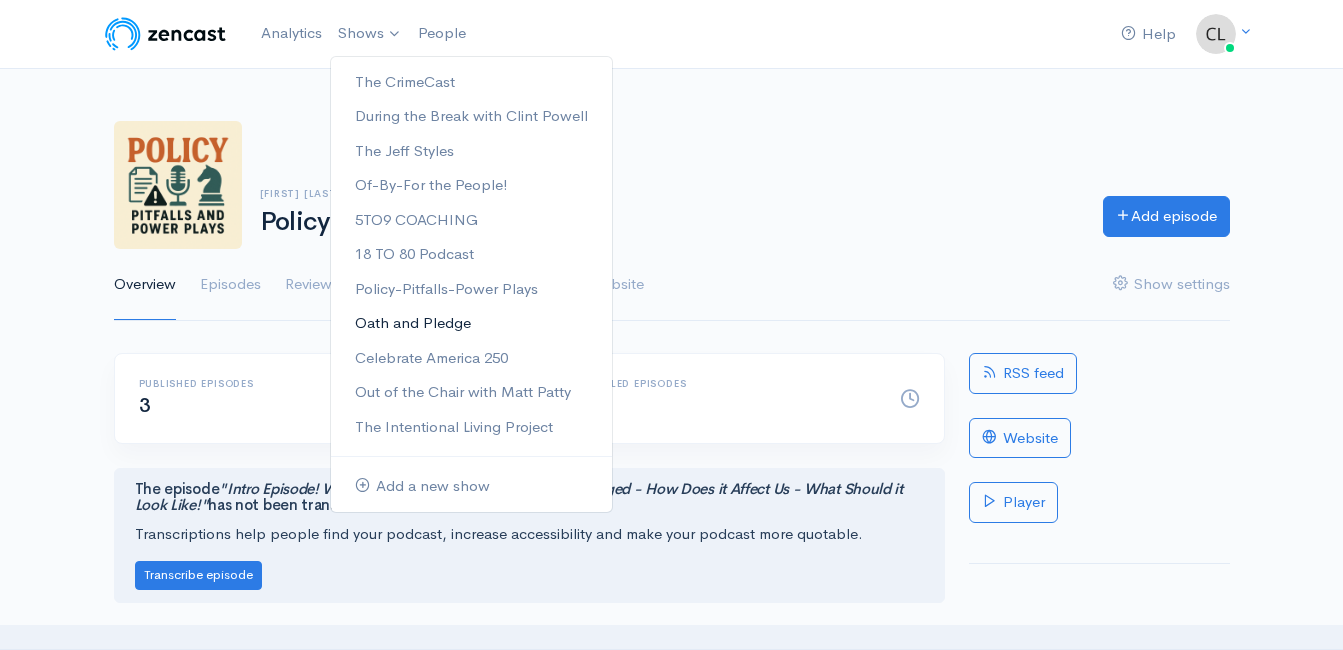 click on "Oath and Pledge" at bounding box center (471, 323) 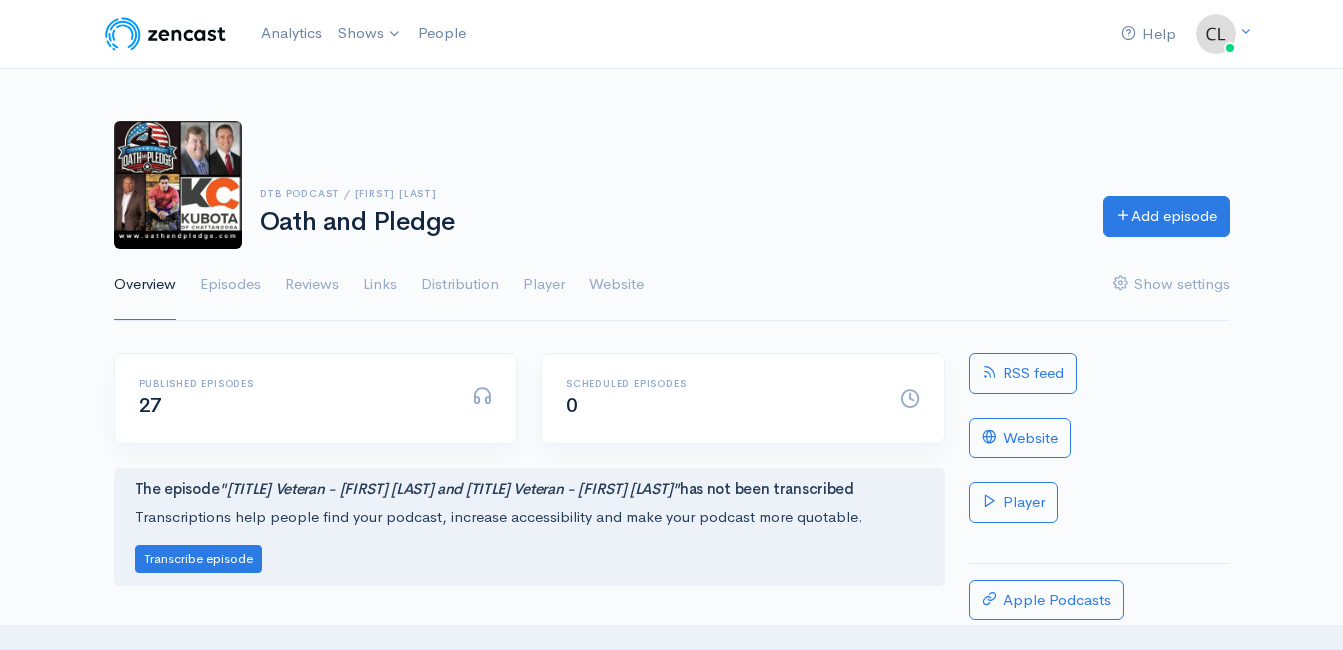 scroll, scrollTop: 0, scrollLeft: 0, axis: both 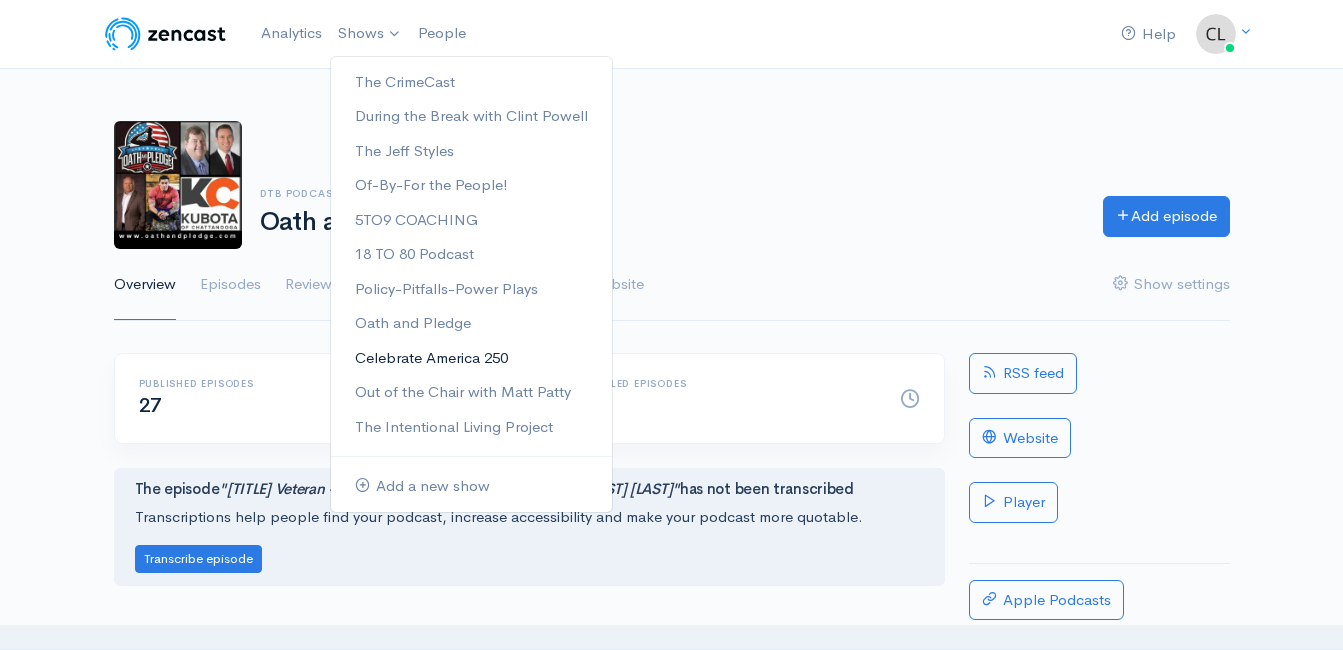 click on "Celebrate America 250" at bounding box center [471, 358] 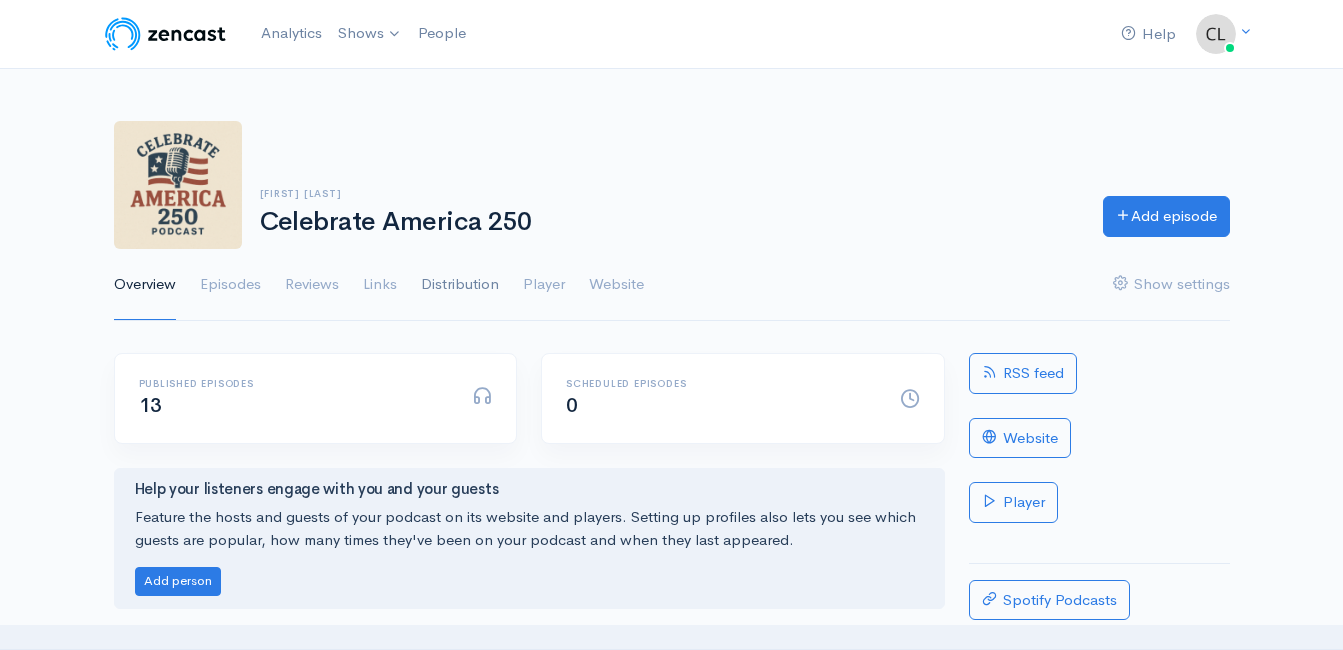 scroll, scrollTop: 0, scrollLeft: 0, axis: both 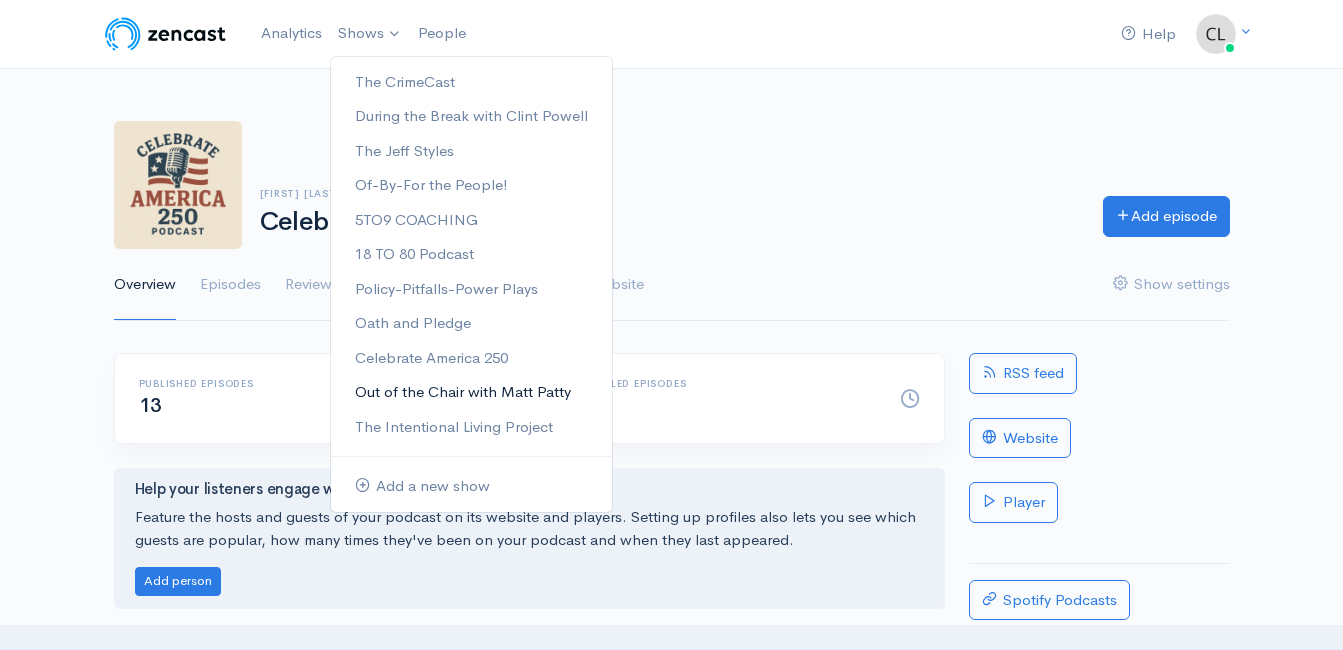 click on "Out of the Chair with Matt Patty" at bounding box center [471, 392] 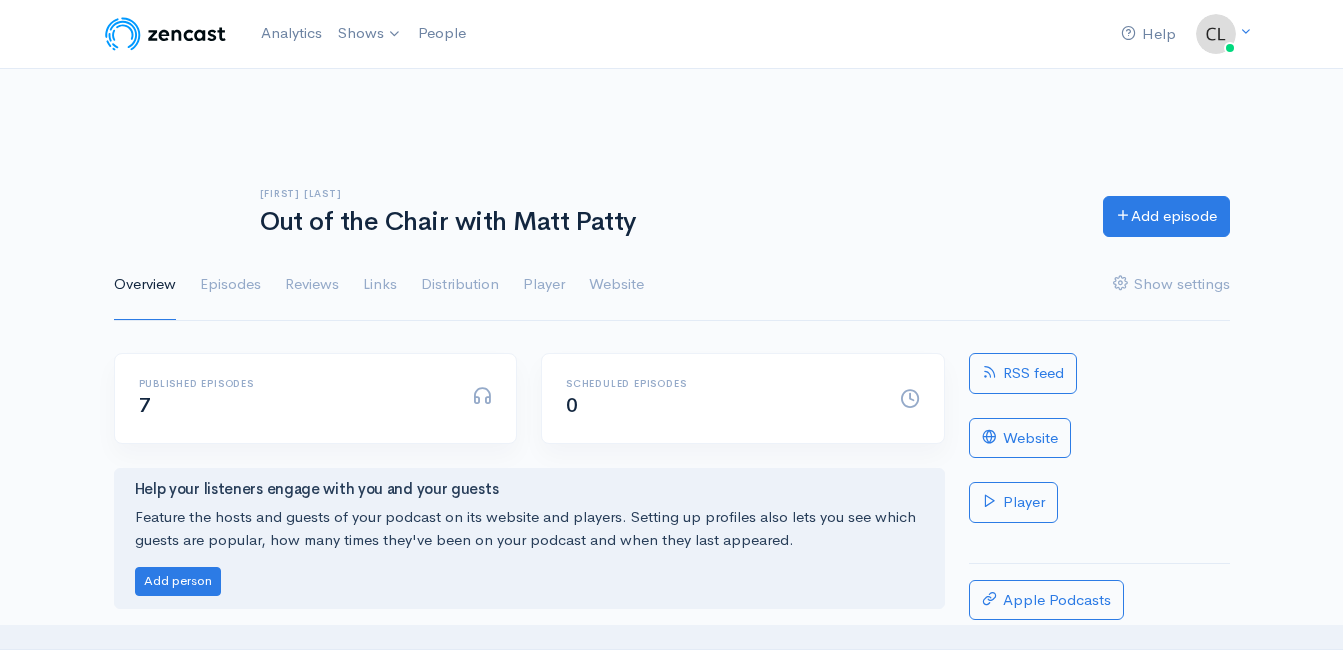 scroll, scrollTop: 0, scrollLeft: 0, axis: both 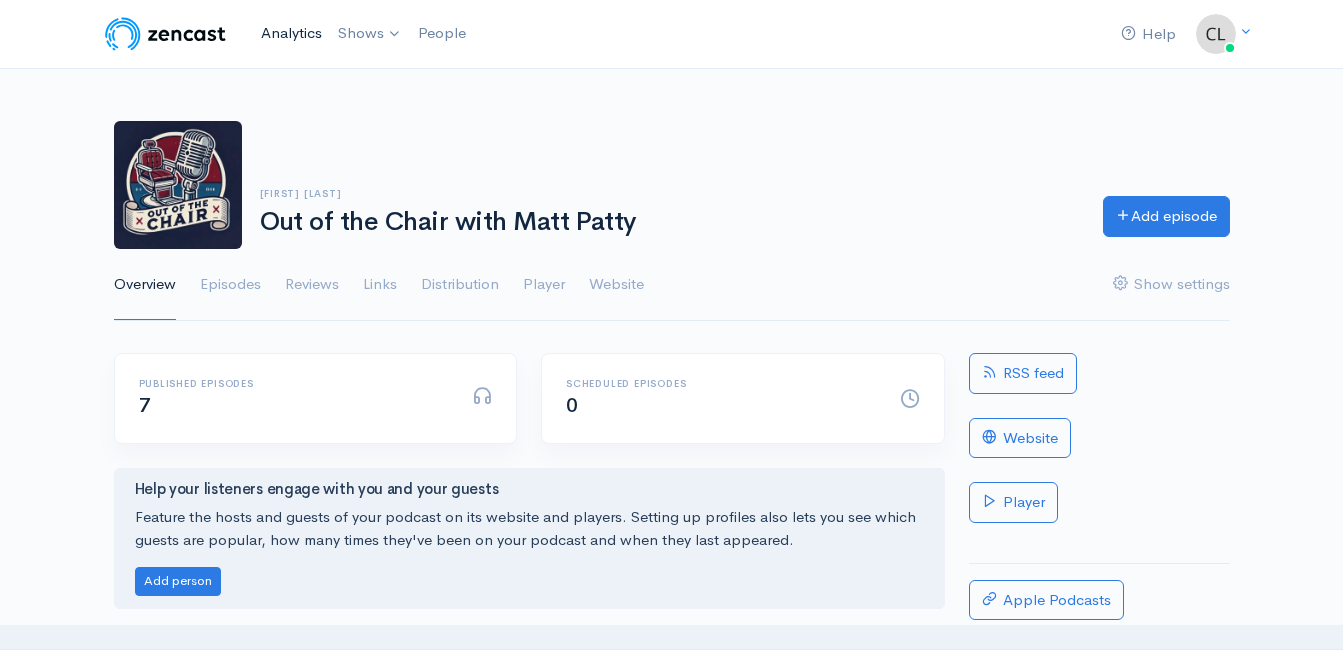 click on "Analytics" at bounding box center (291, 33) 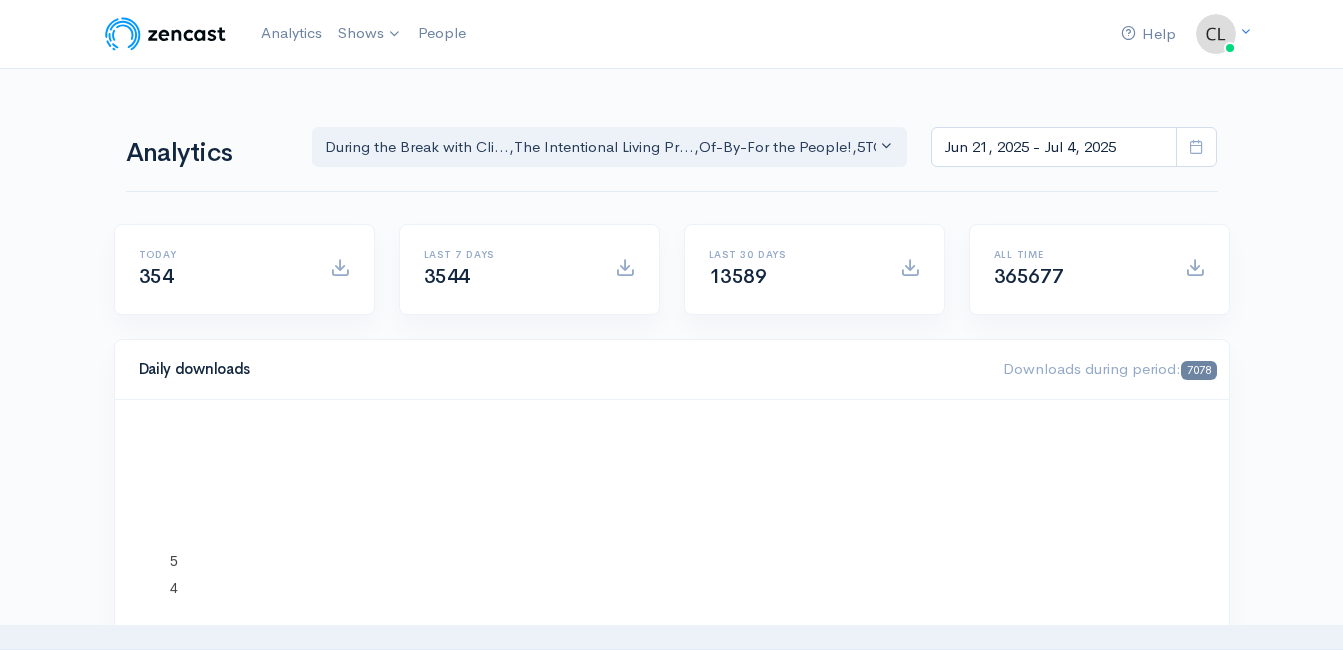 scroll, scrollTop: 0, scrollLeft: 0, axis: both 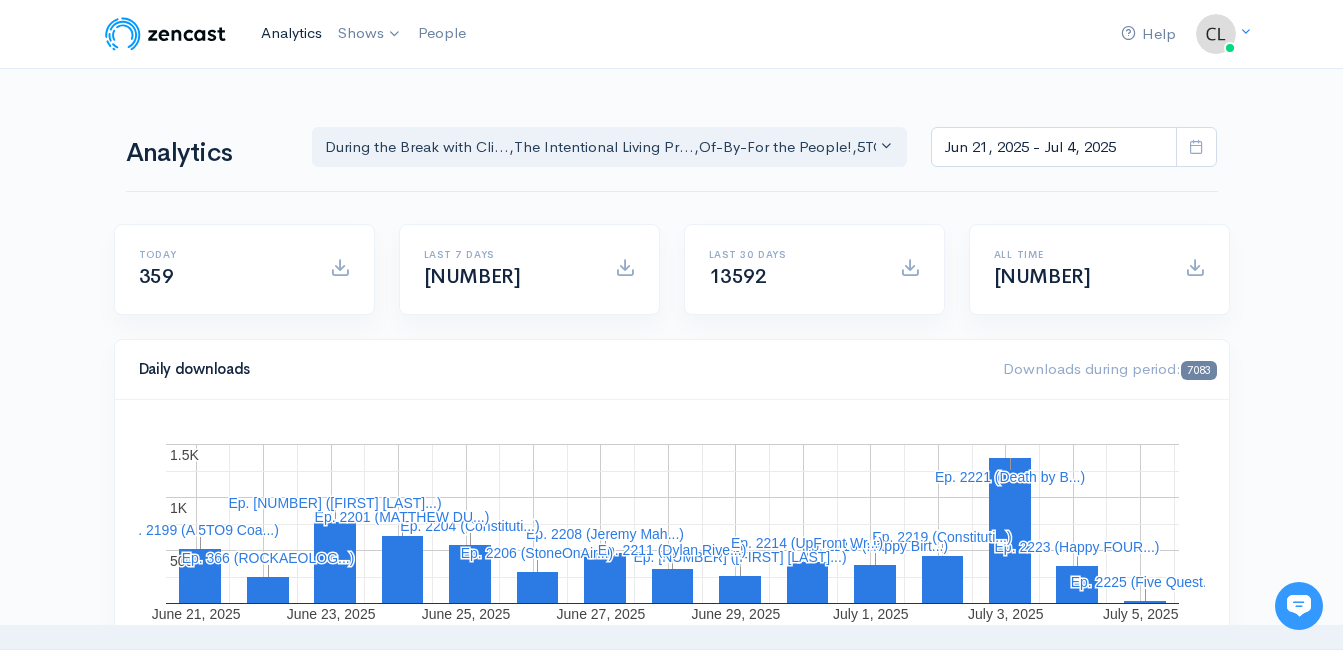 click on "Analytics" at bounding box center (291, 33) 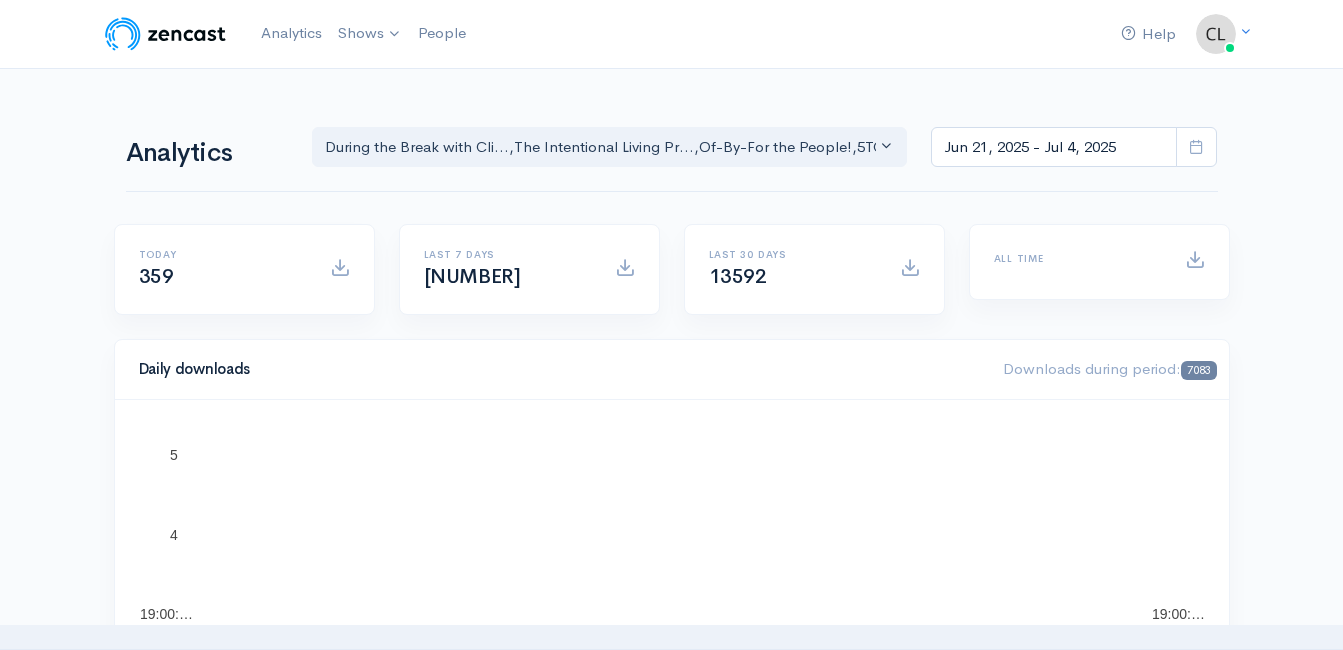 scroll, scrollTop: 0, scrollLeft: 0, axis: both 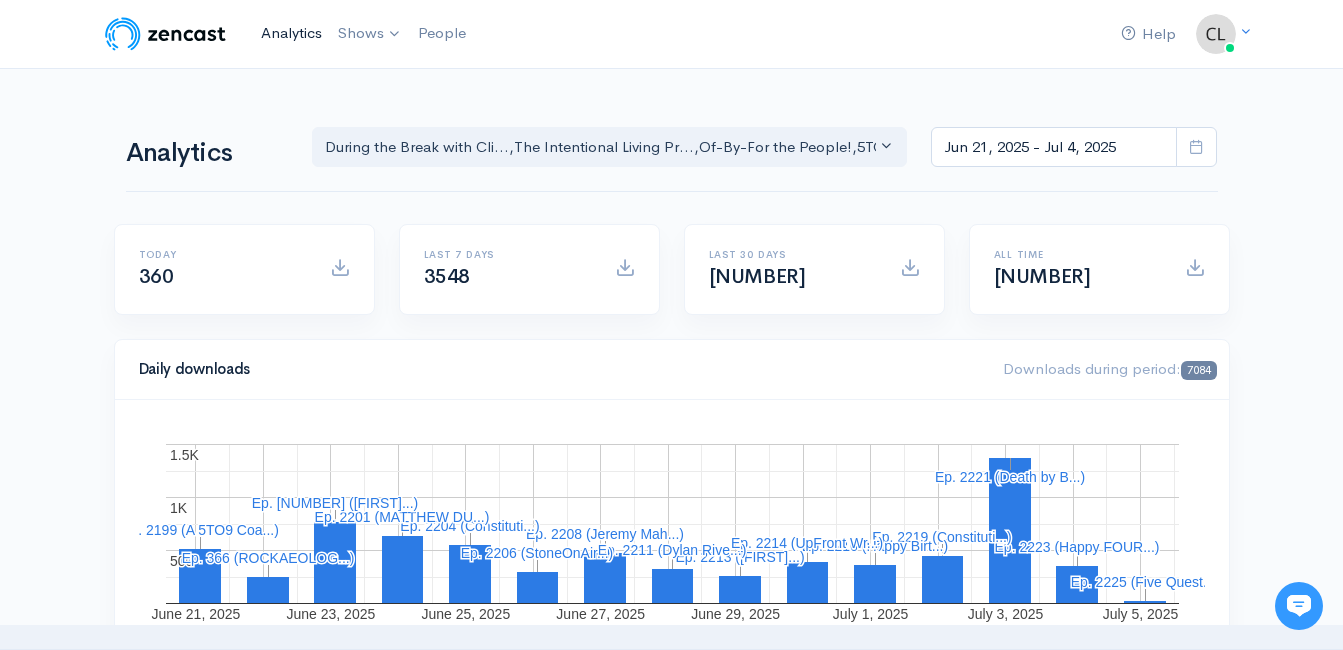click on "Analytics" at bounding box center (291, 33) 